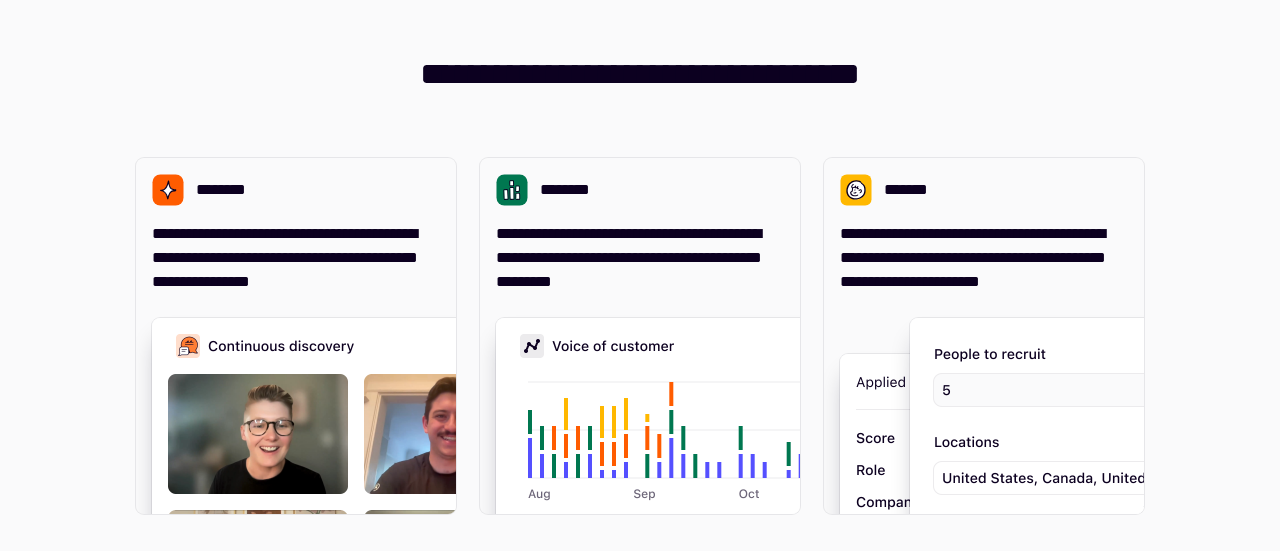 scroll, scrollTop: 0, scrollLeft: 0, axis: both 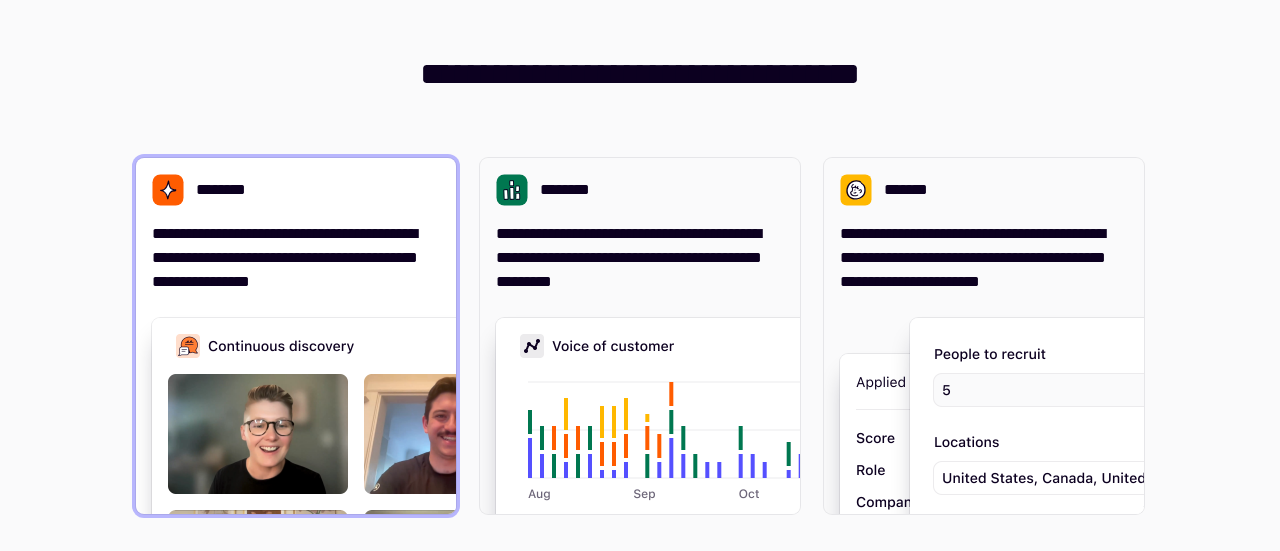 click on "**********" at bounding box center (296, 258) 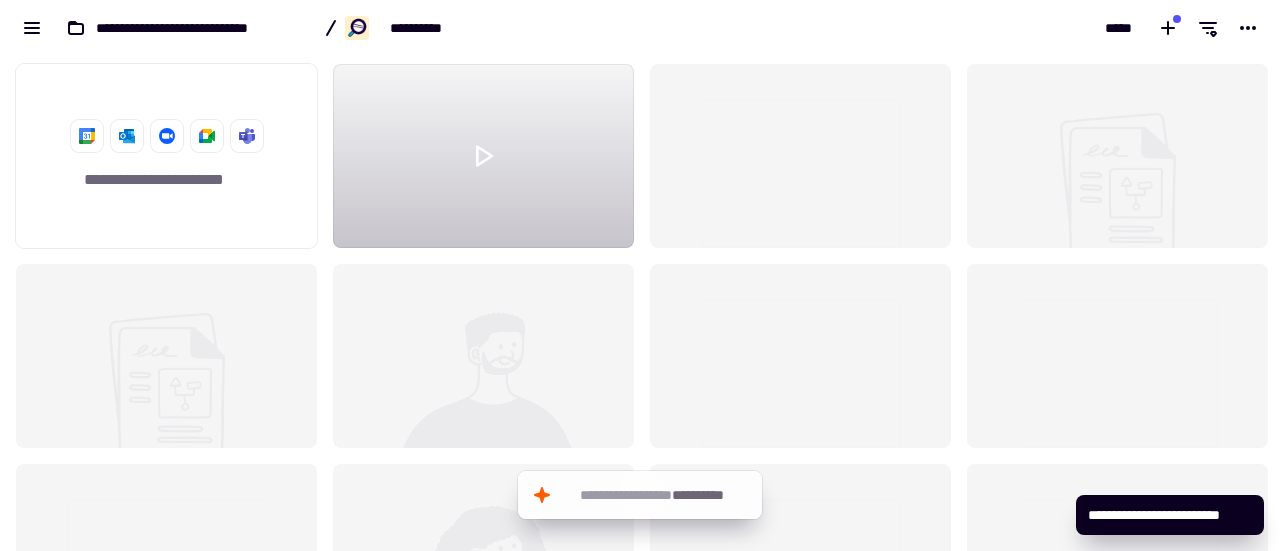 scroll, scrollTop: 16, scrollLeft: 16, axis: both 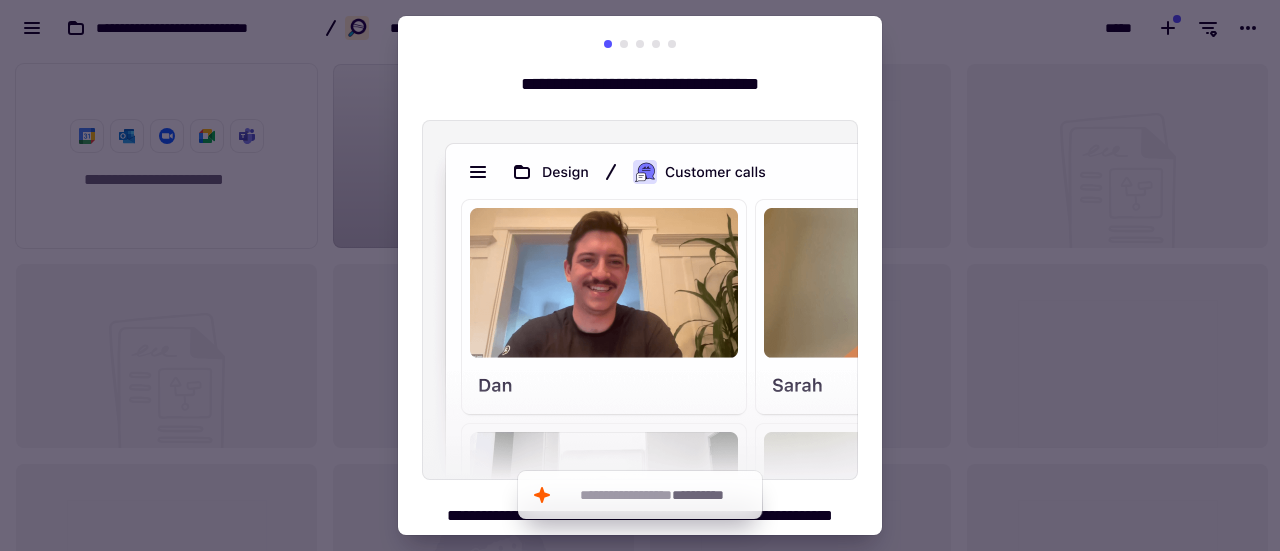 click at bounding box center (624, 44) 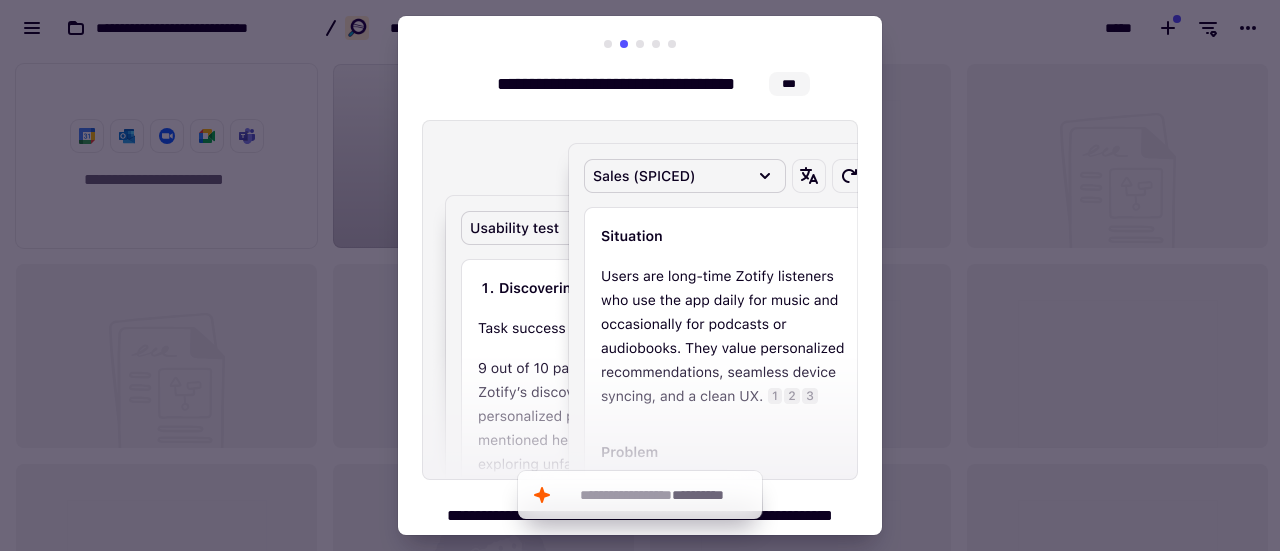 click on "**********" at bounding box center [640, 324] 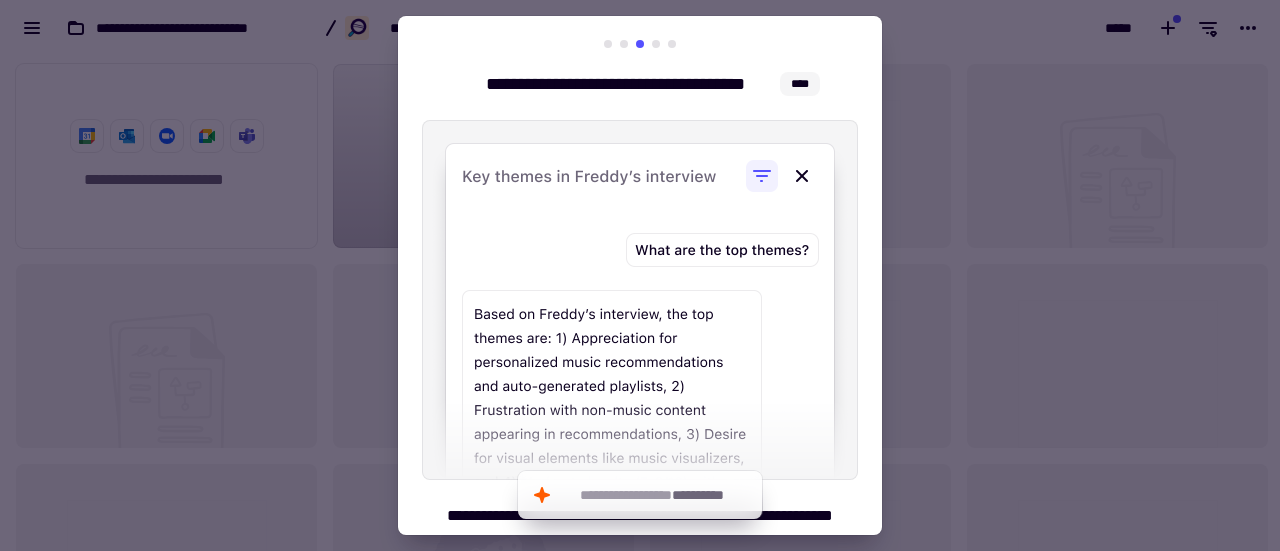 click at bounding box center (672, 44) 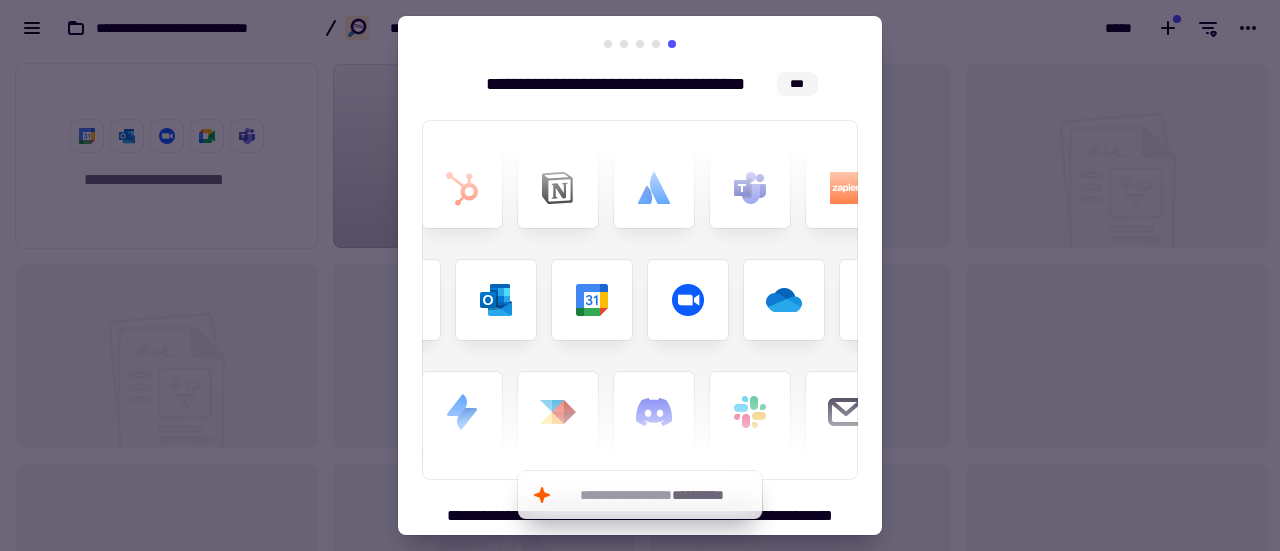 scroll, scrollTop: 84, scrollLeft: 0, axis: vertical 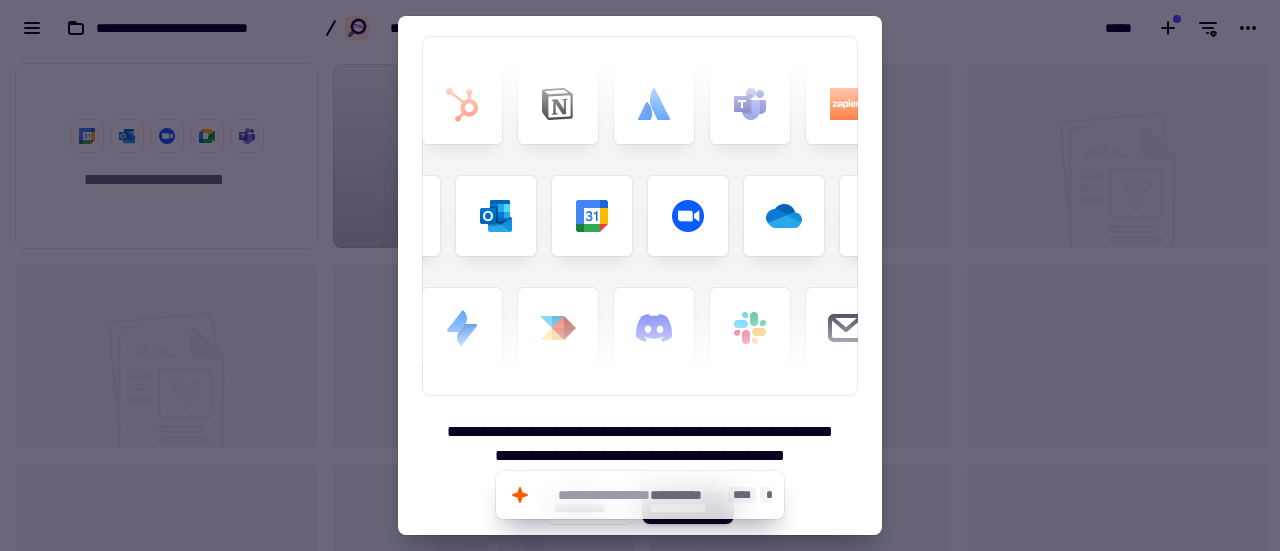 click on "**********" 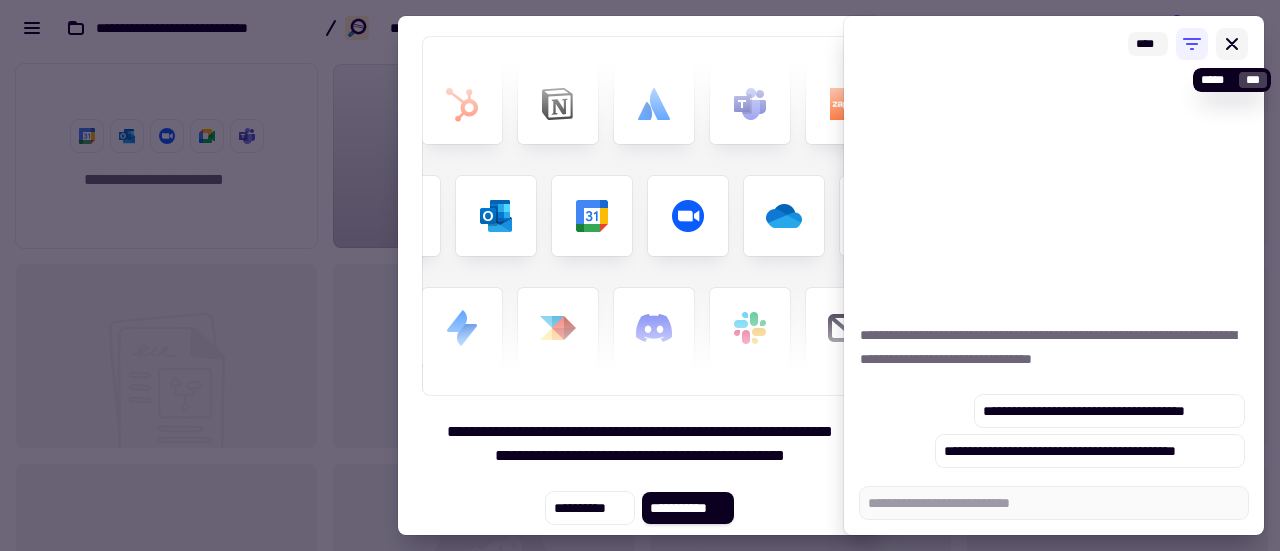 click 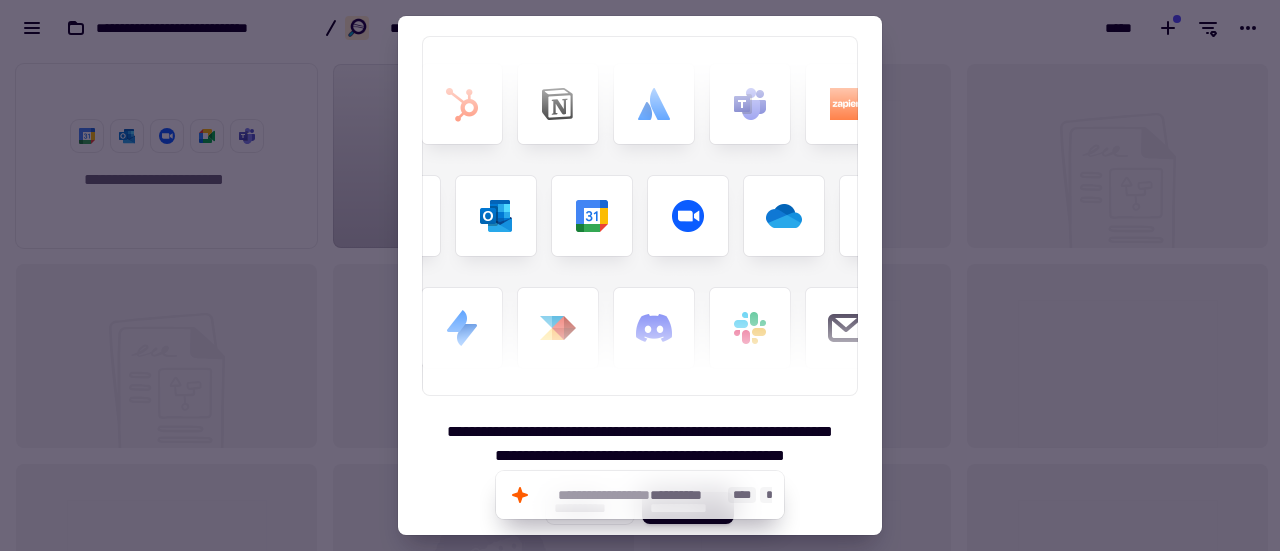 click on "**********" 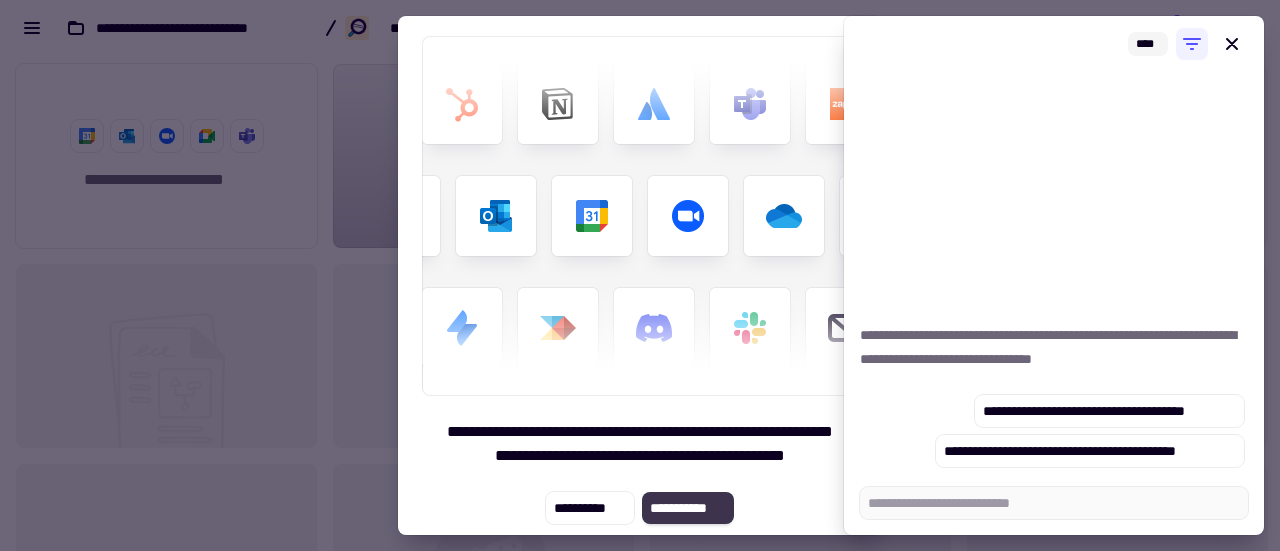 click on "**********" 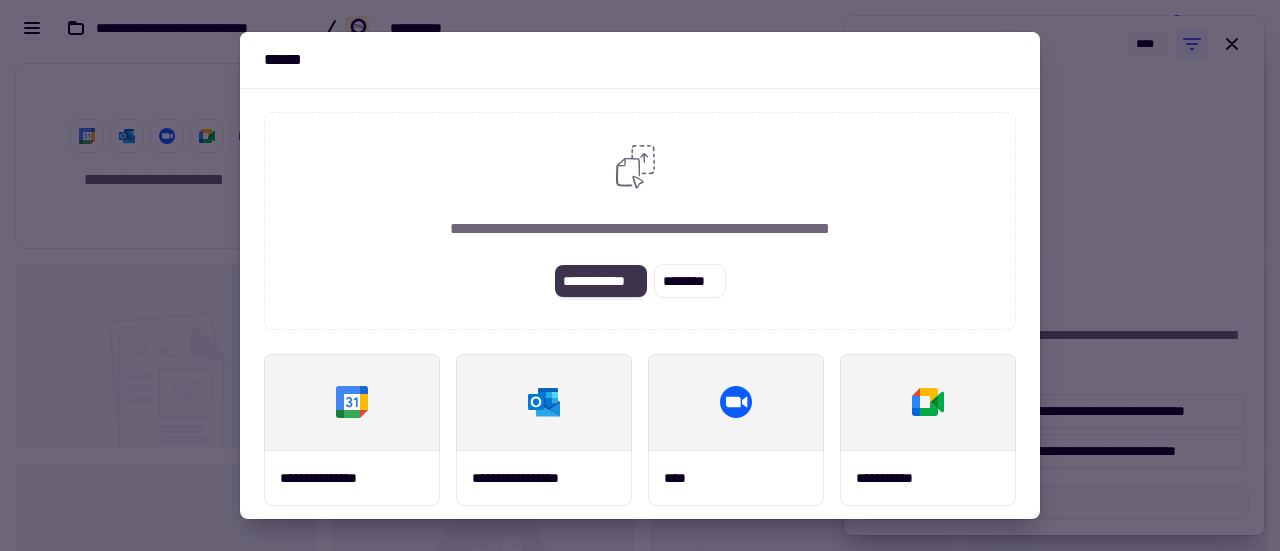 click on "**********" 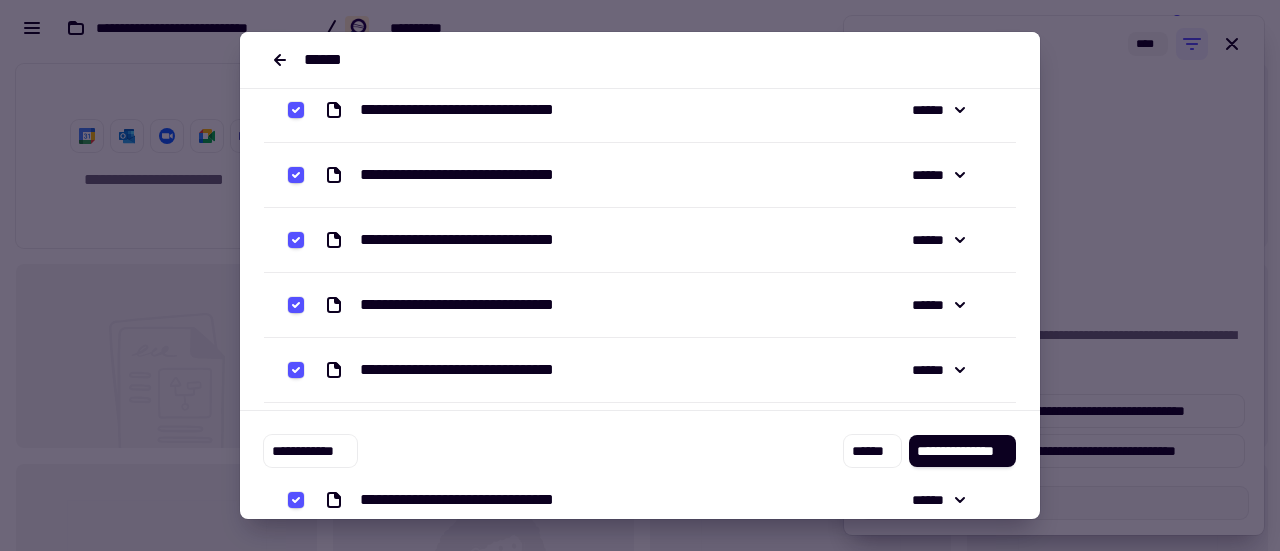 scroll, scrollTop: 238, scrollLeft: 0, axis: vertical 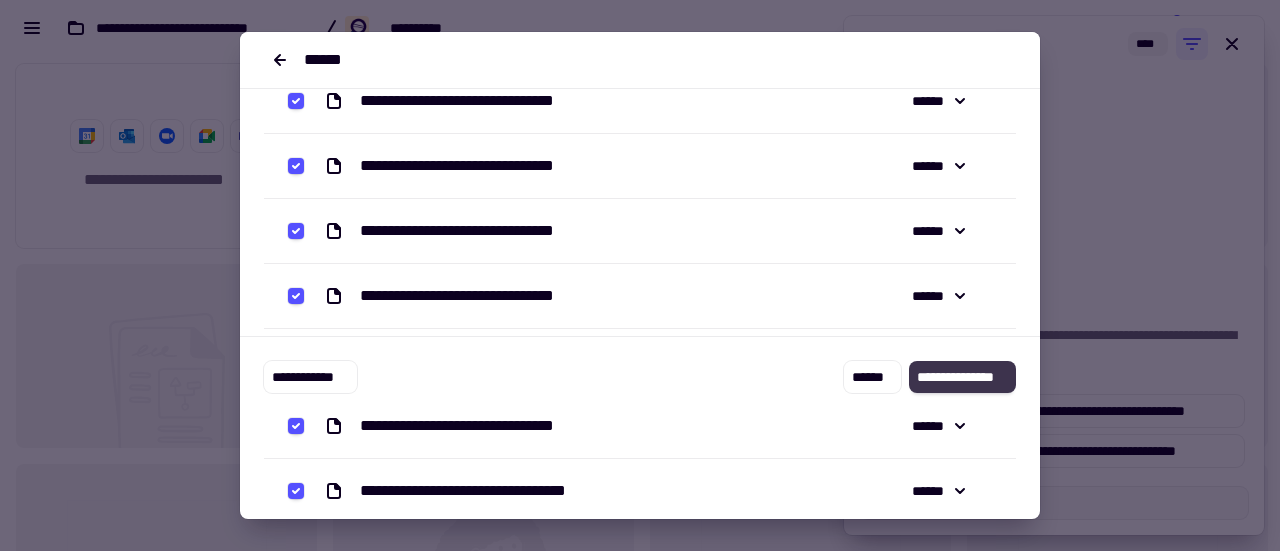 click on "**********" 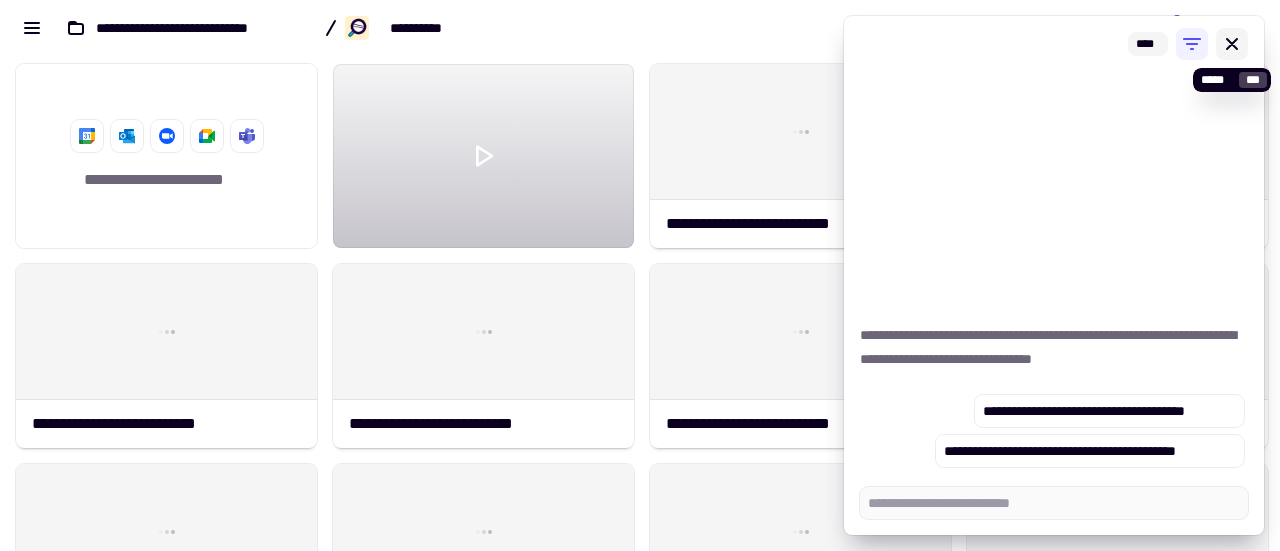 click 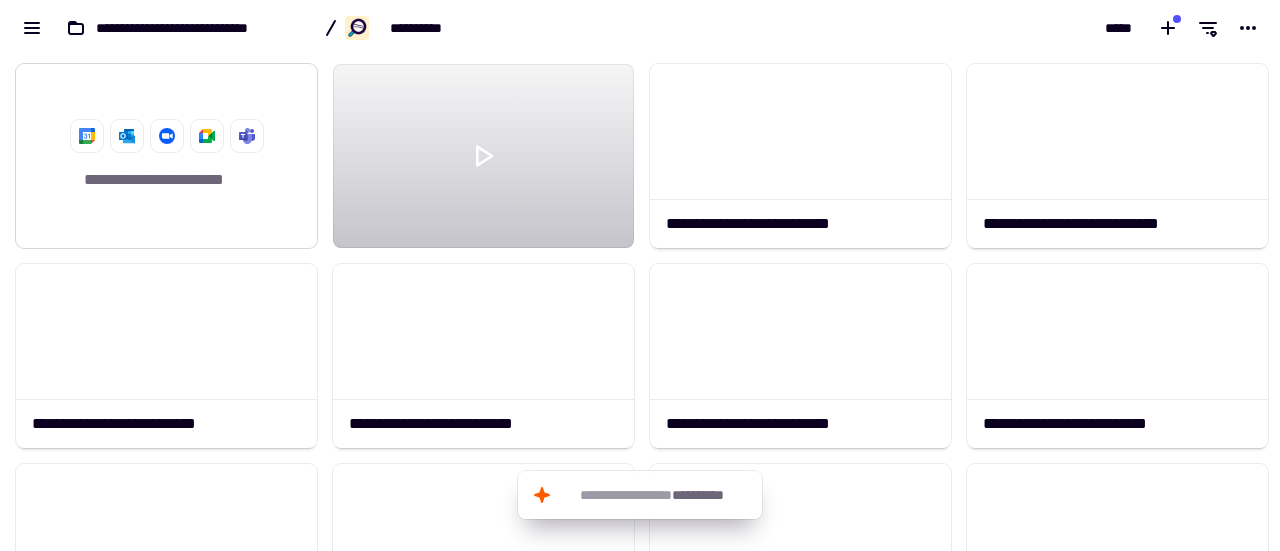 click on "**********" 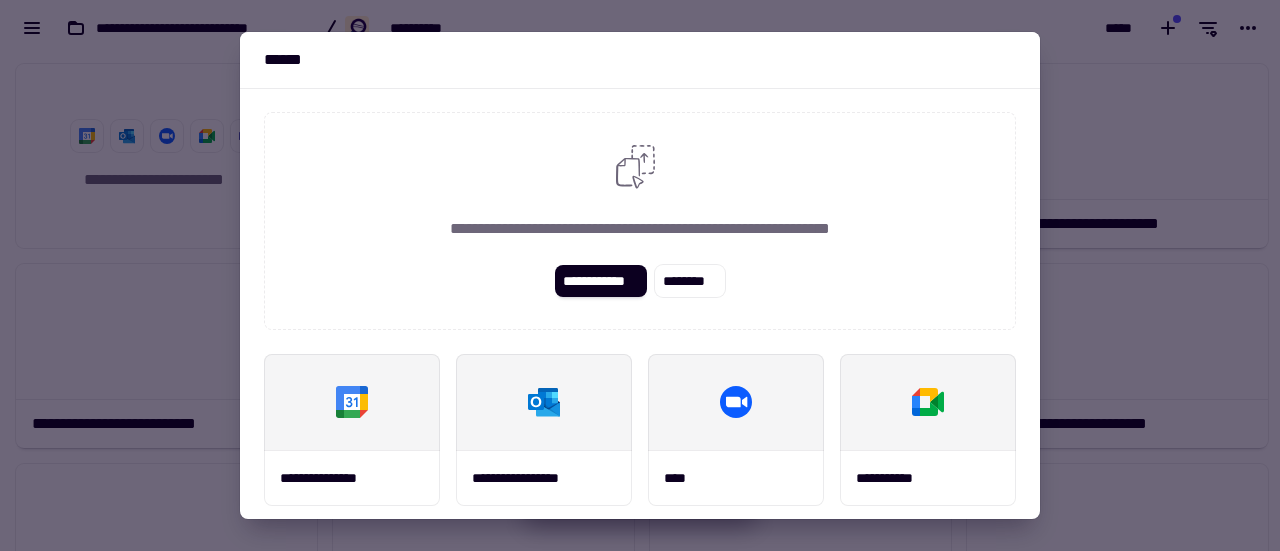 scroll, scrollTop: 346, scrollLeft: 0, axis: vertical 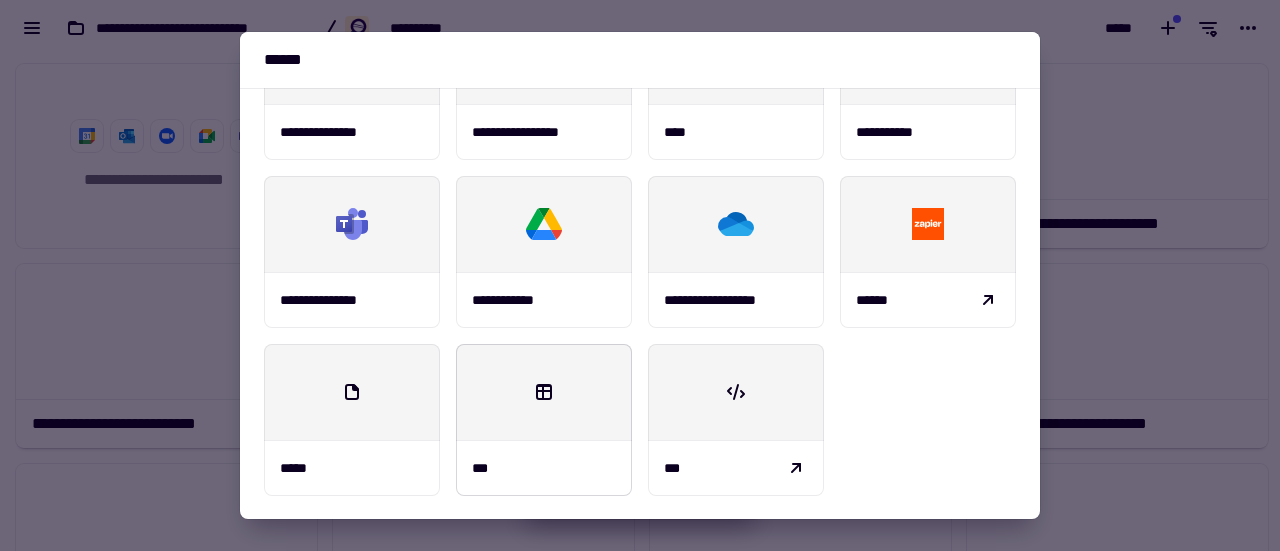 click at bounding box center (544, 392) 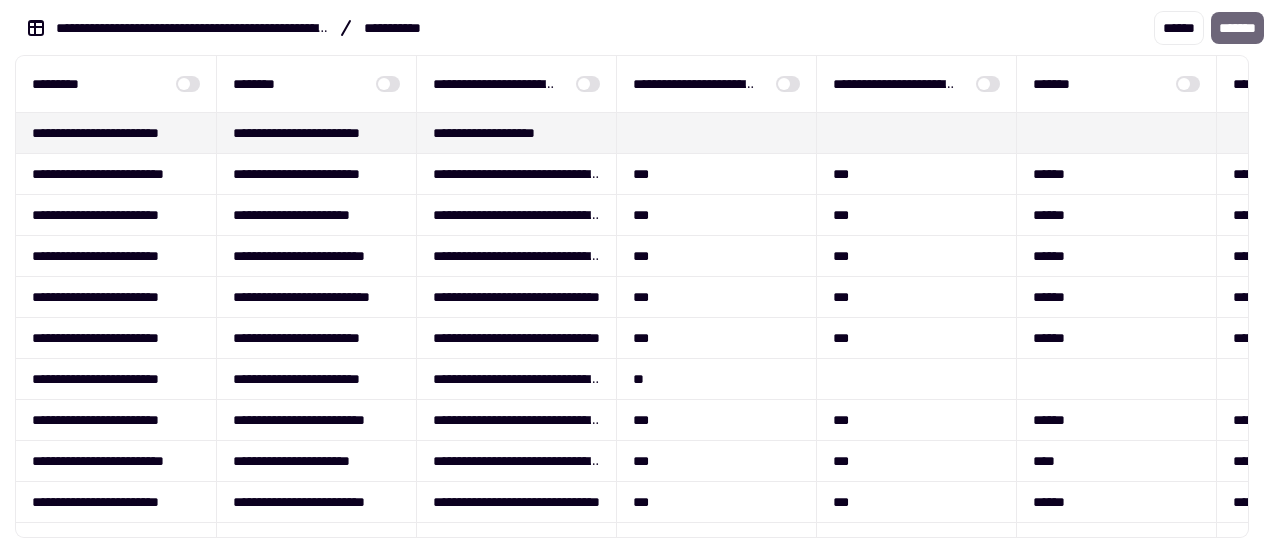 scroll, scrollTop: 0, scrollLeft: 0, axis: both 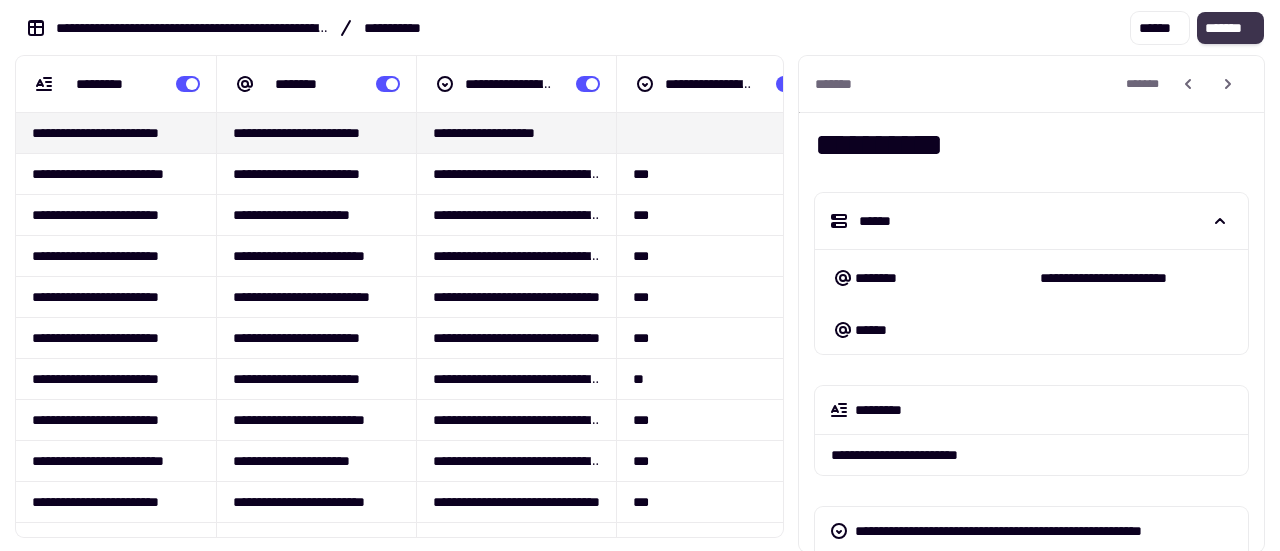 click on "*******" 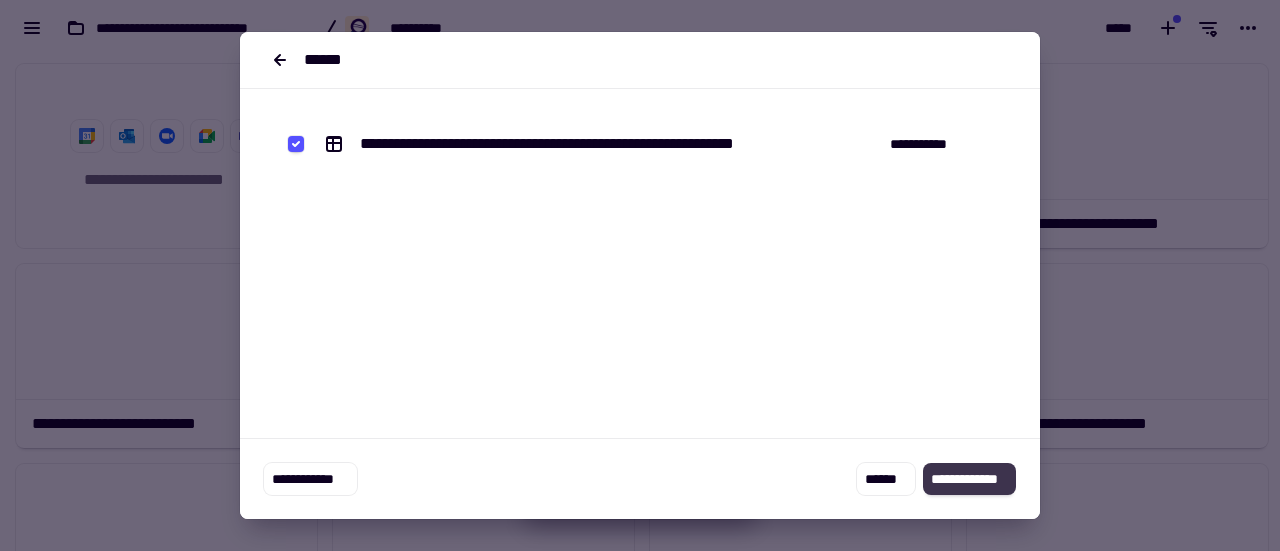 click on "**********" 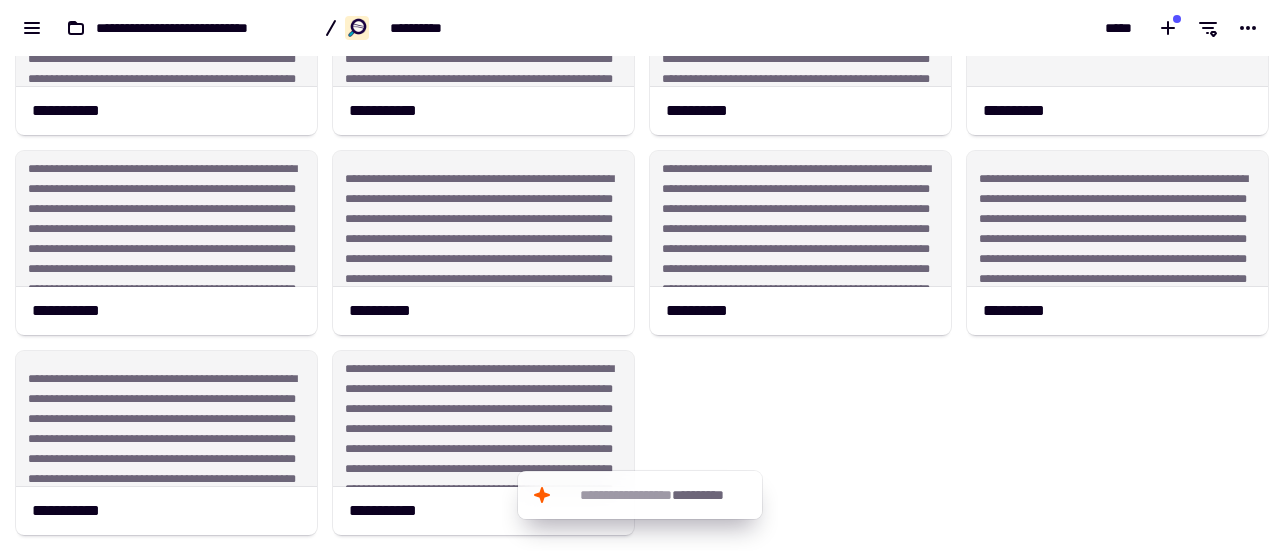 scroll, scrollTop: 917, scrollLeft: 0, axis: vertical 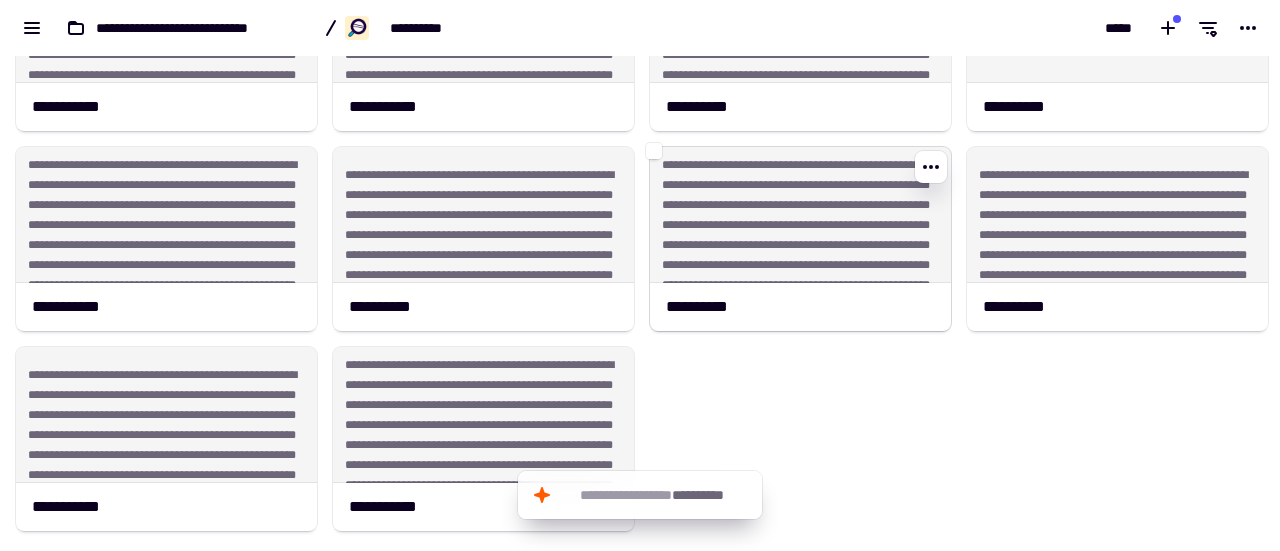 click on "**********" 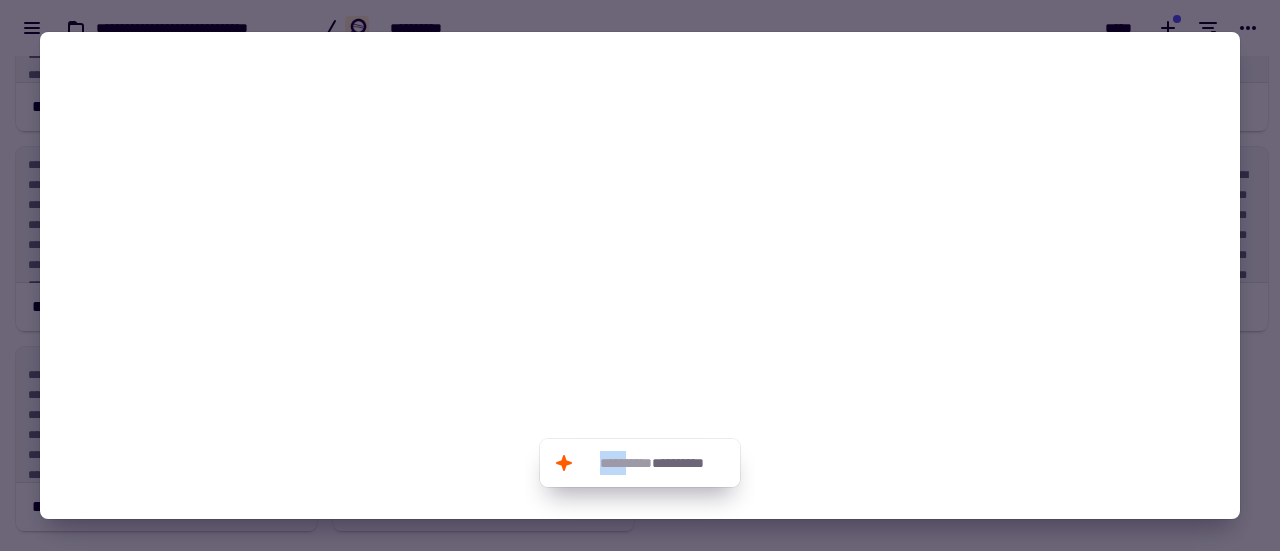 click at bounding box center (640, 140) 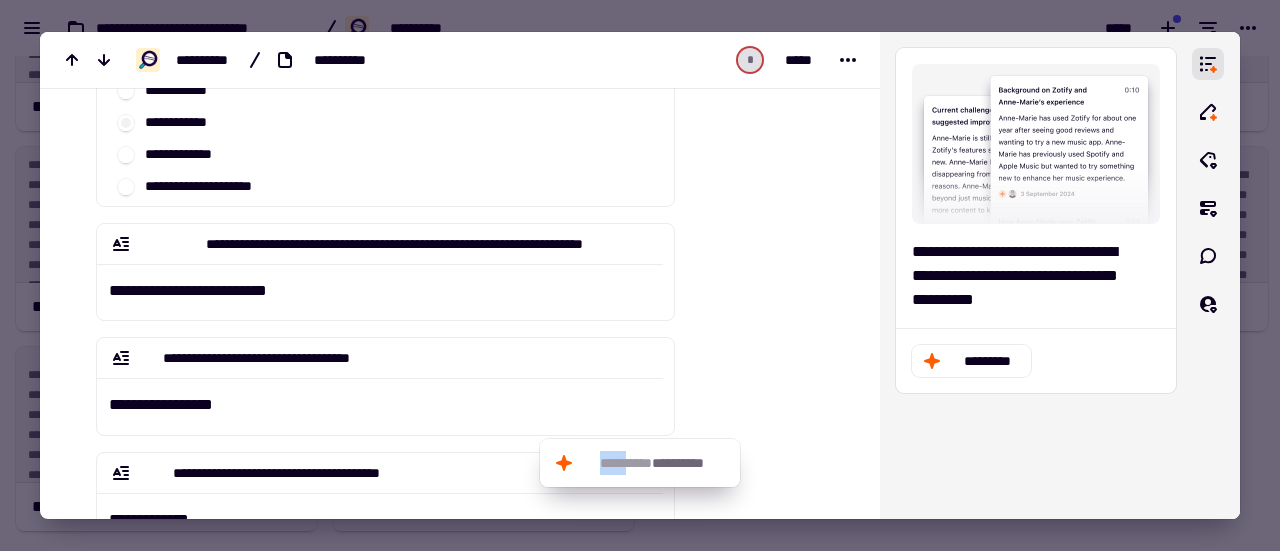 scroll, scrollTop: 0, scrollLeft: 0, axis: both 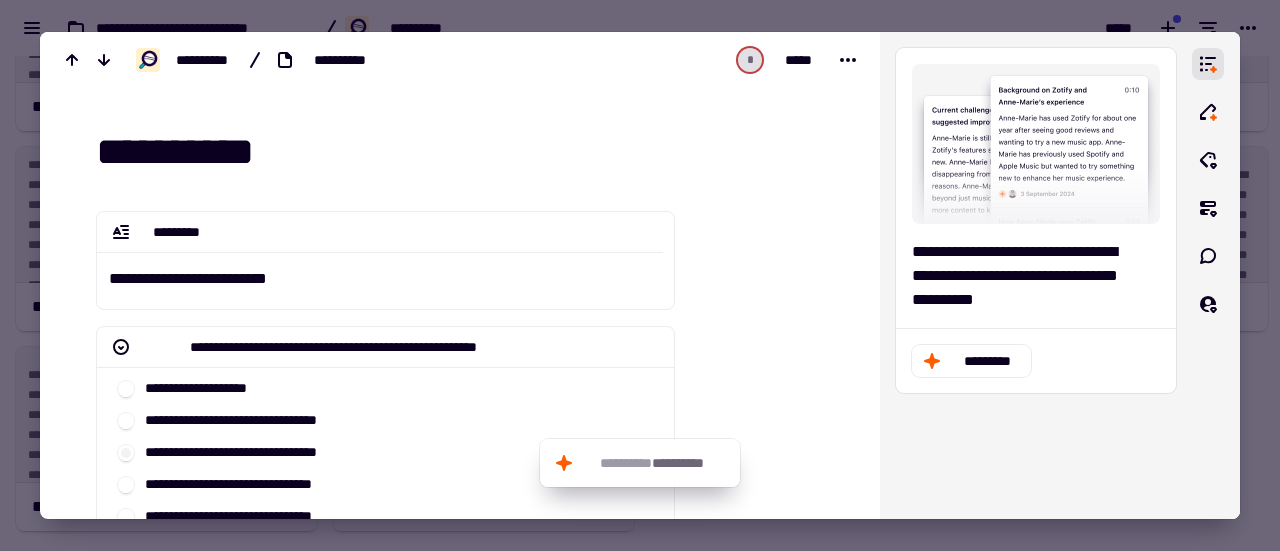 click at bounding box center (640, 275) 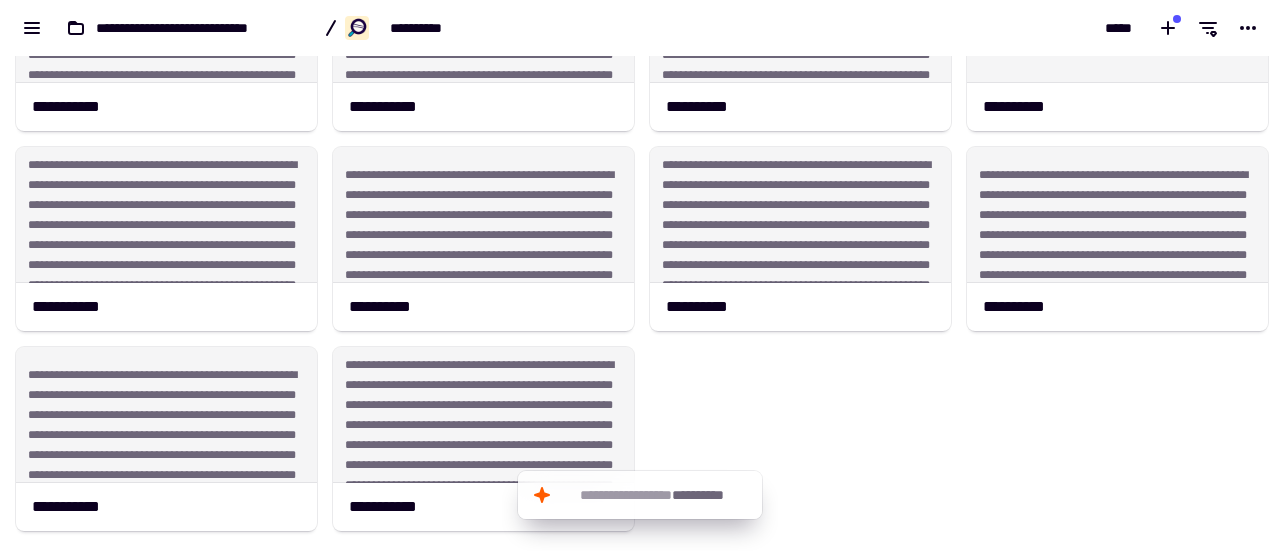 click on "**********" 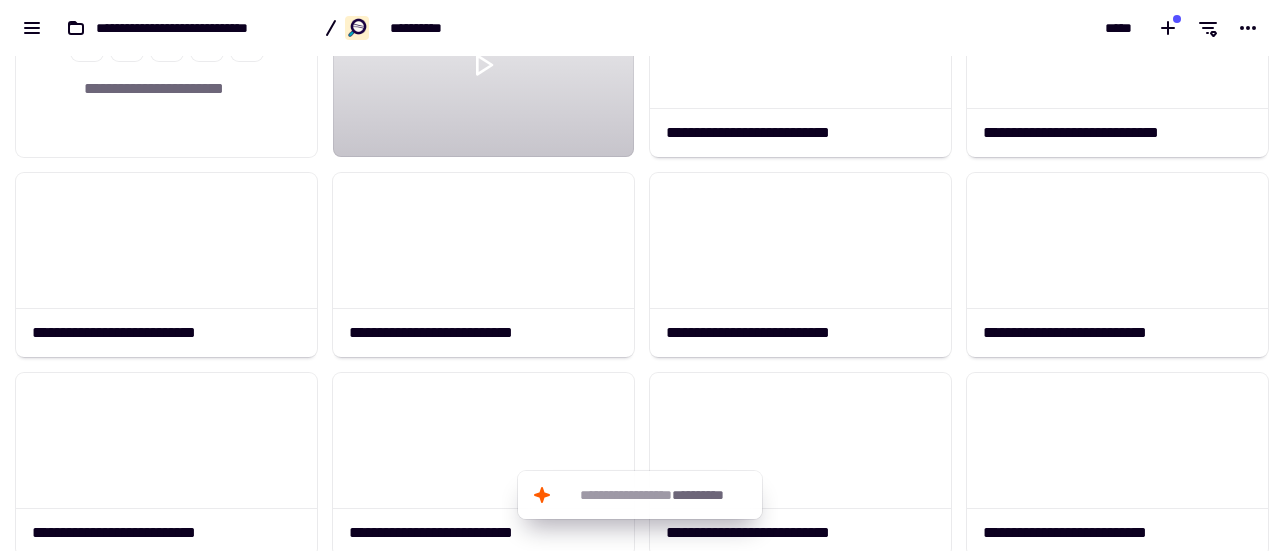 scroll, scrollTop: 0, scrollLeft: 0, axis: both 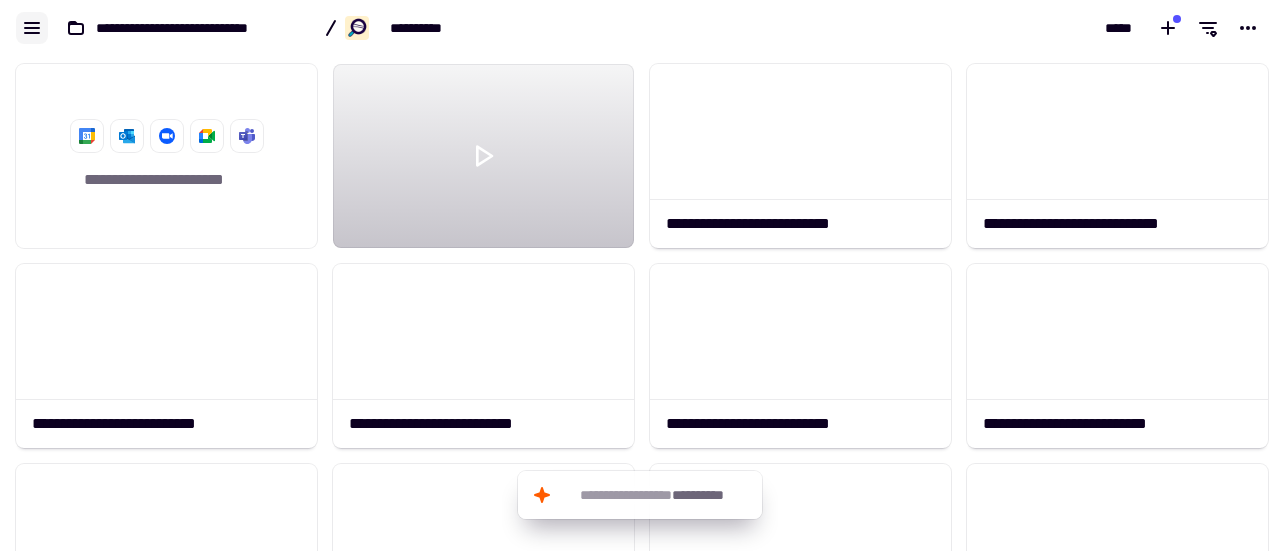 click 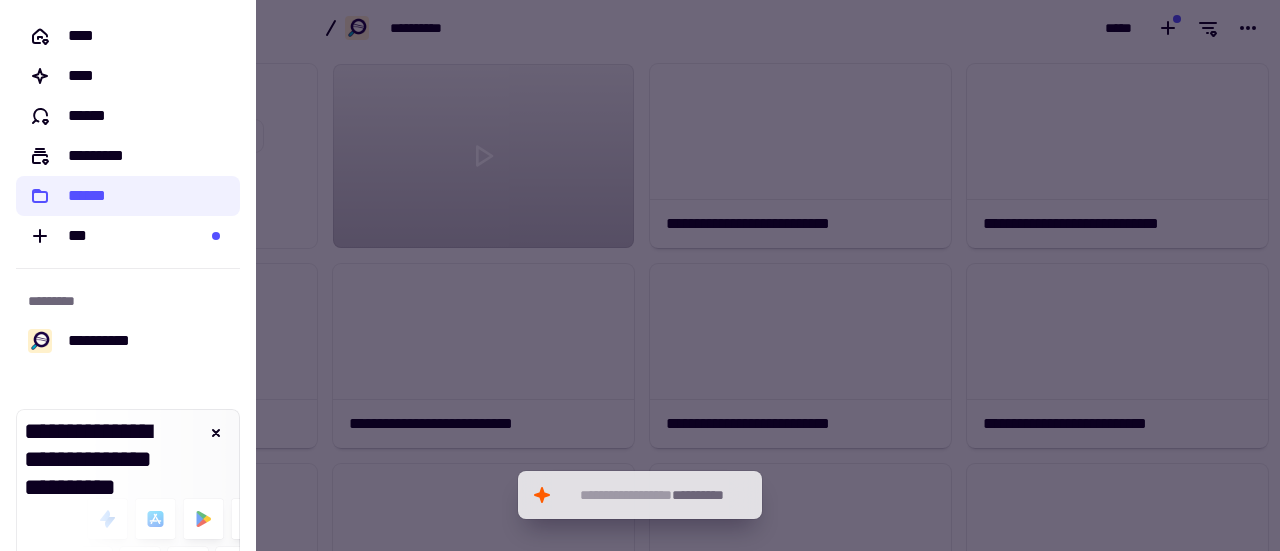click 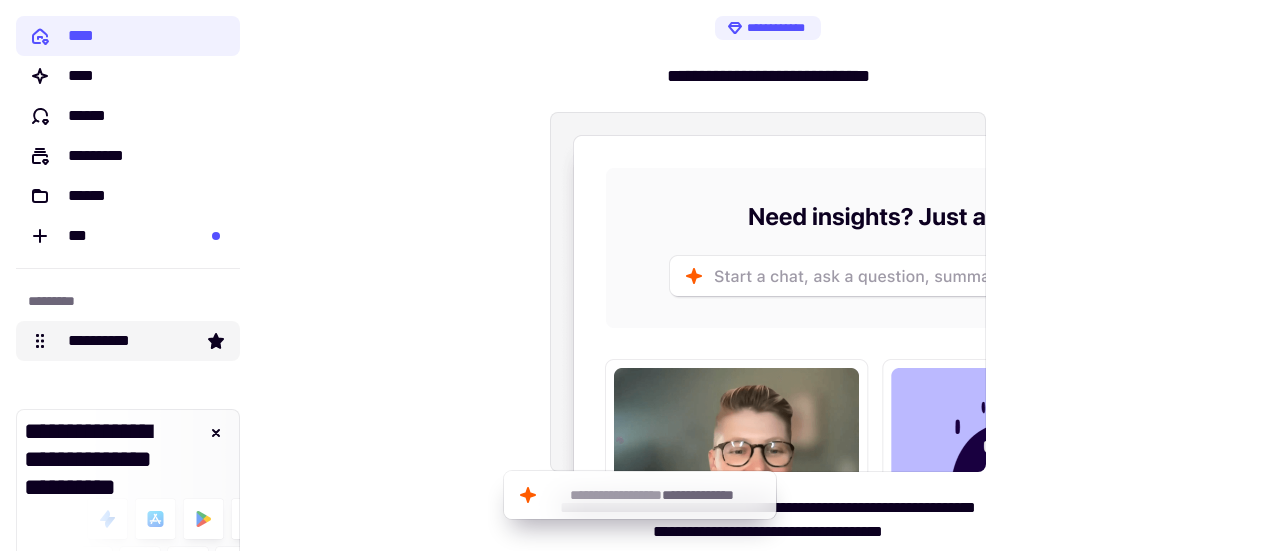 click on "**********" 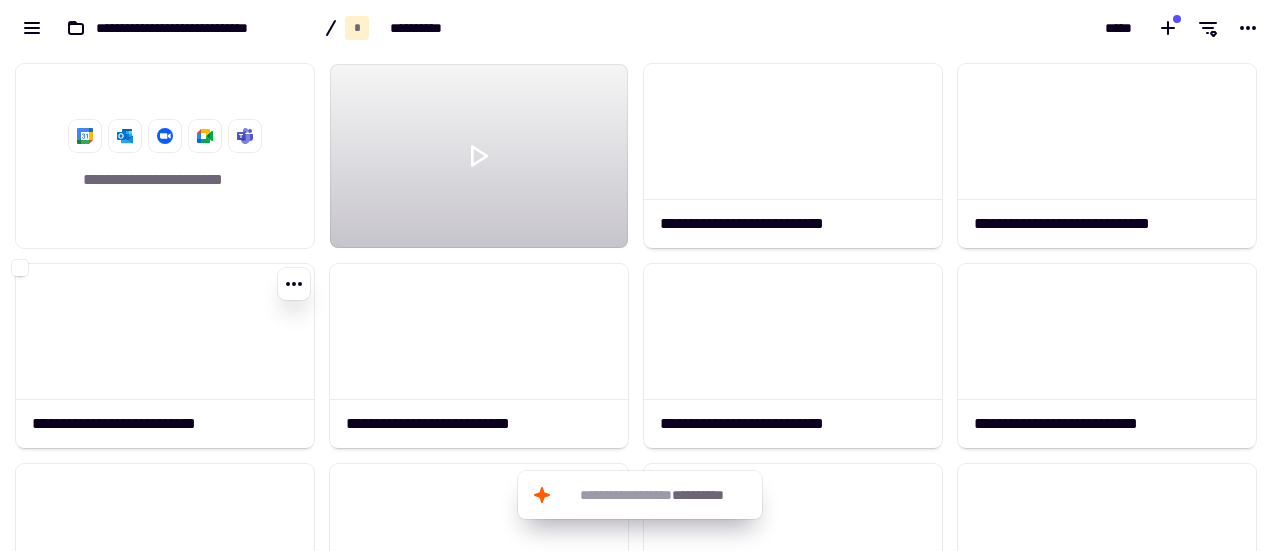scroll, scrollTop: 16, scrollLeft: 16, axis: both 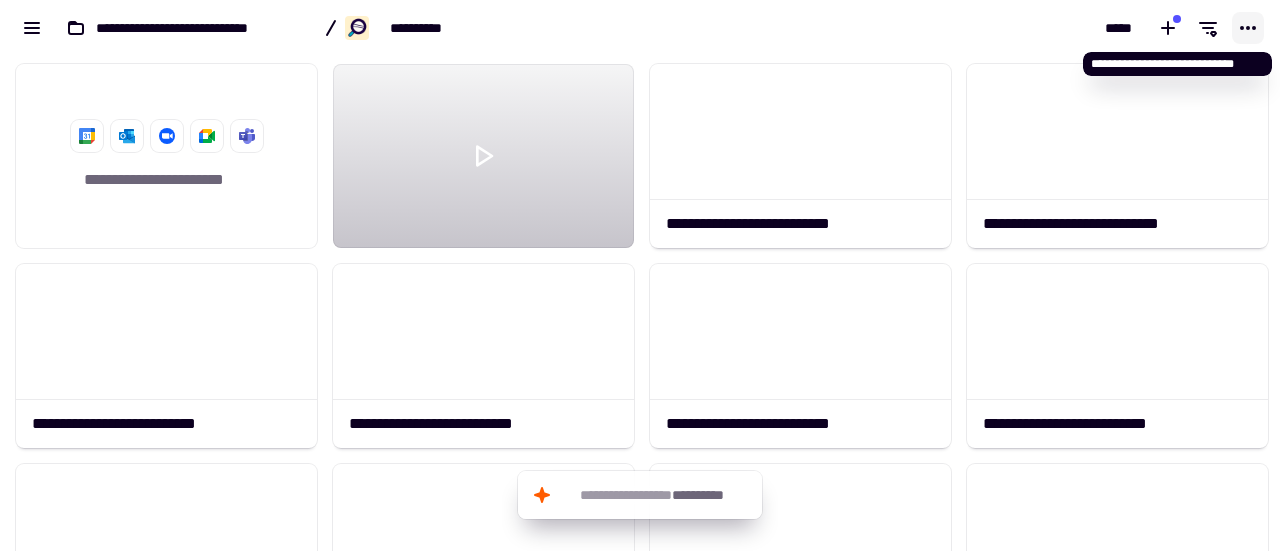 click 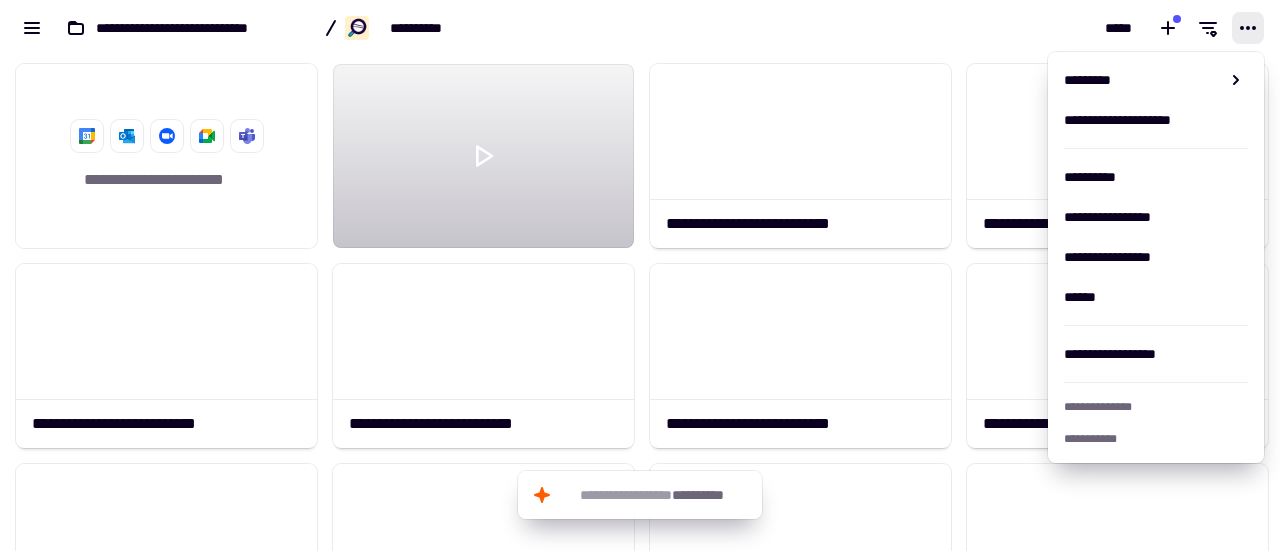 click on "*****" at bounding box center (960, 28) 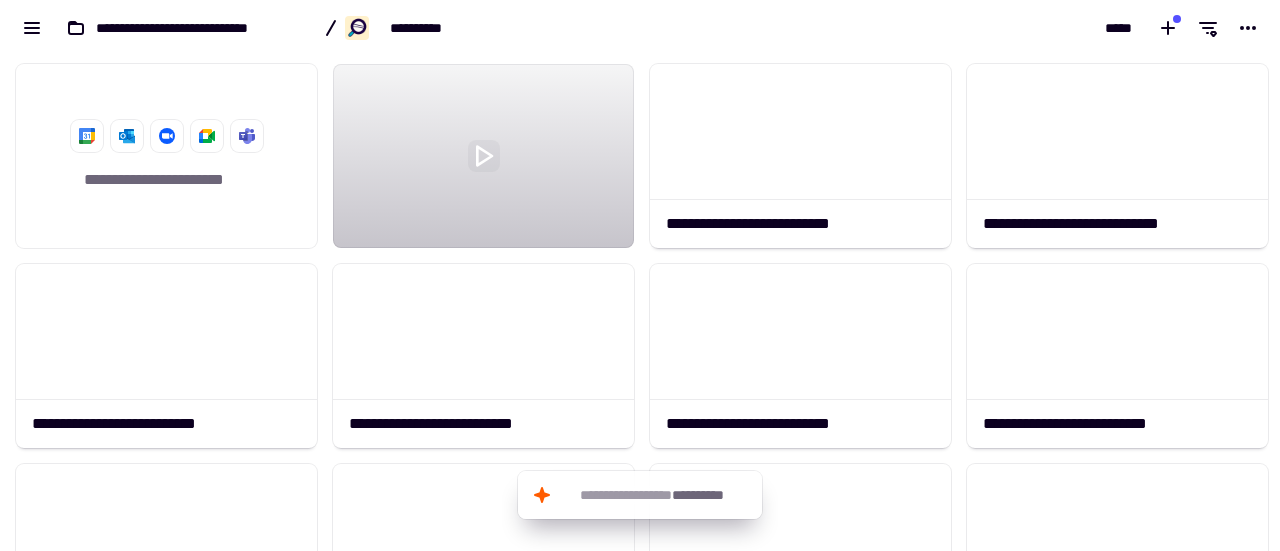 click 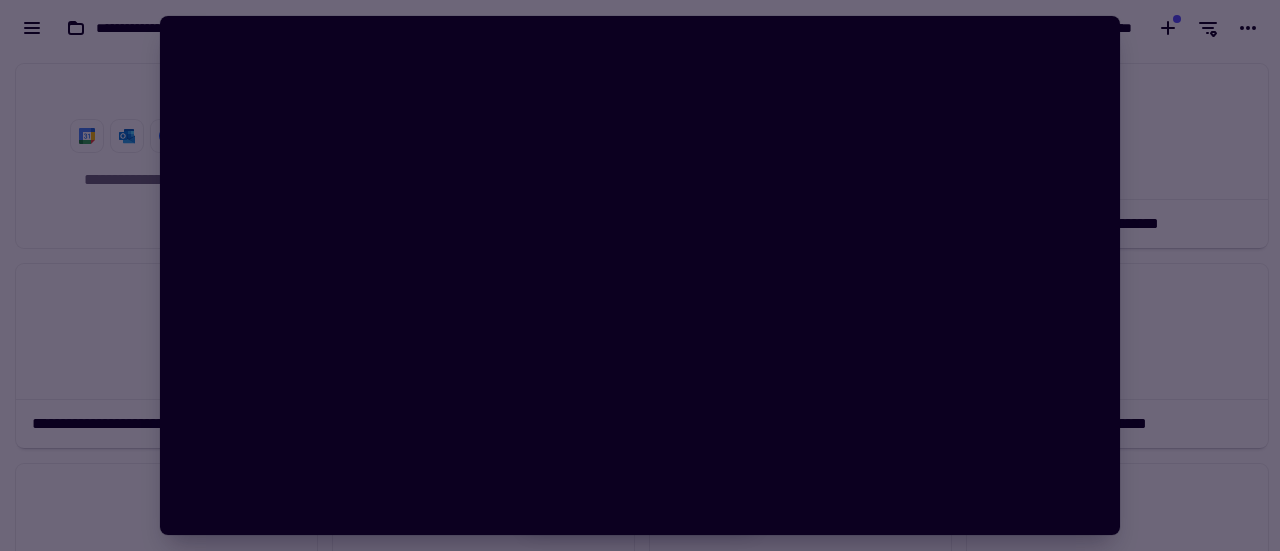 scroll, scrollTop: 36, scrollLeft: 0, axis: vertical 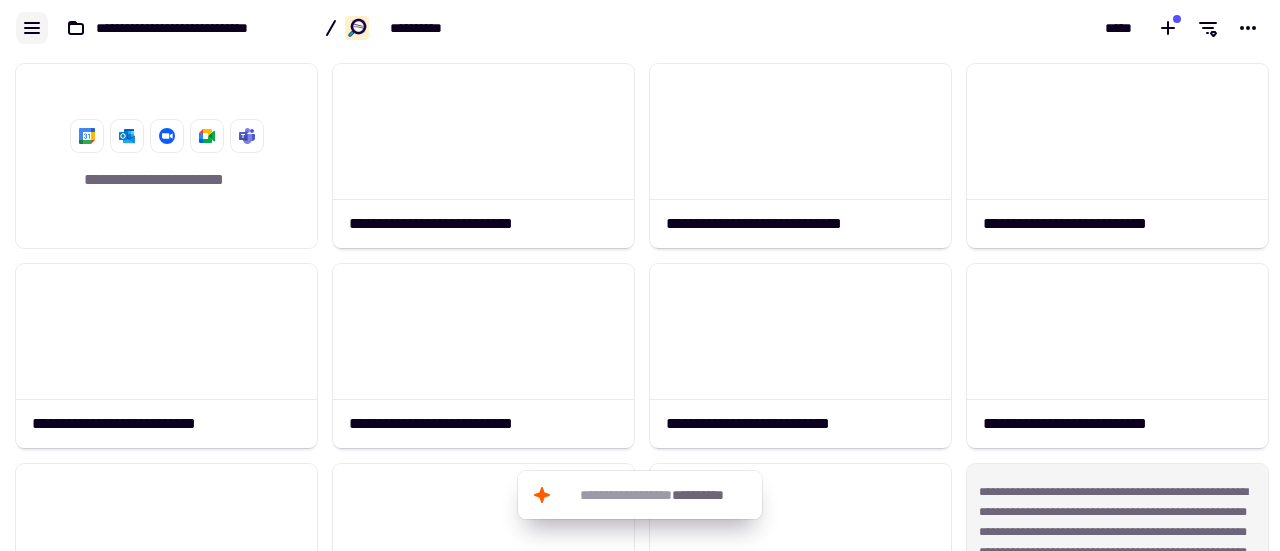 click 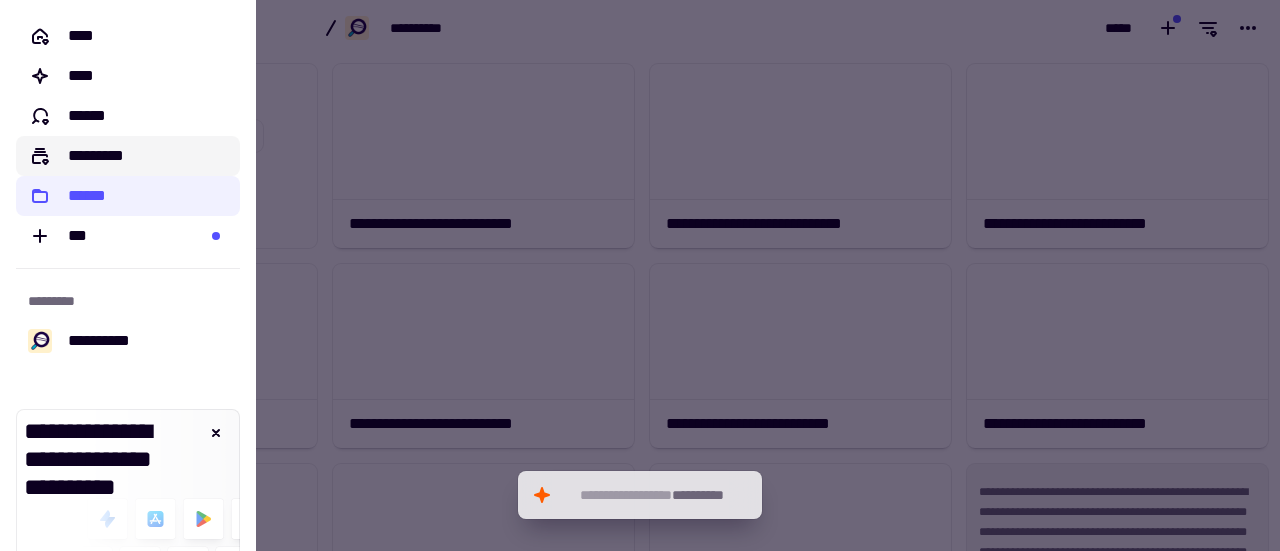 click on "*********" 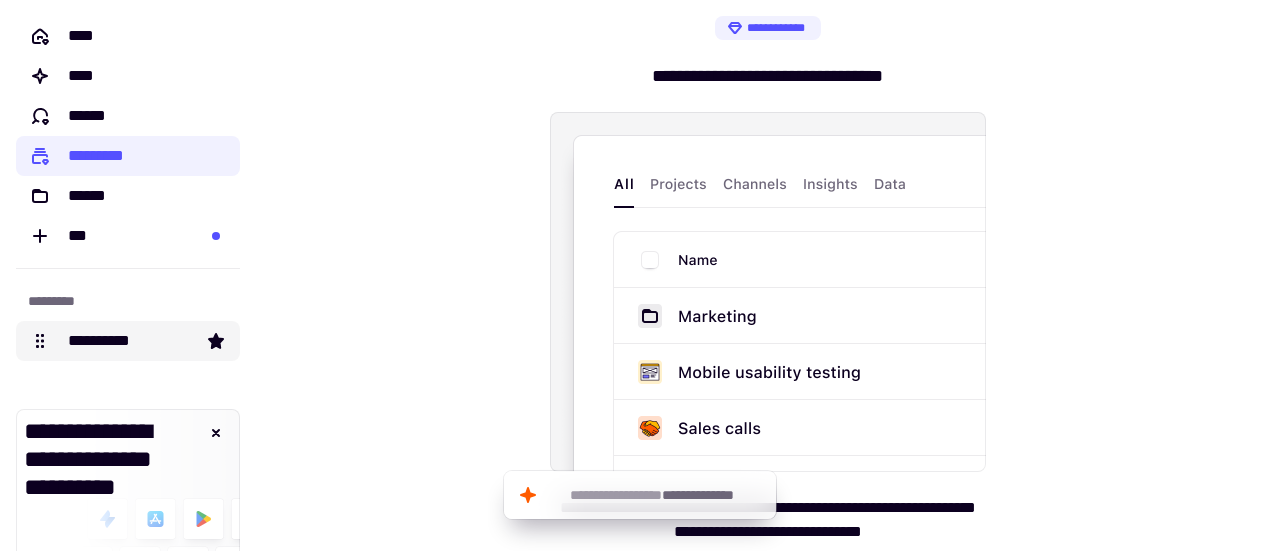 click on "**********" 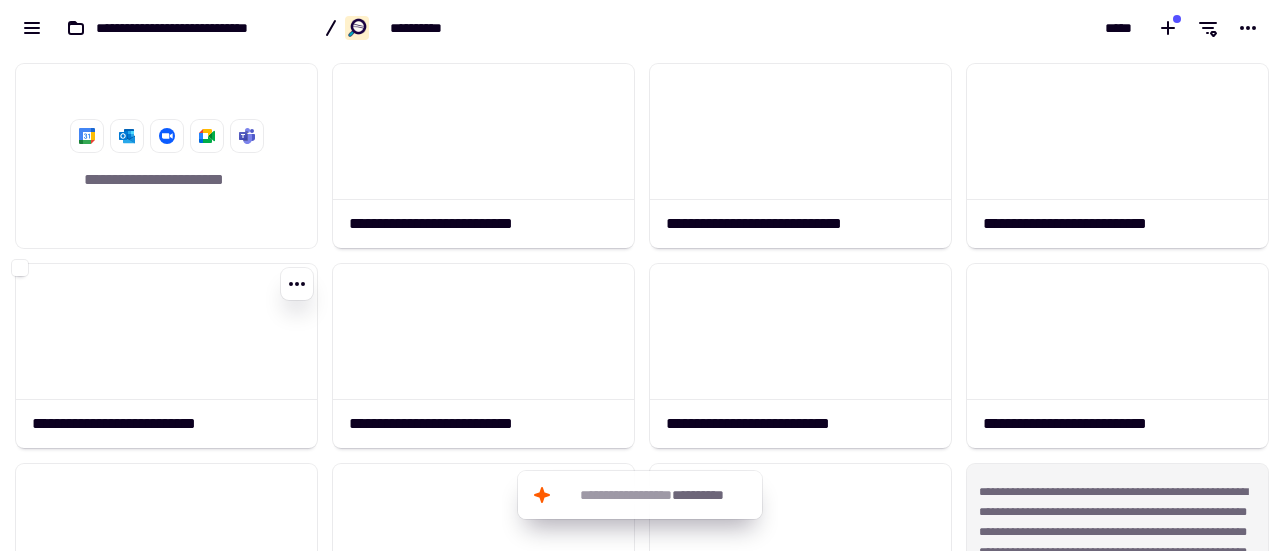 scroll, scrollTop: 16, scrollLeft: 16, axis: both 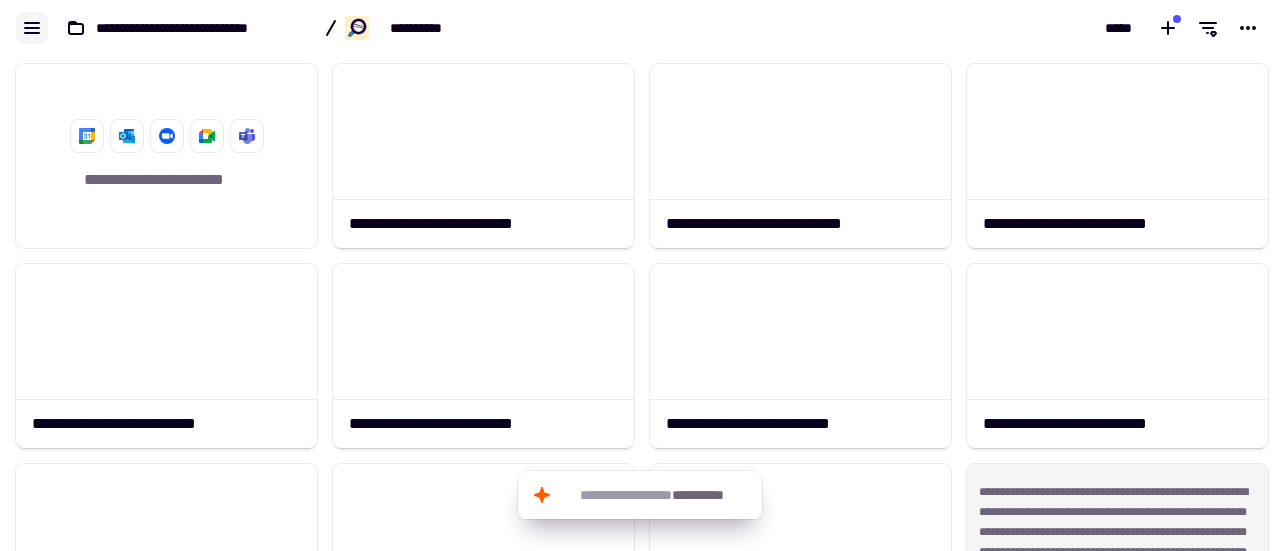 click 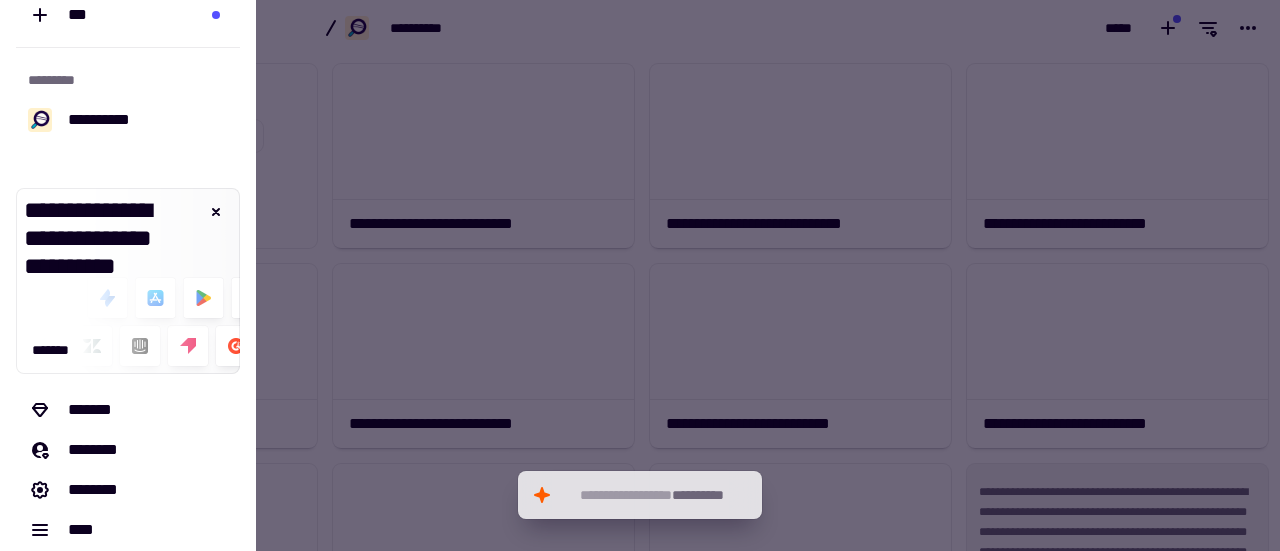 scroll, scrollTop: 236, scrollLeft: 0, axis: vertical 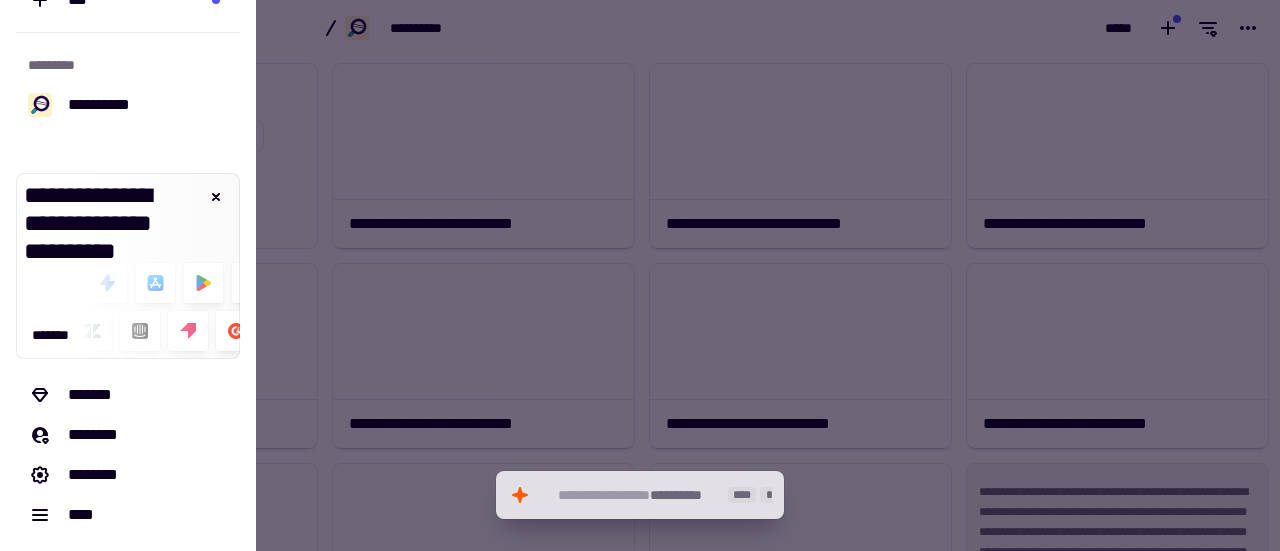 click on "**********" 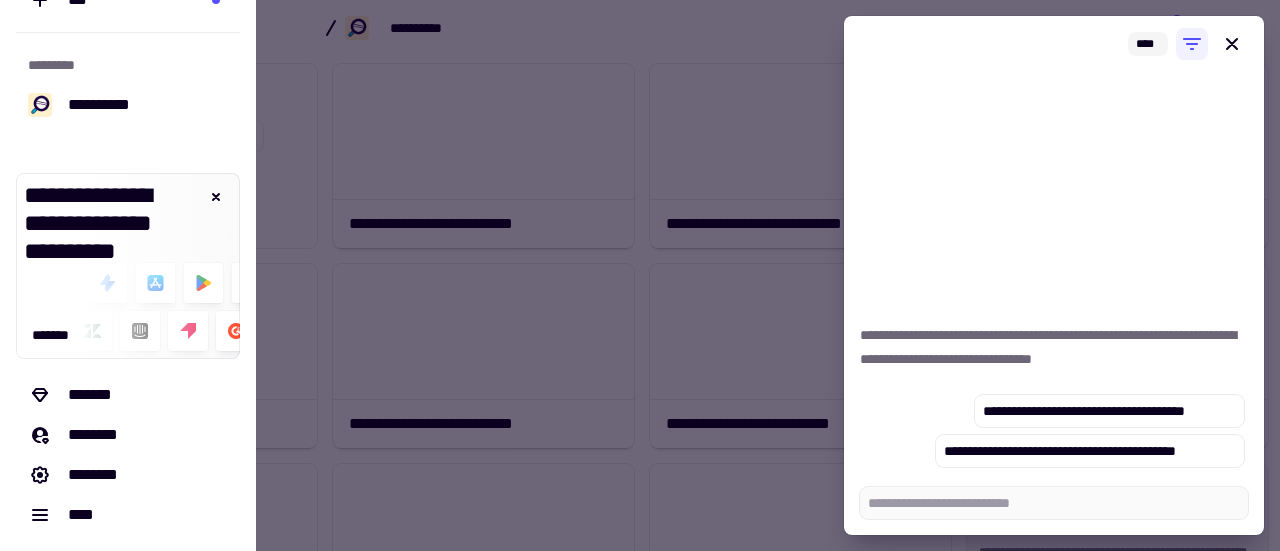 type on "*" 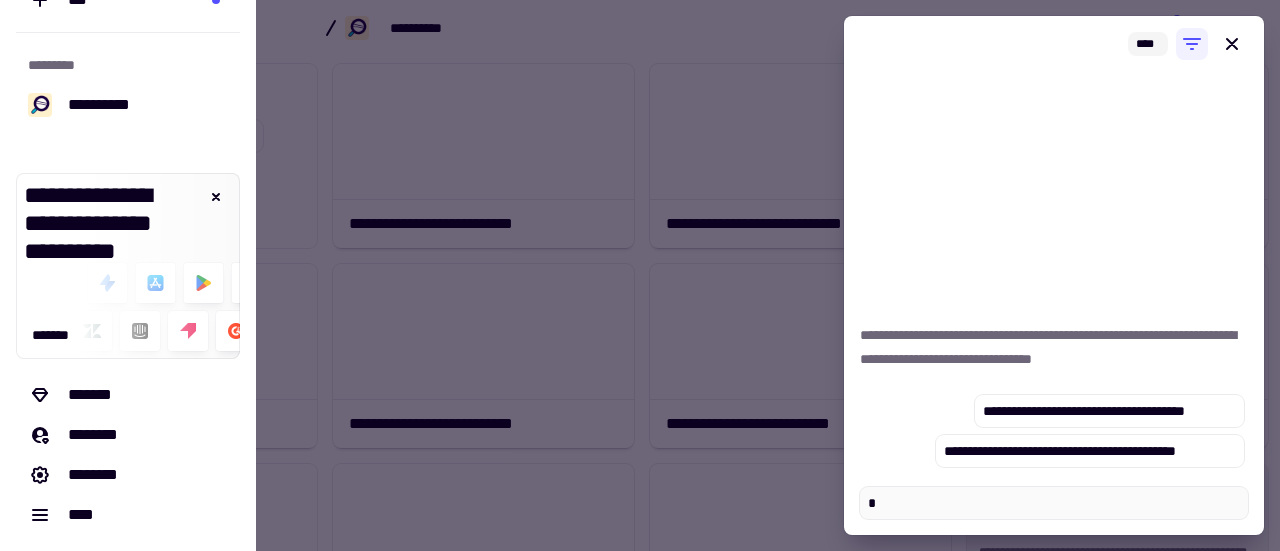 type on "**" 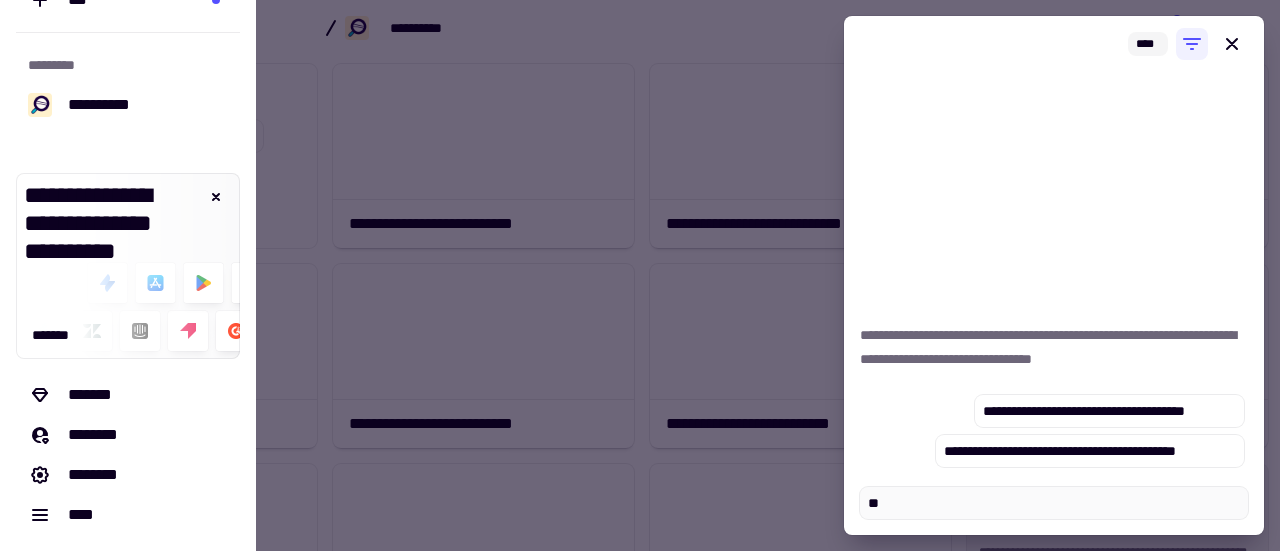 type on "*" 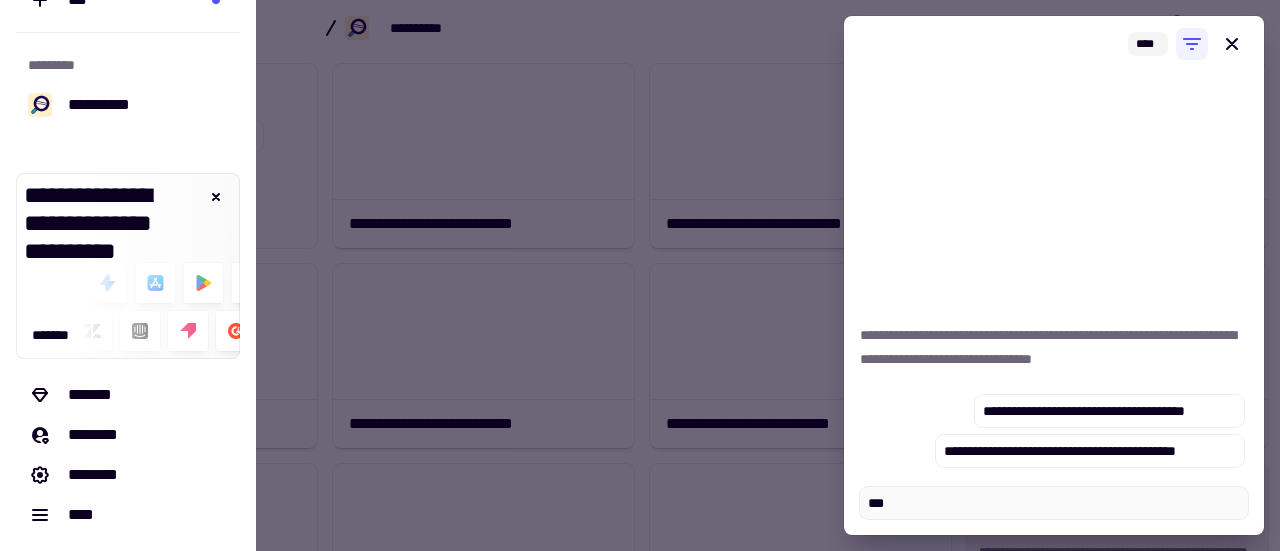 type on "*" 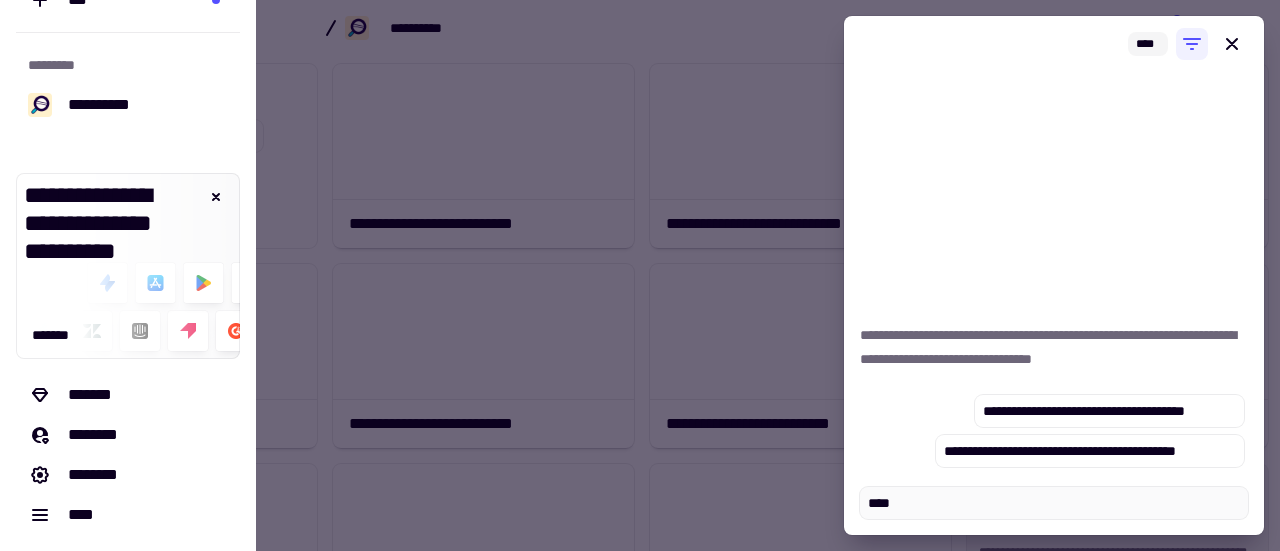 type on "*" 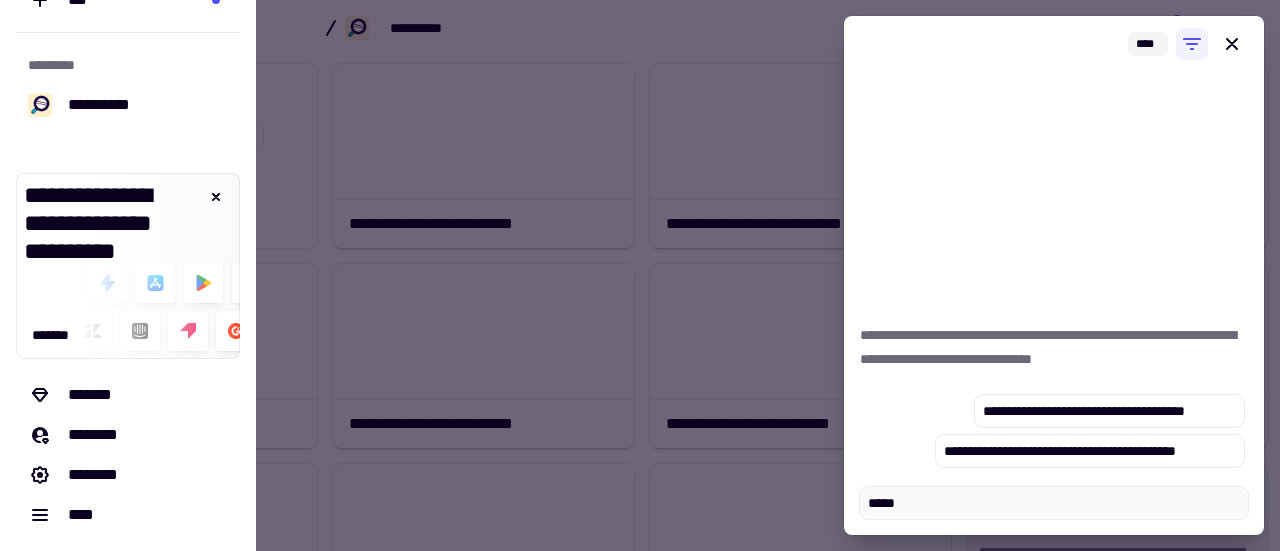 type on "*" 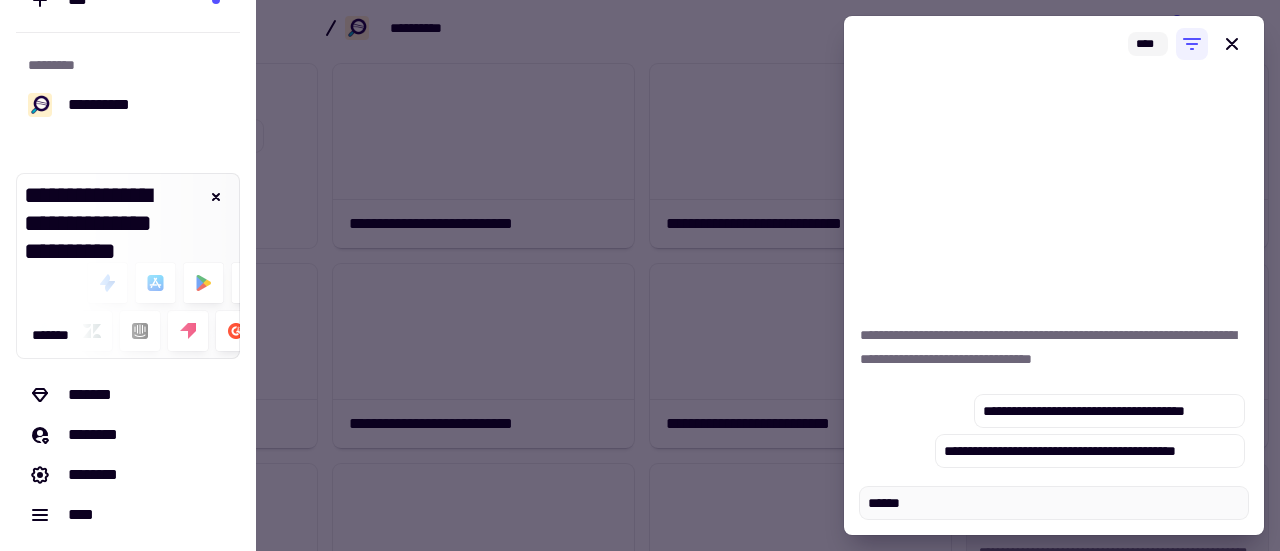 type on "*" 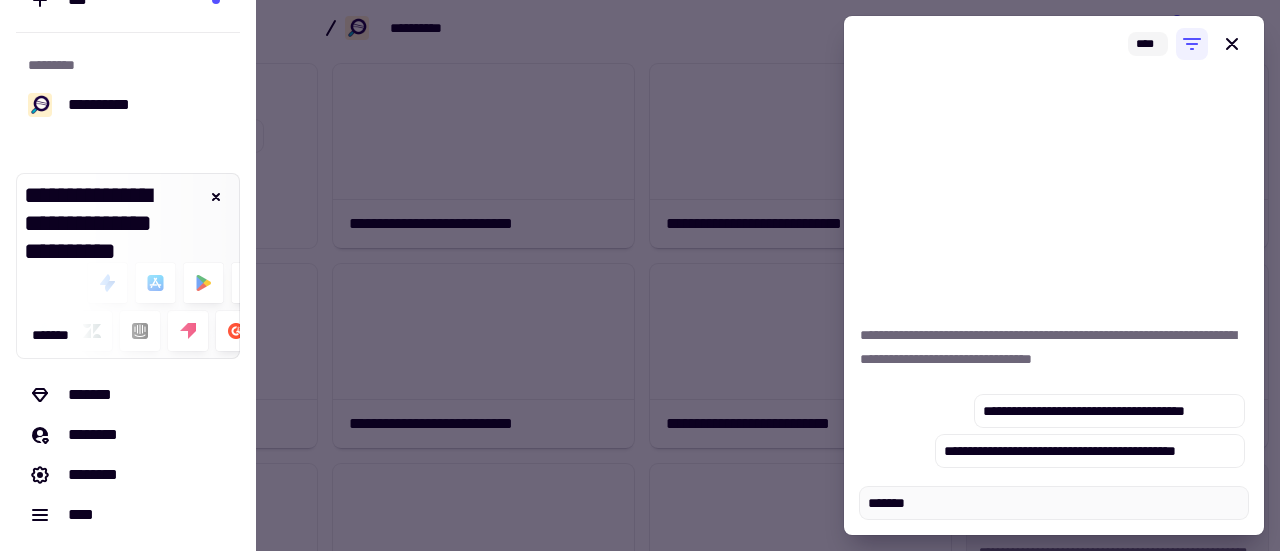 type on "*" 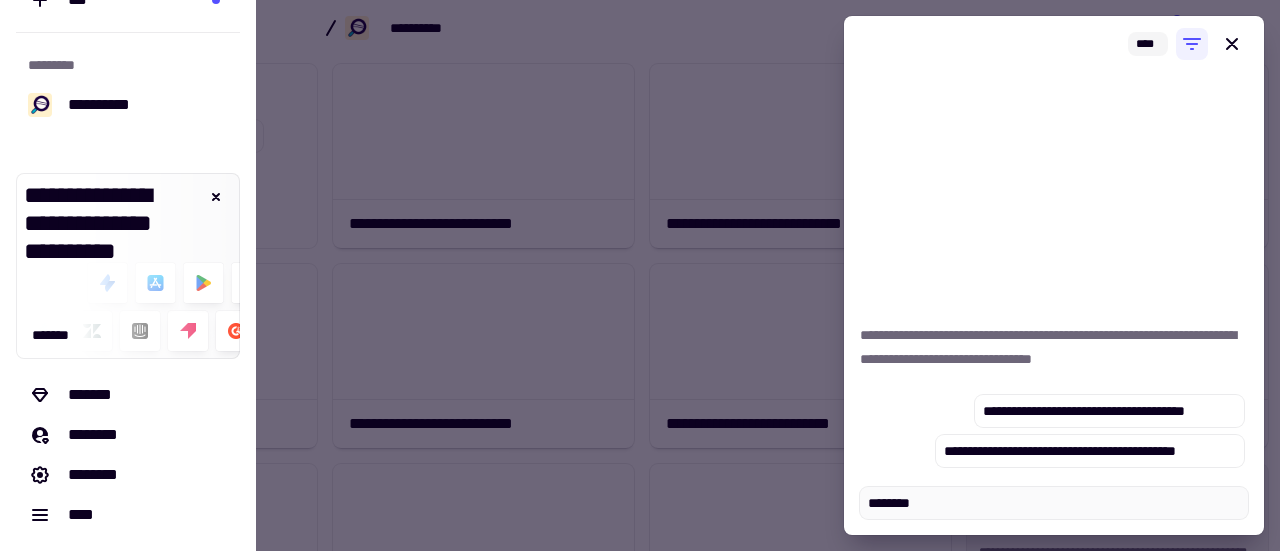 type on "*" 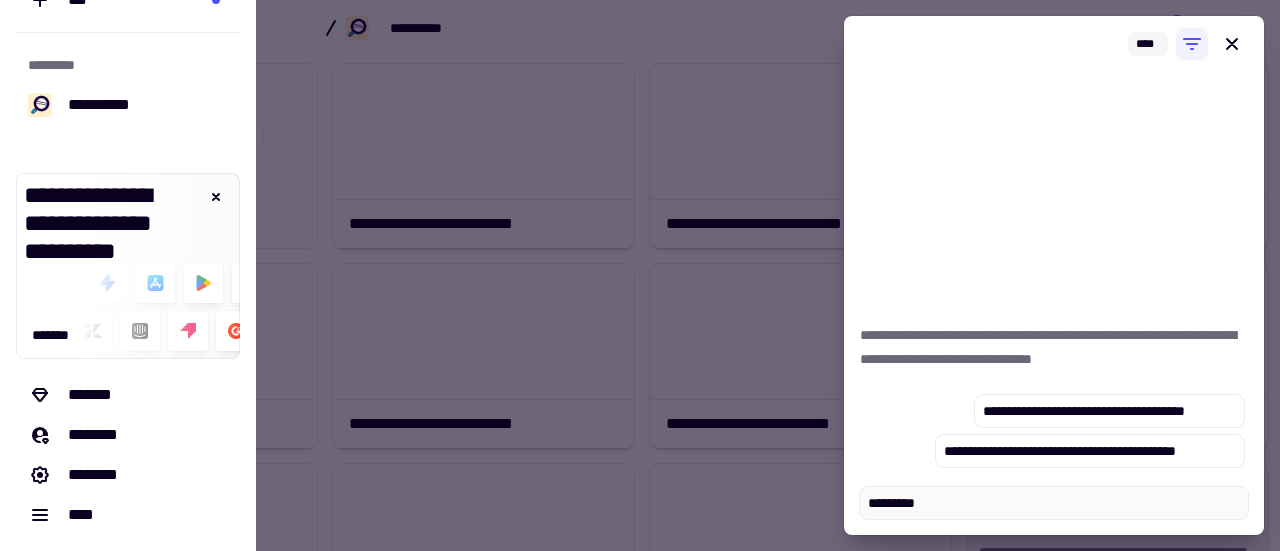 type on "*" 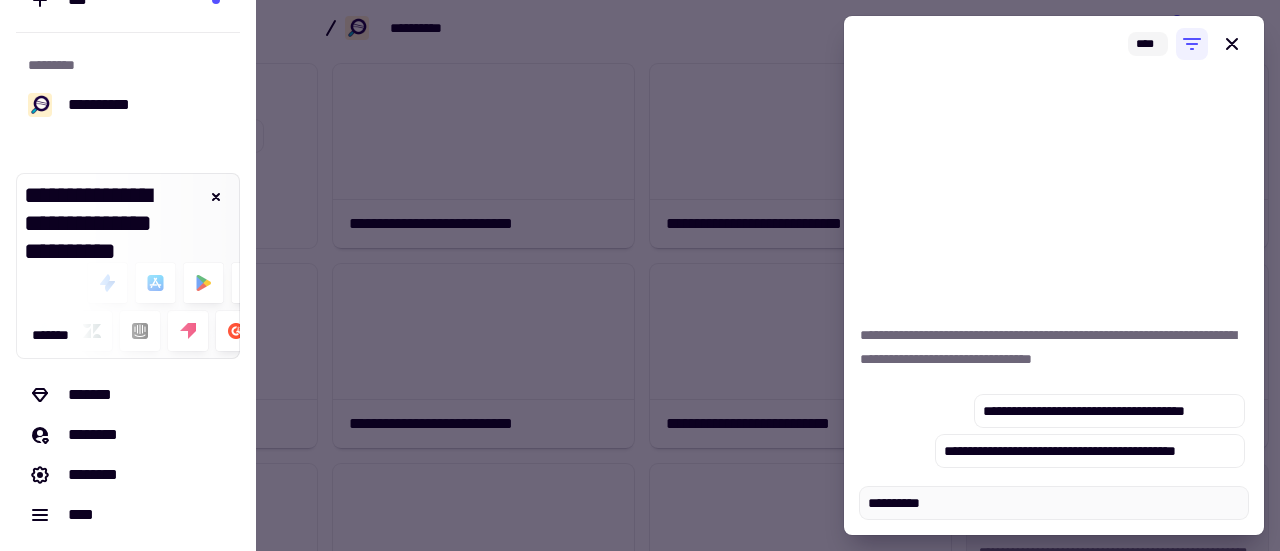 type on "*" 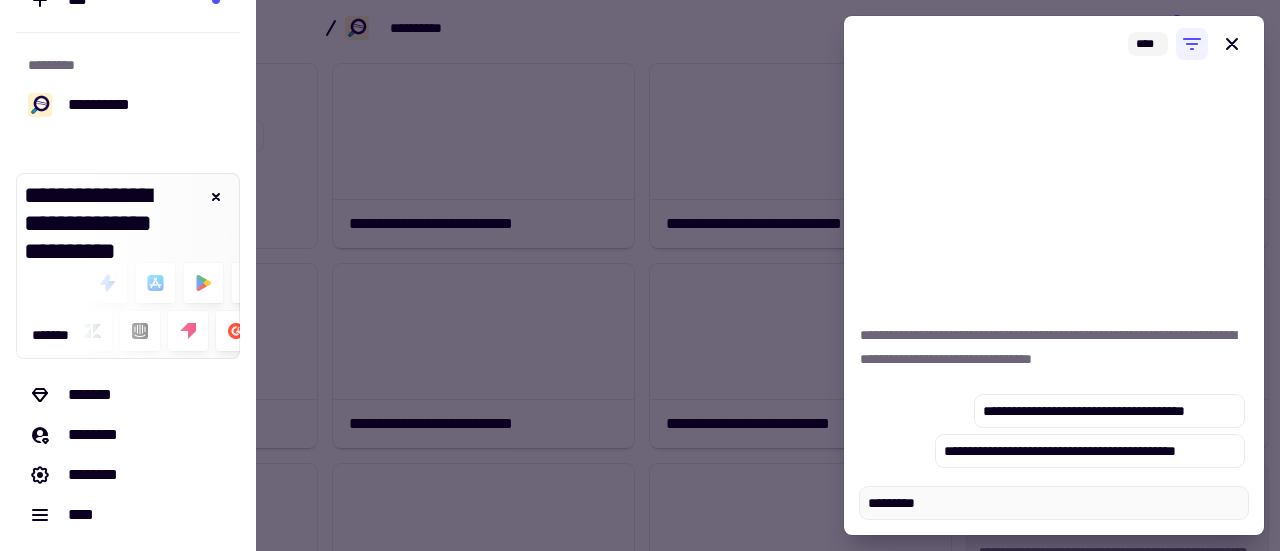 type on "*" 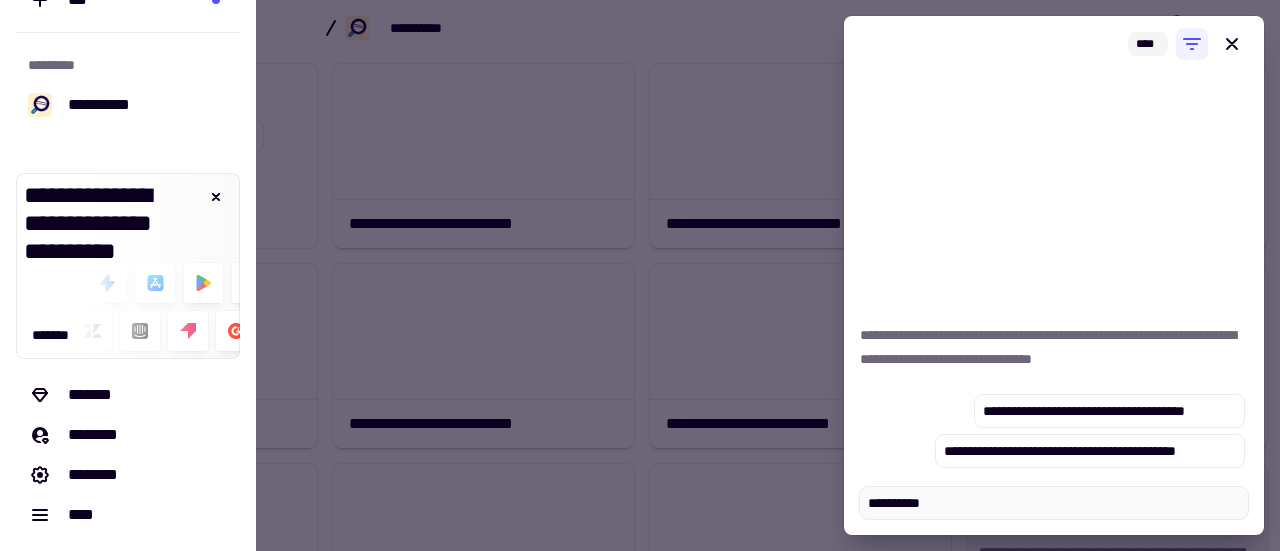 type on "*" 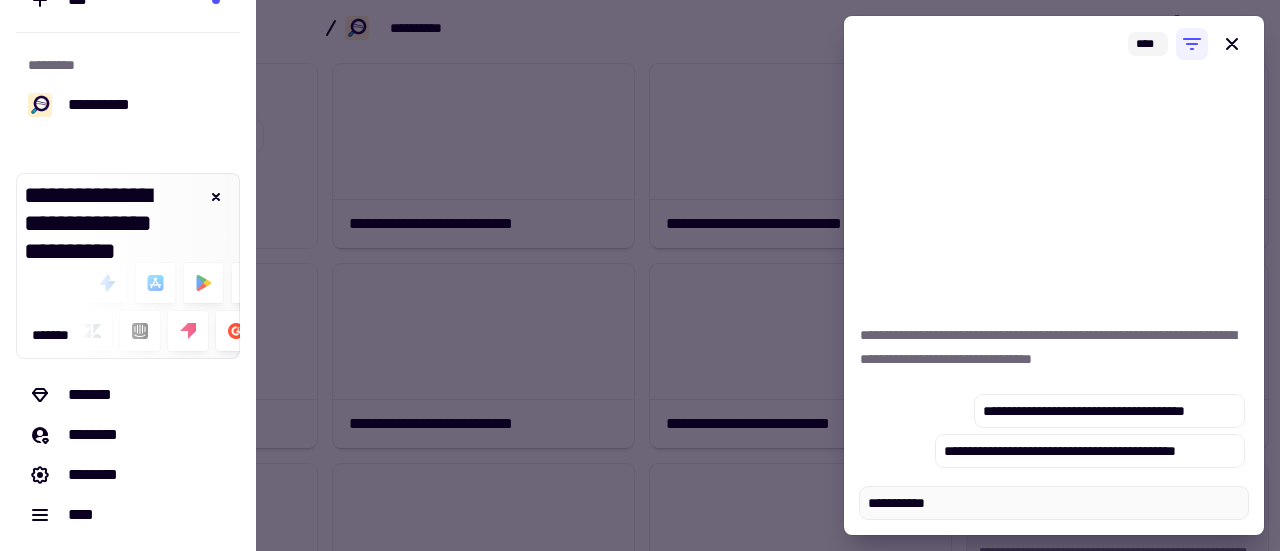 type on "*" 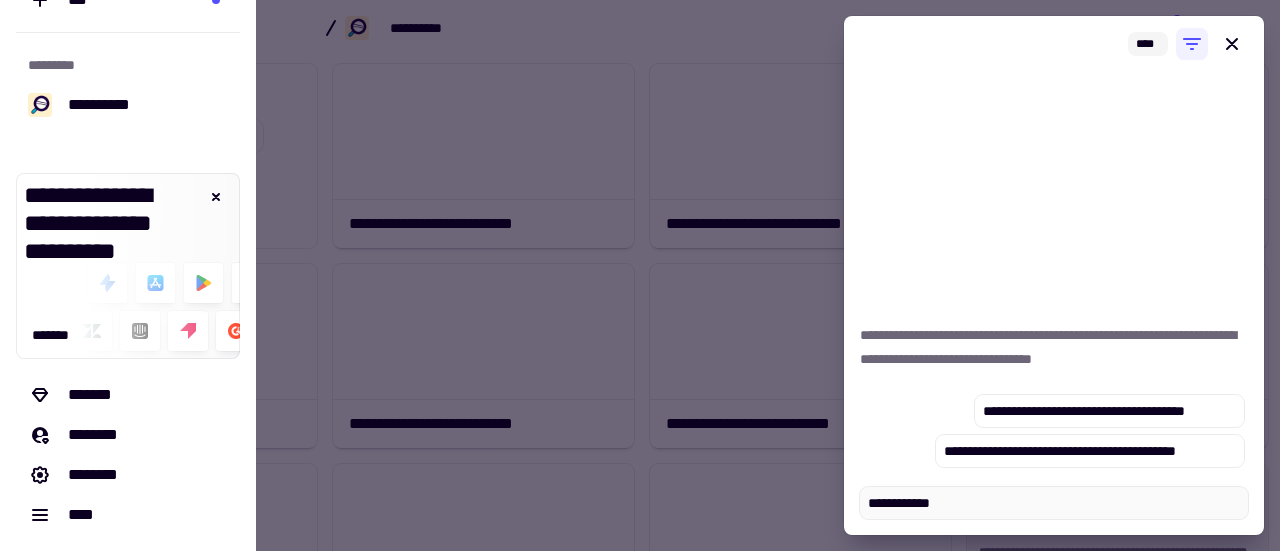 type on "*" 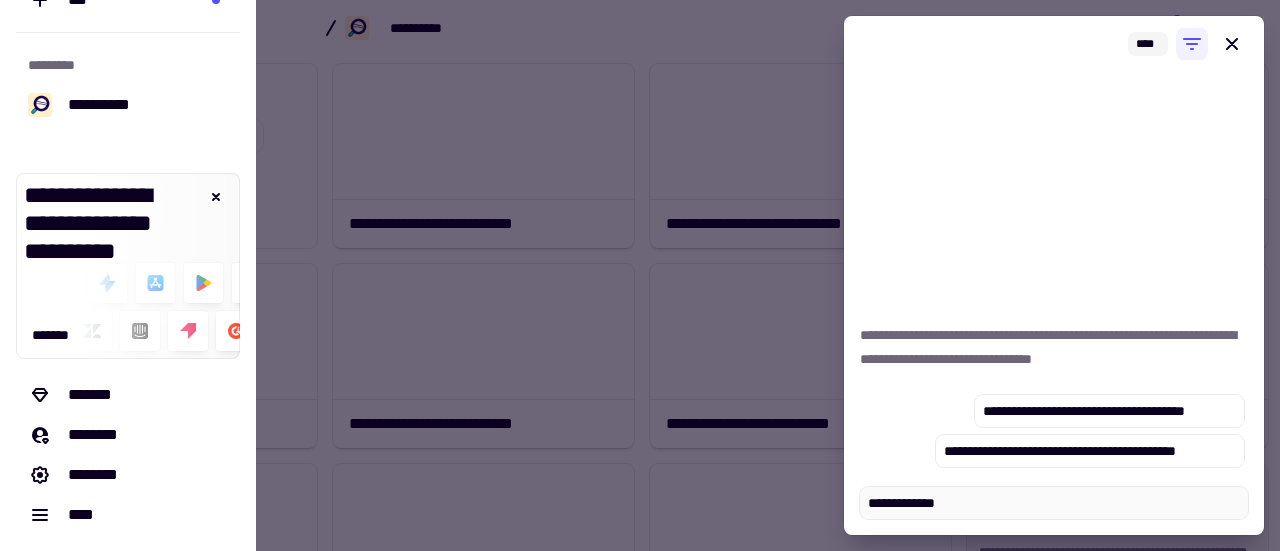 type on "*" 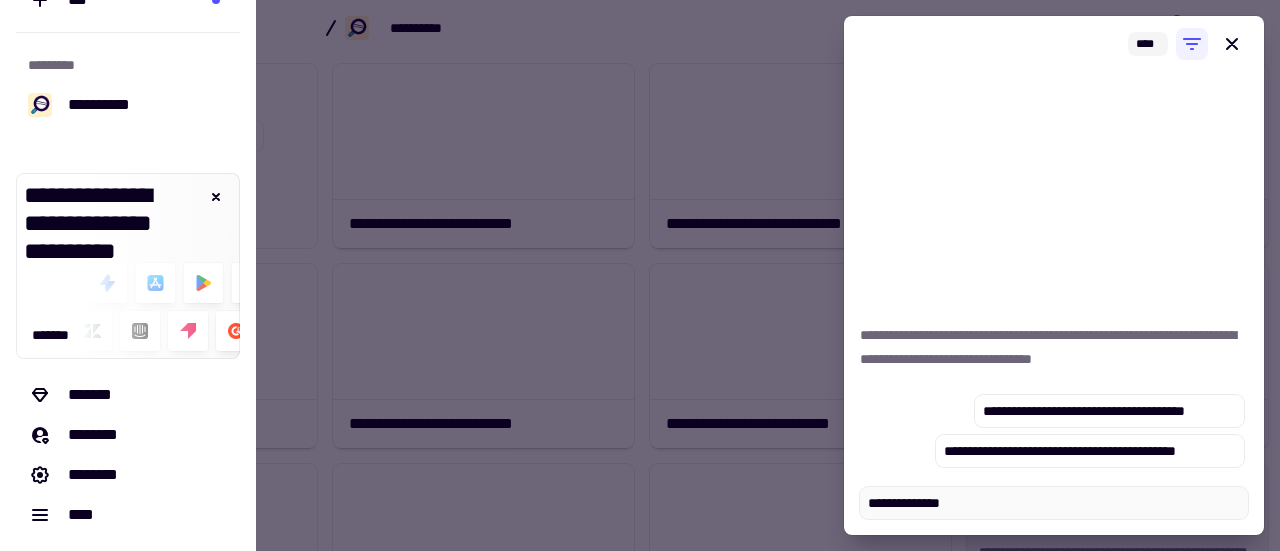 type on "*" 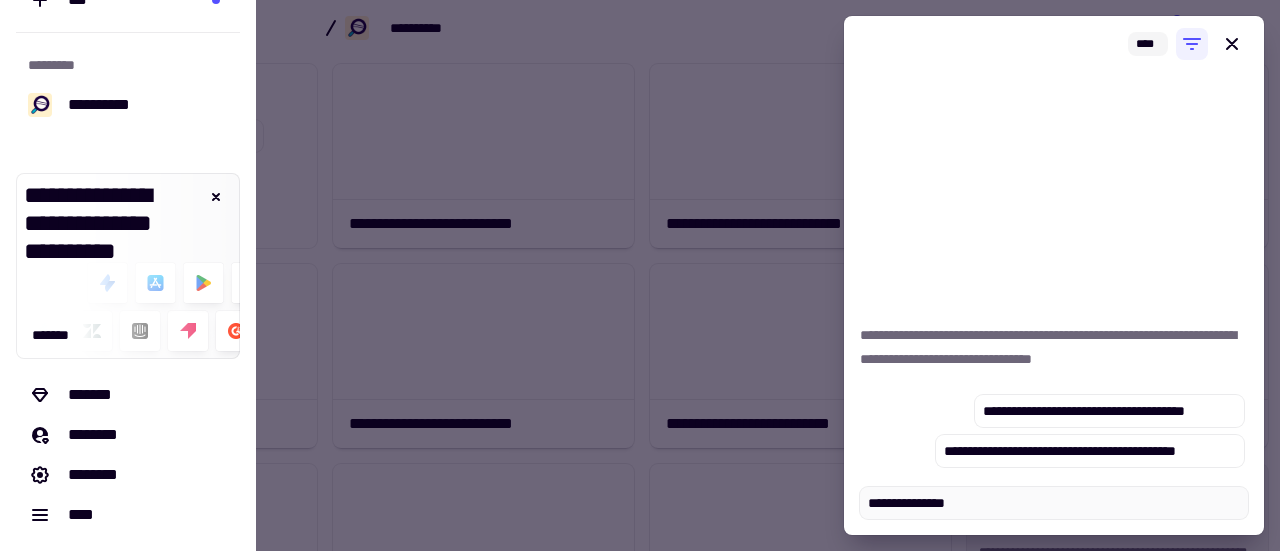 type on "*" 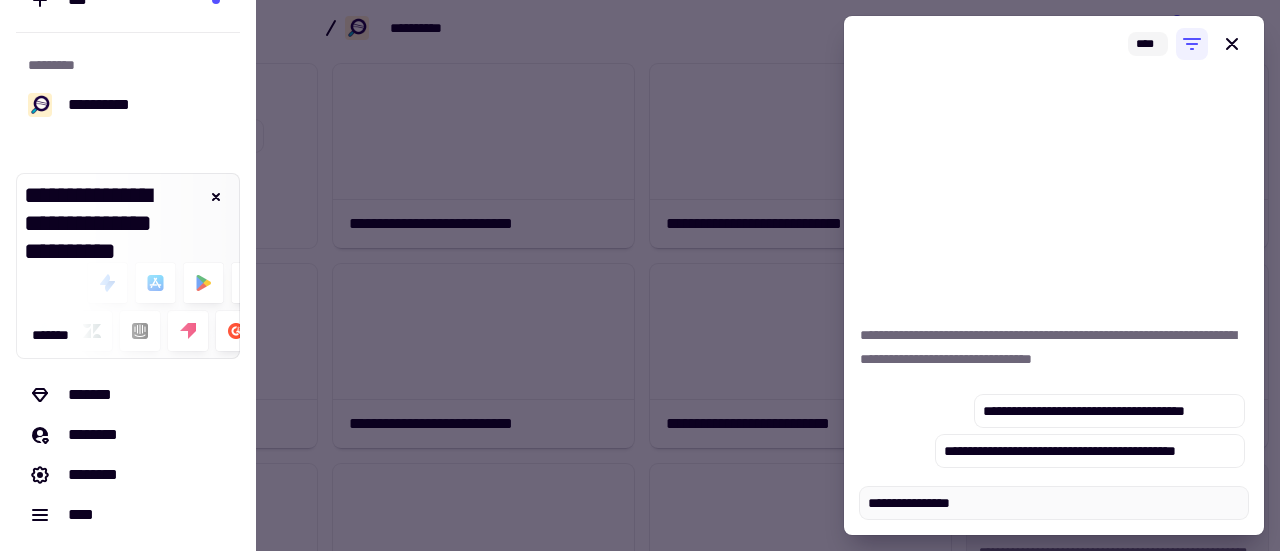 type on "*" 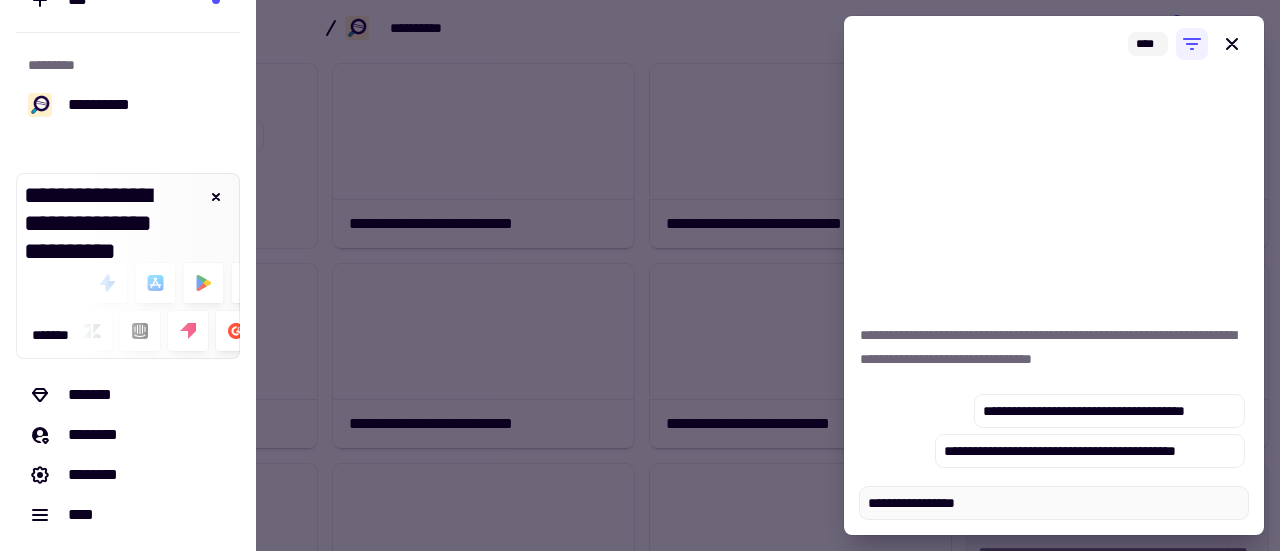 type on "*" 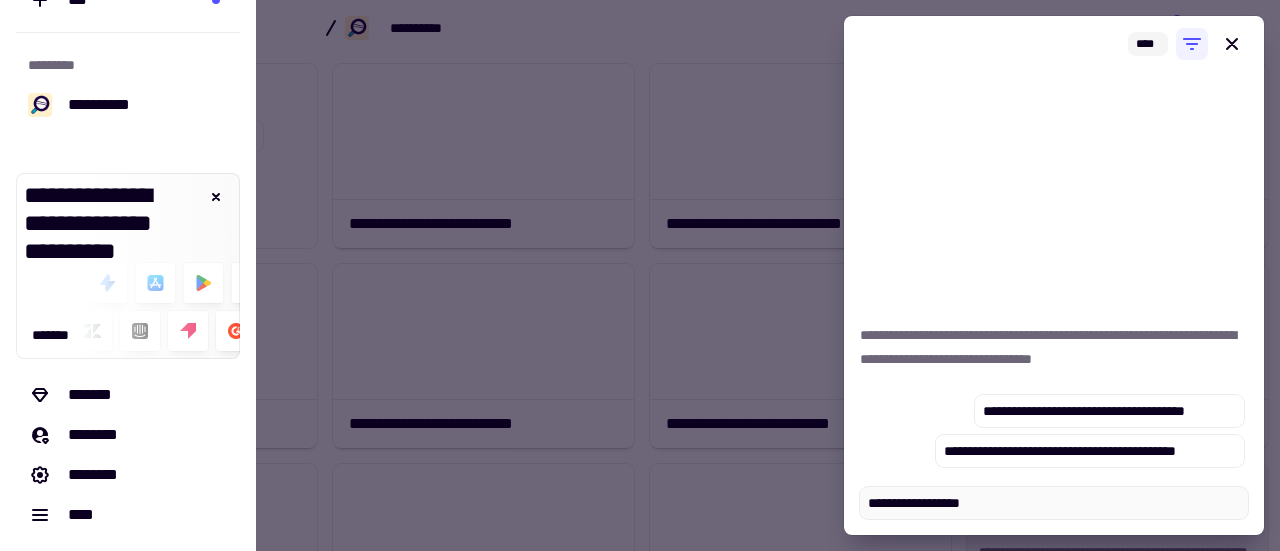 type on "*" 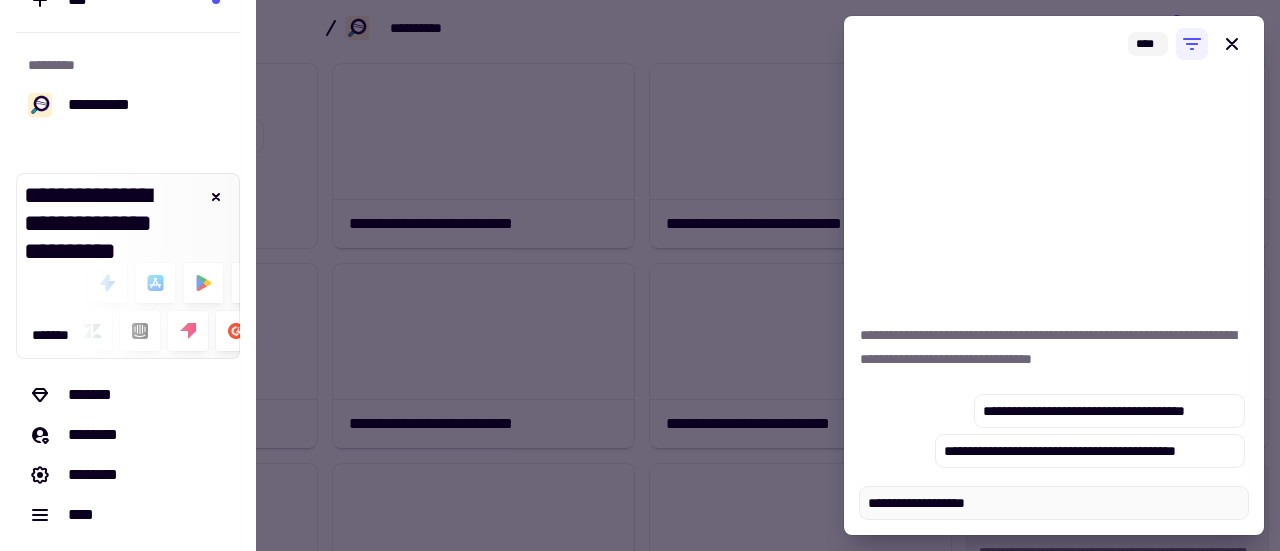 type on "*" 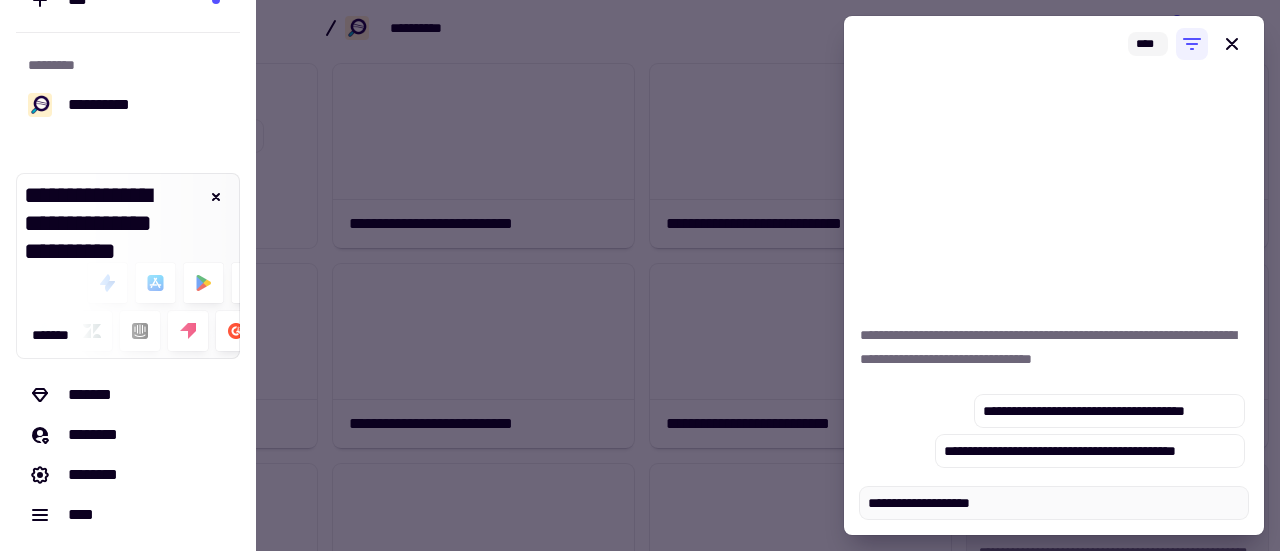 type on "*" 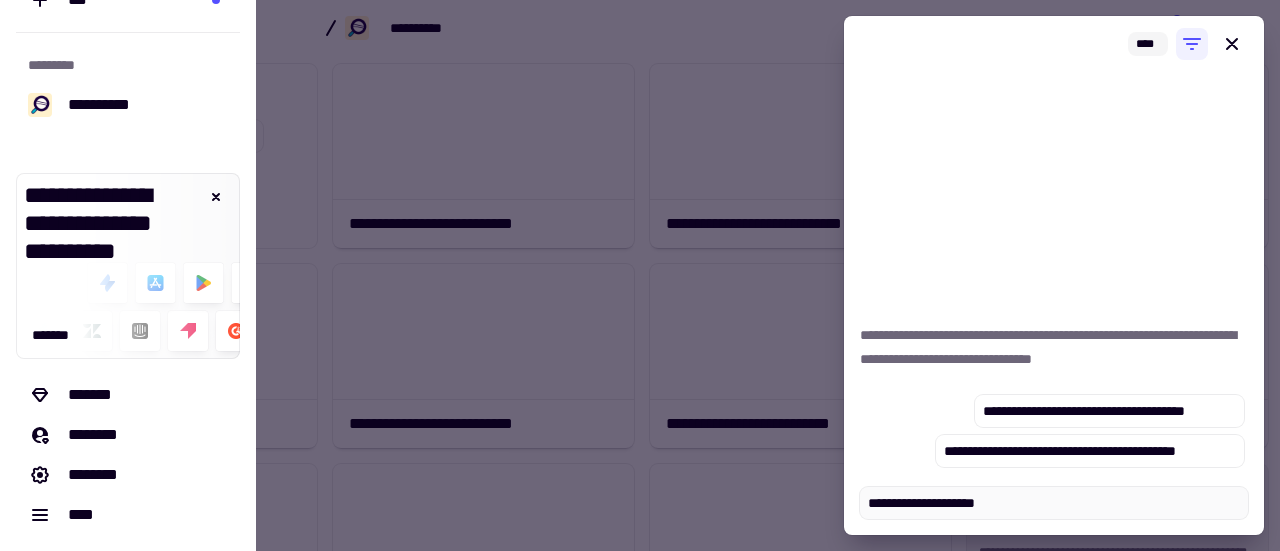 type on "*" 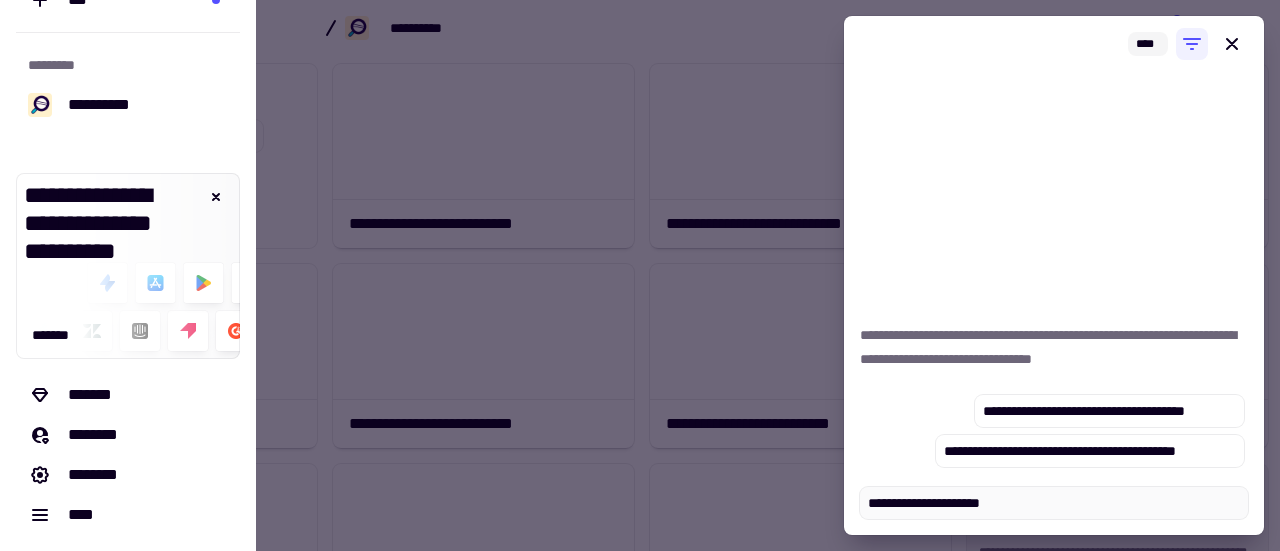 type on "*" 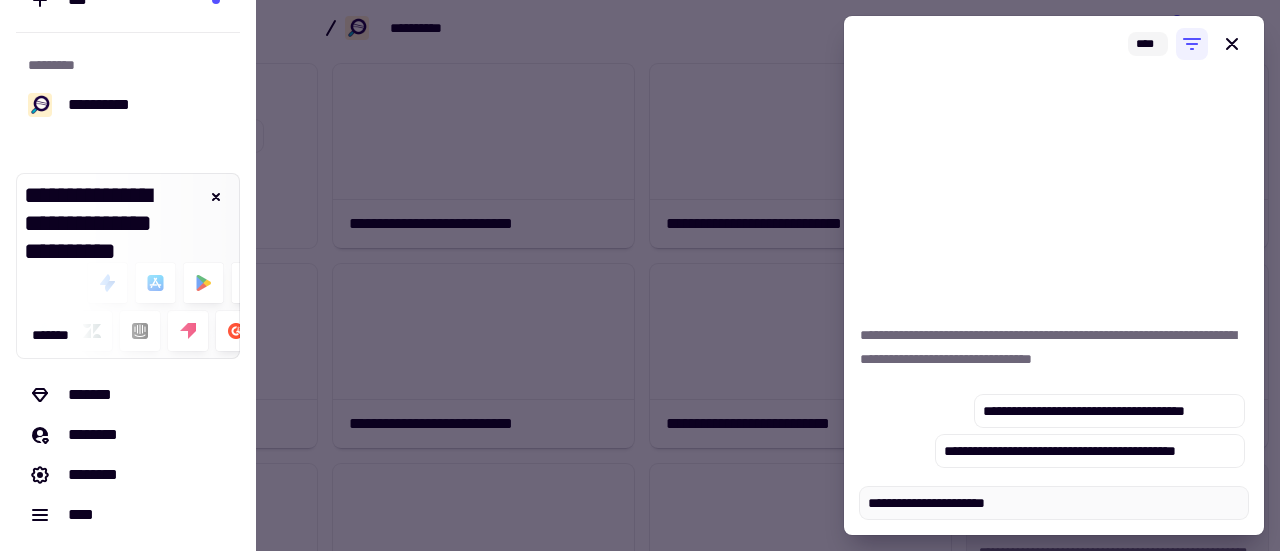 type on "*" 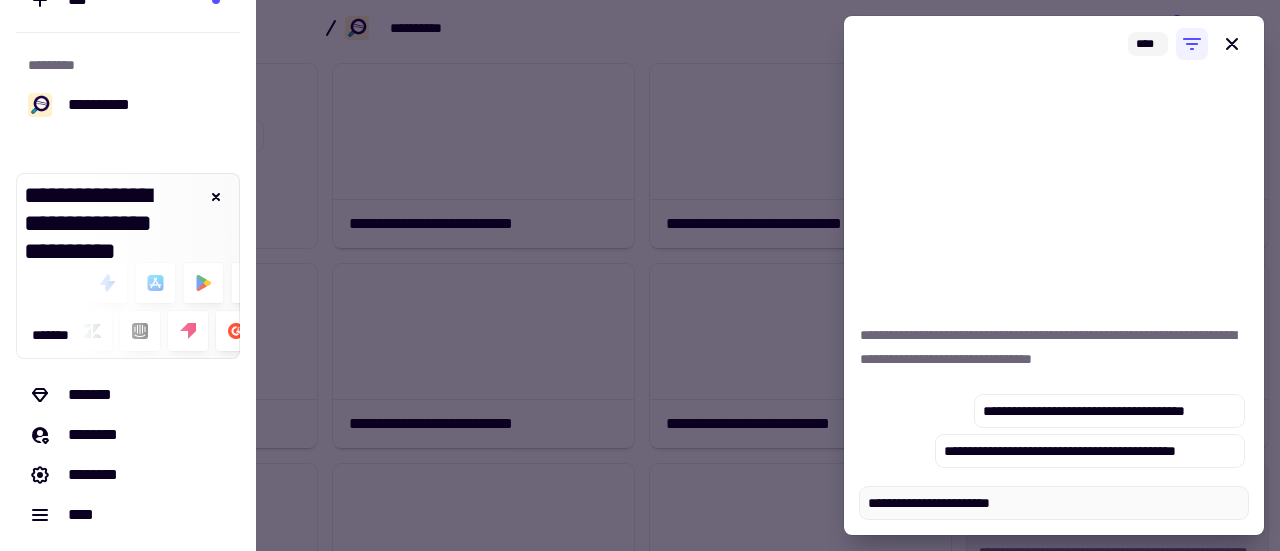 type on "*" 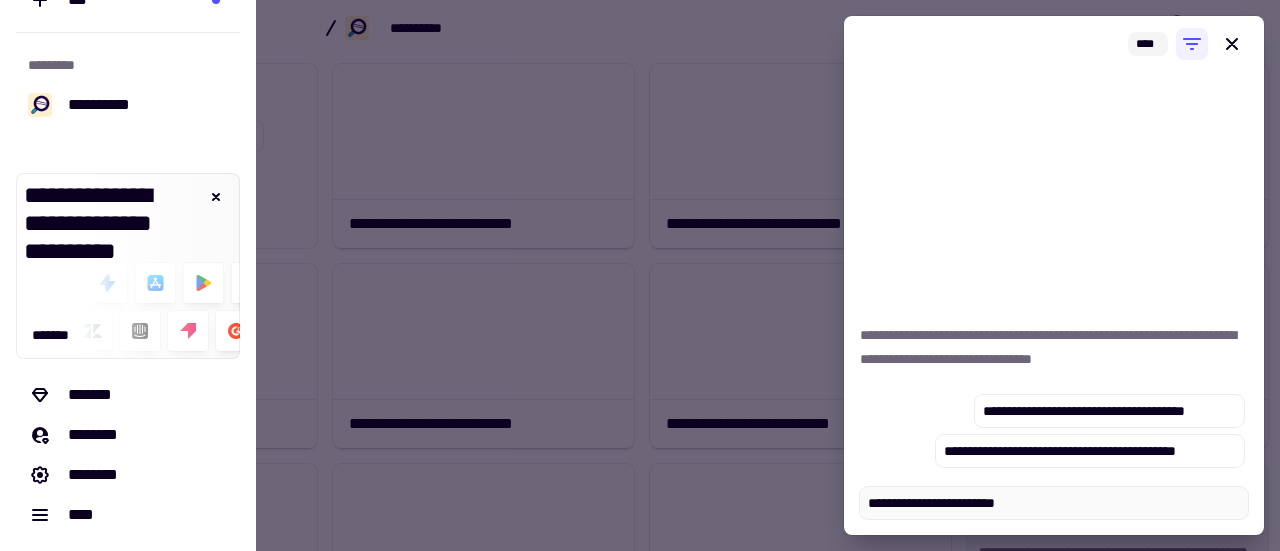 type on "*" 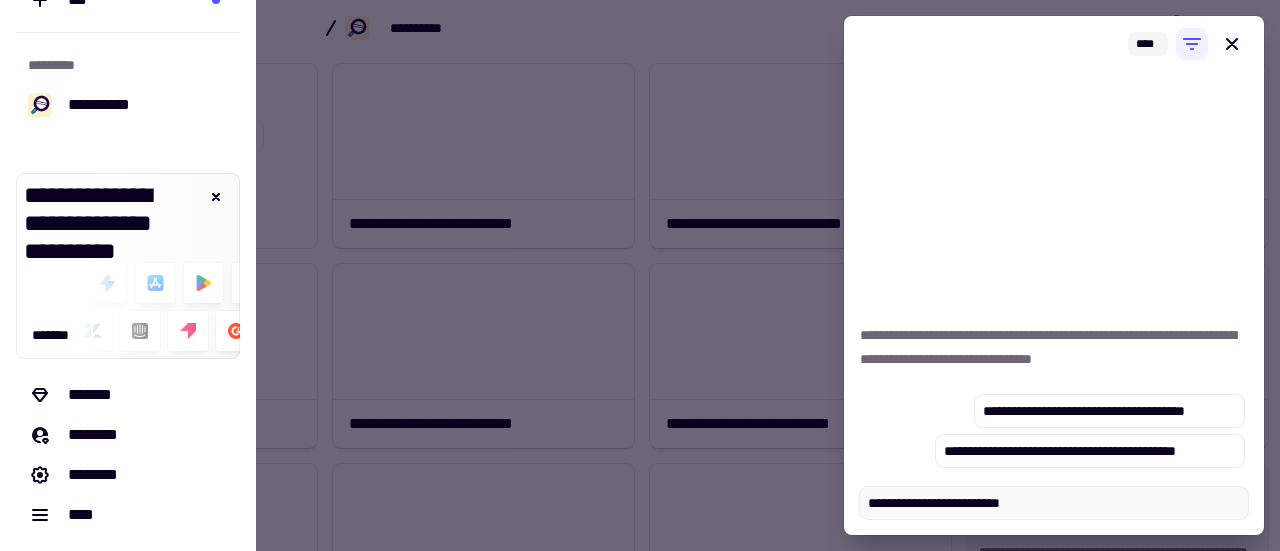 type on "*" 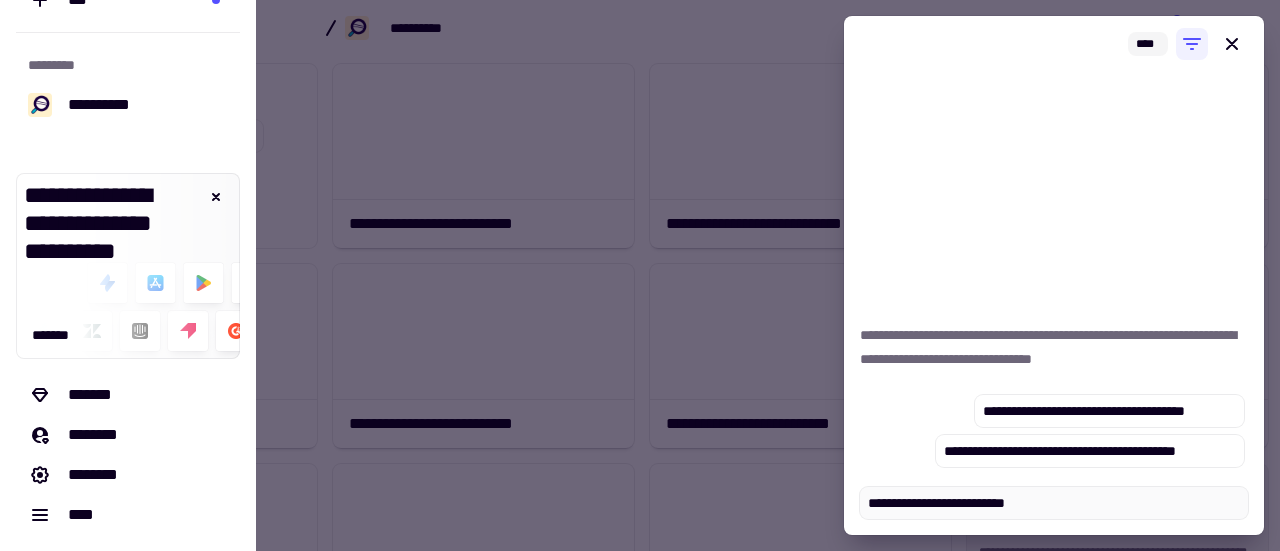 type on "*" 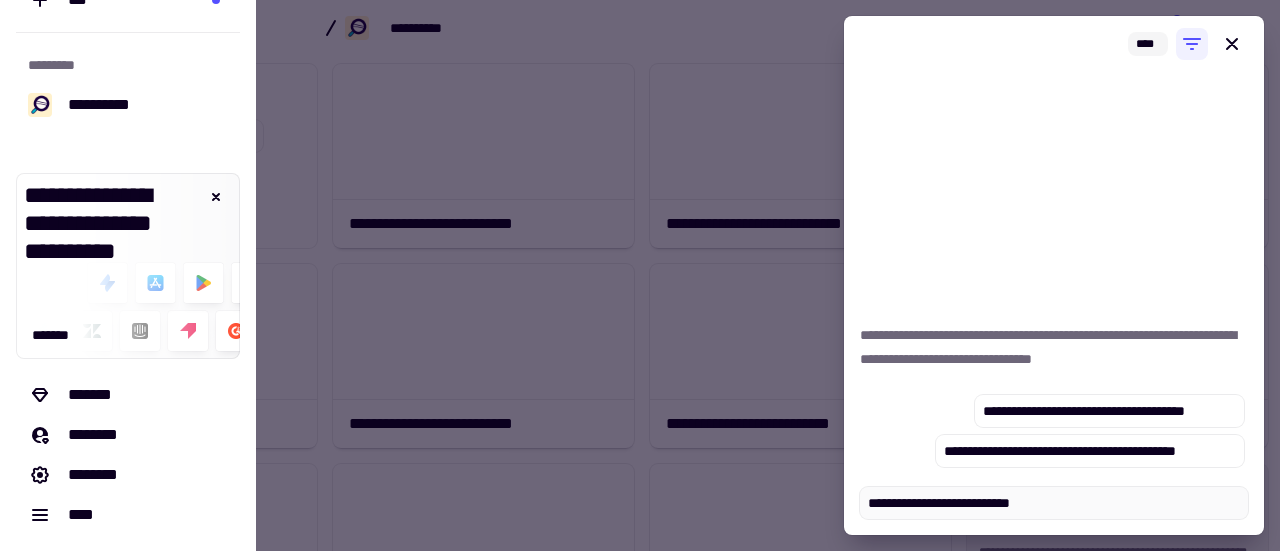 type on "*" 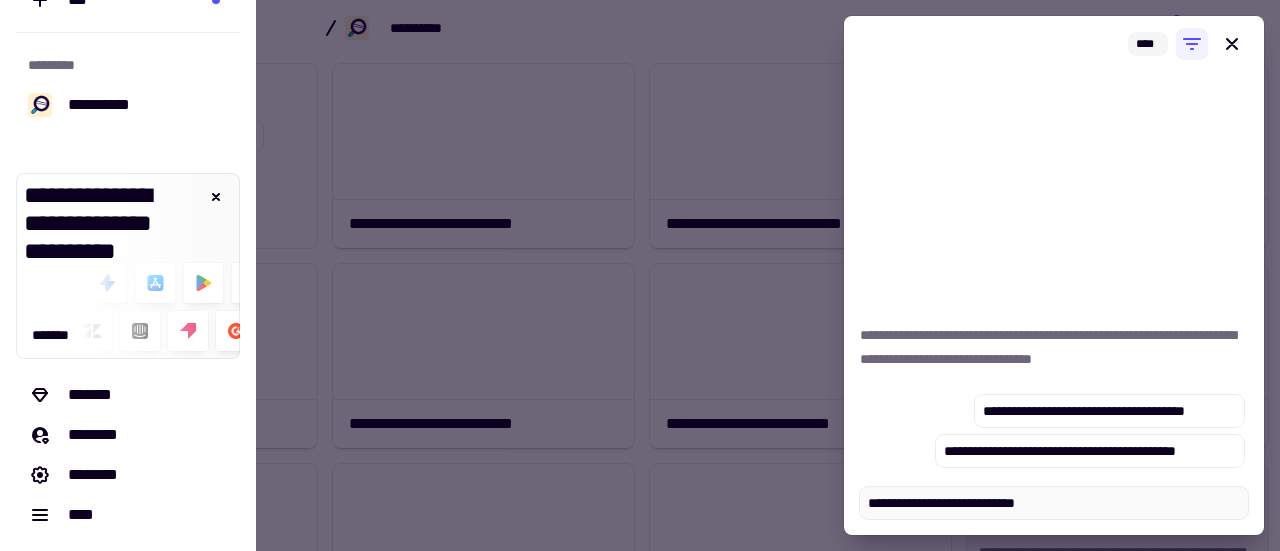type on "*" 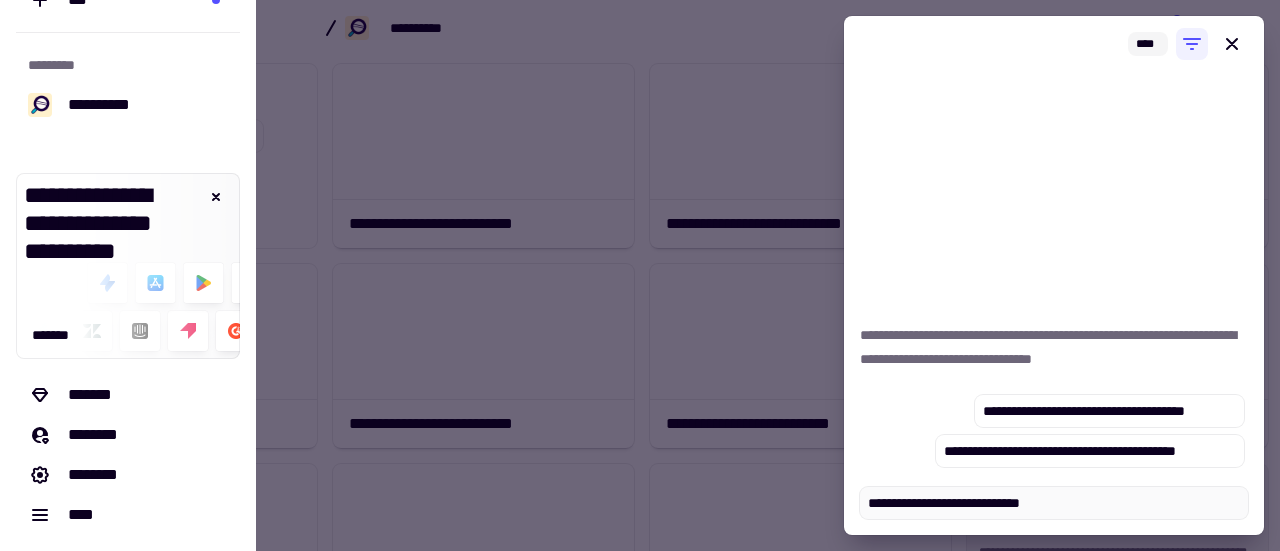 type on "*" 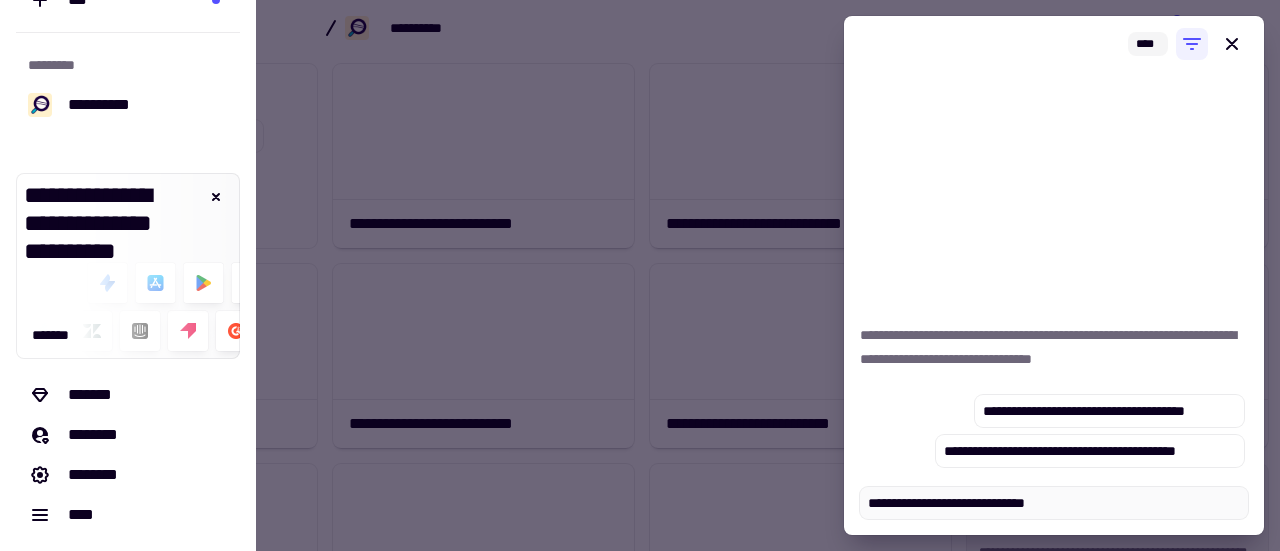 type on "**********" 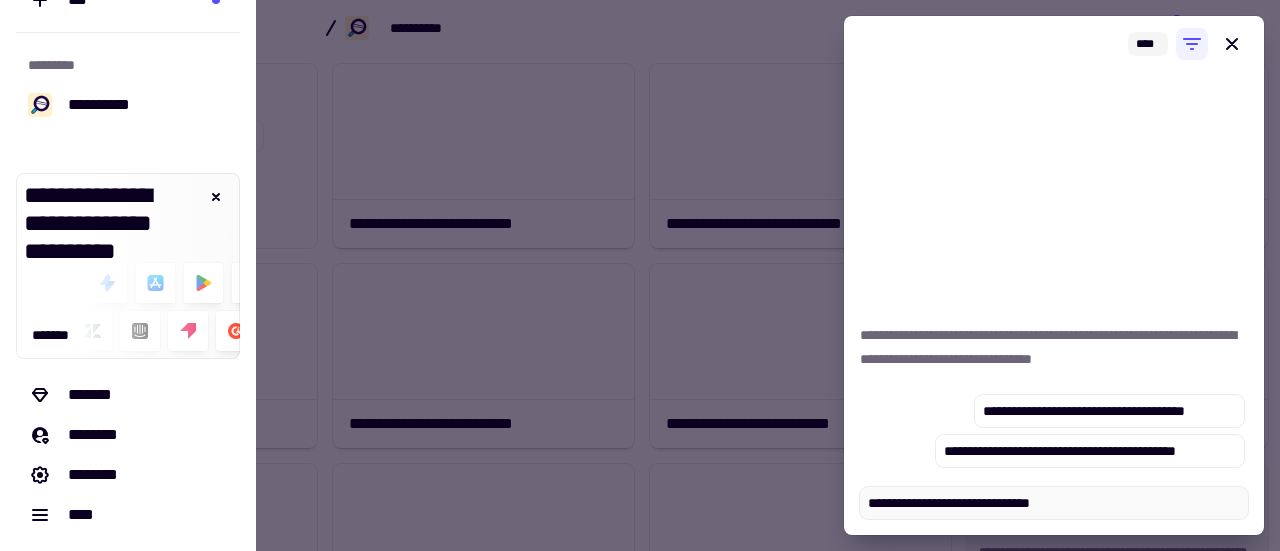 type on "*" 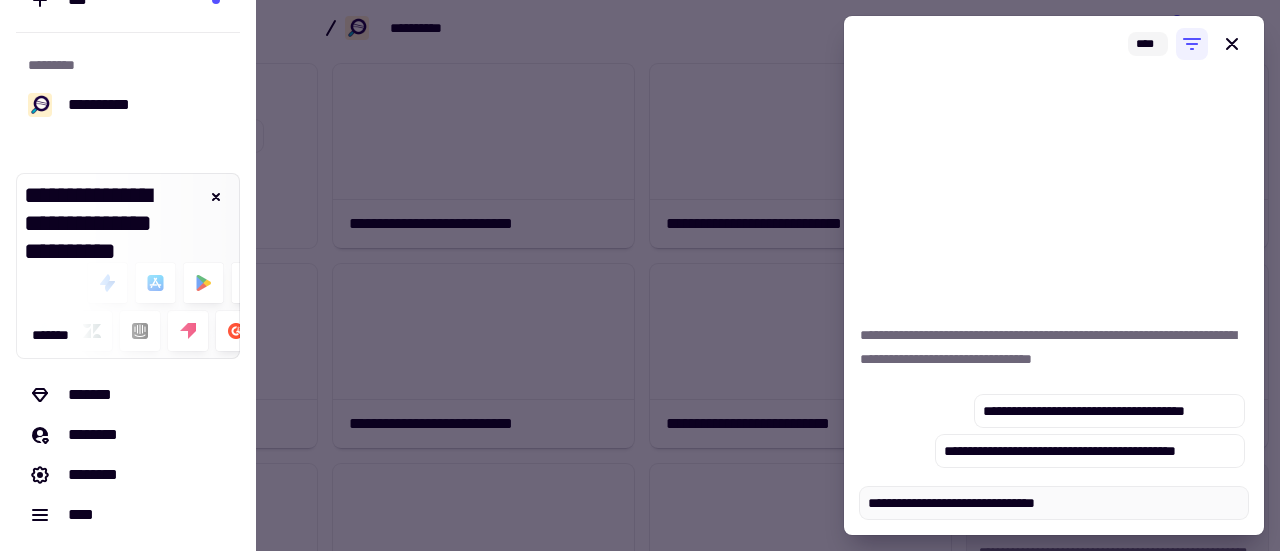 type on "*" 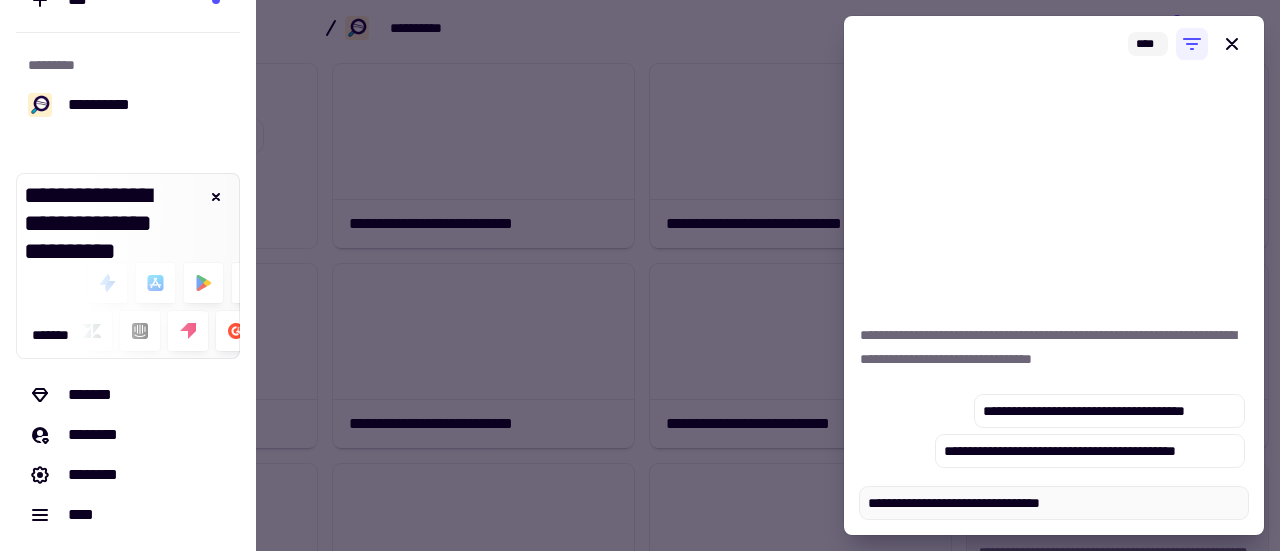 type on "*" 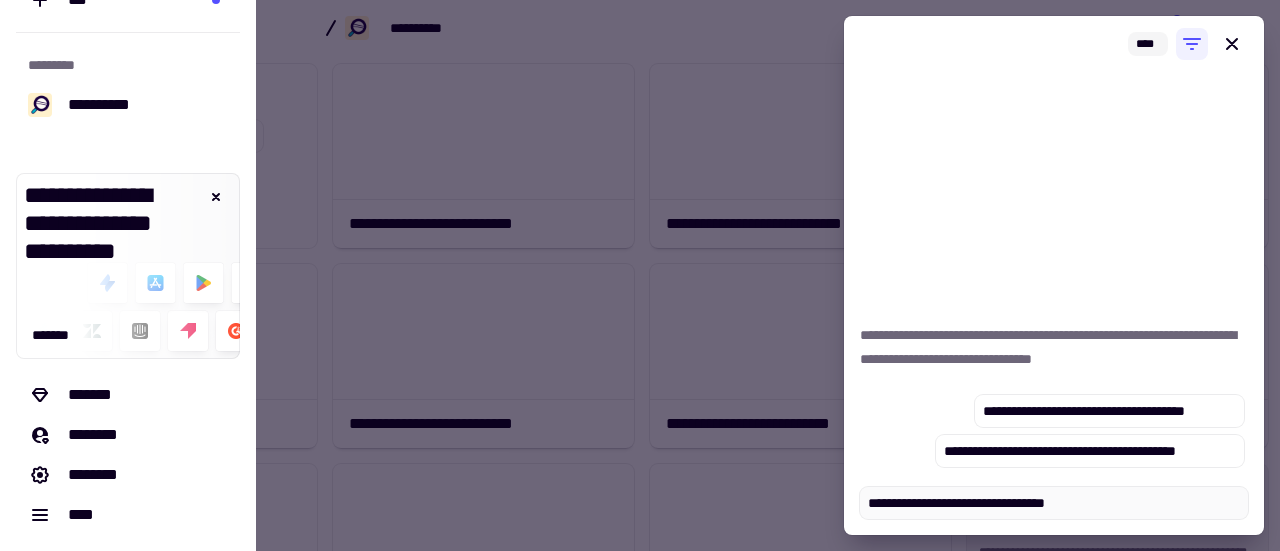 type on "*" 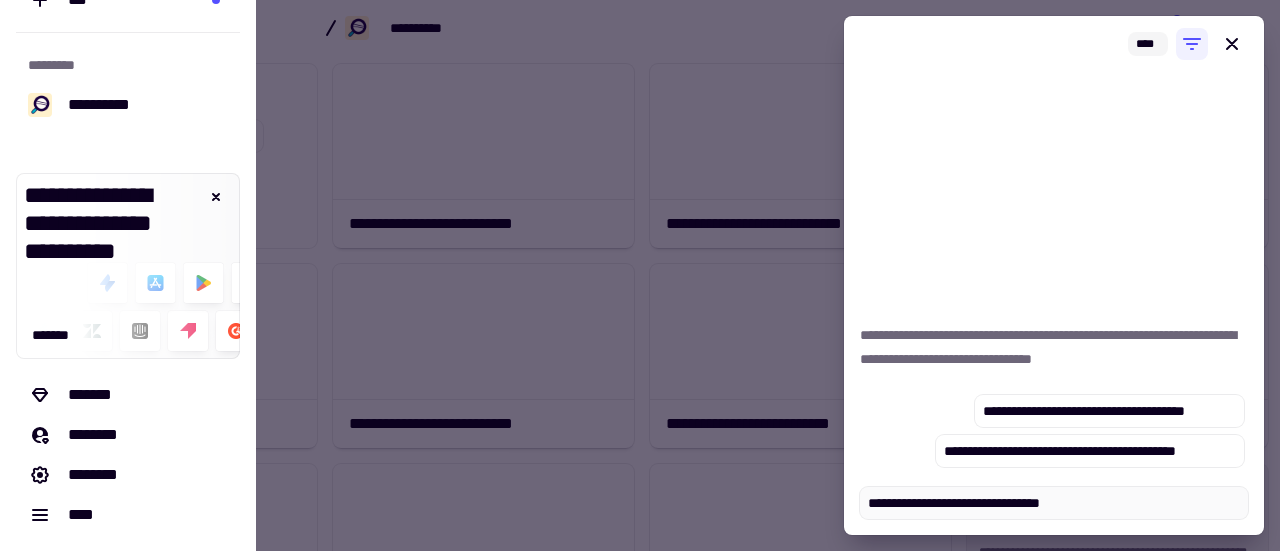 type on "*" 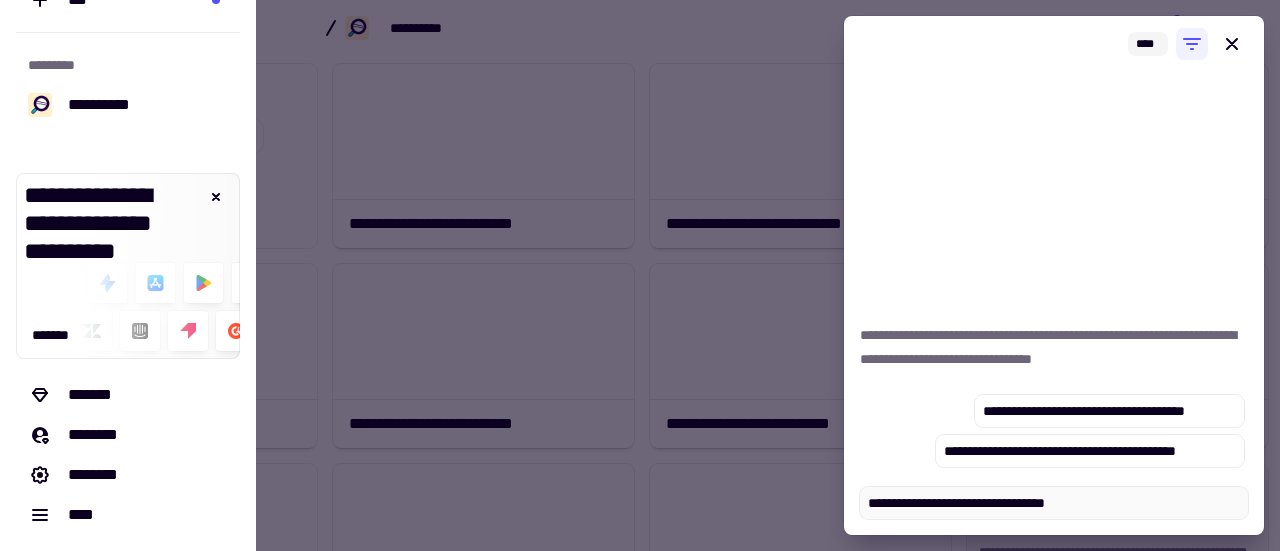 type on "*" 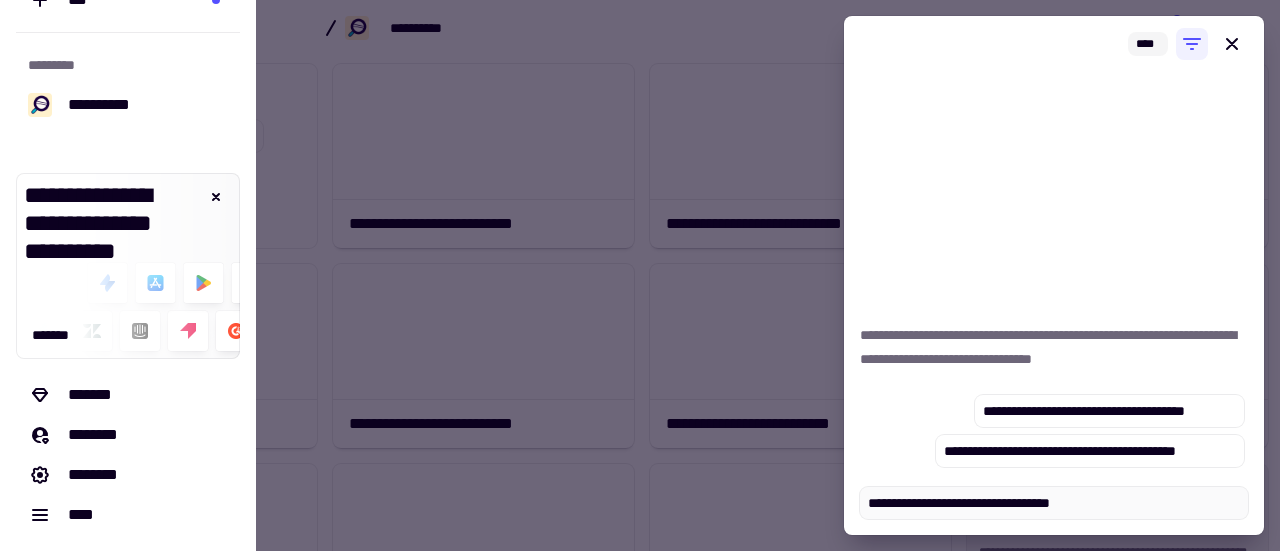 type on "*" 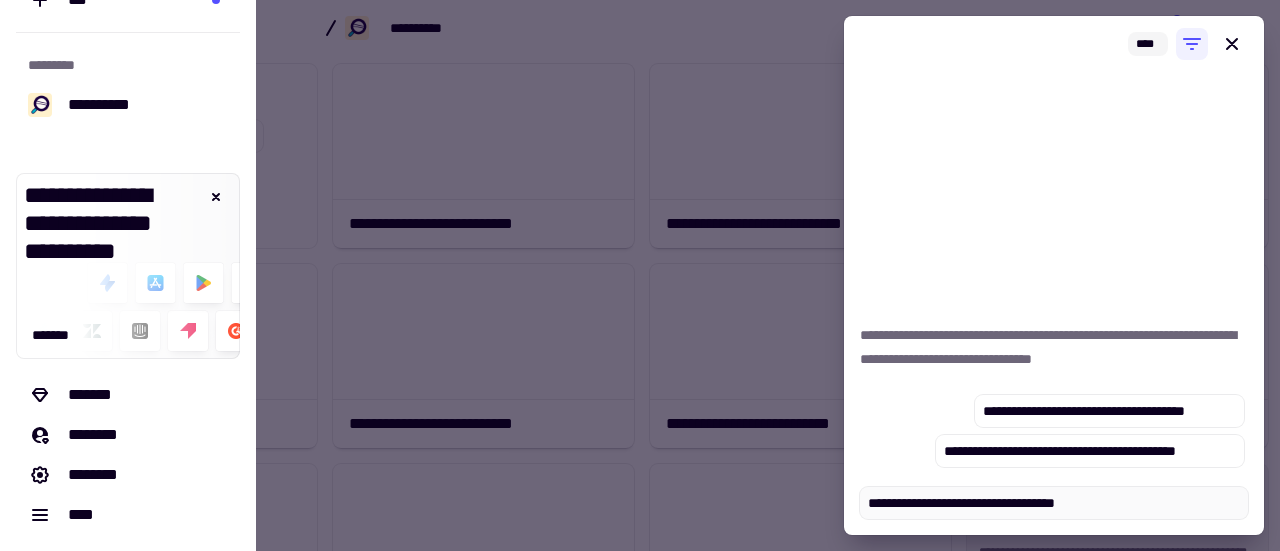 type on "*" 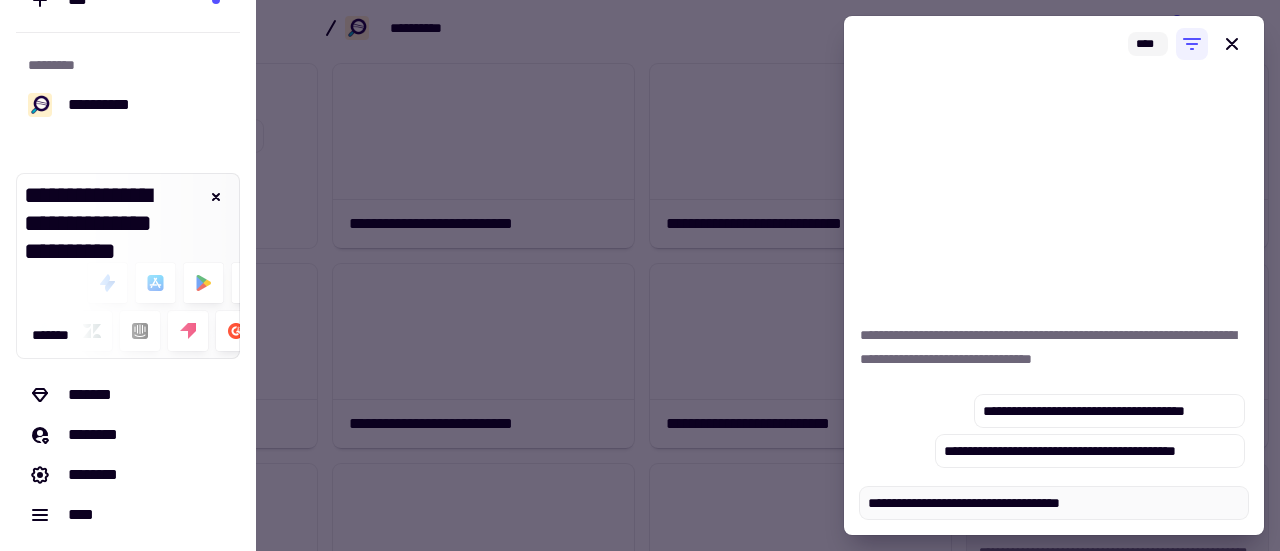 type on "*" 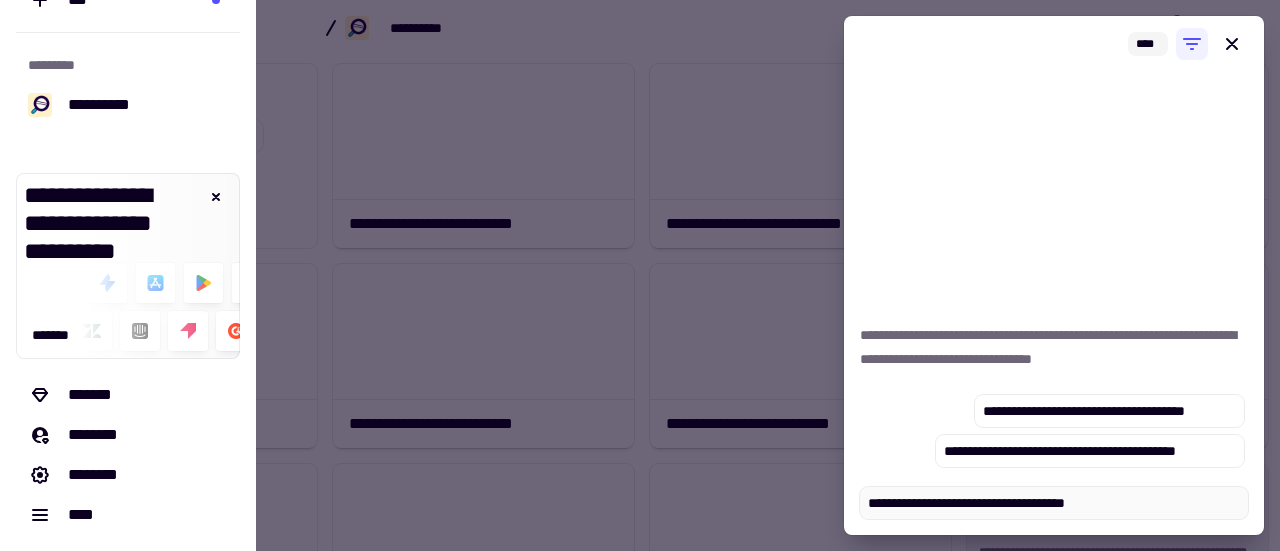 type on "*" 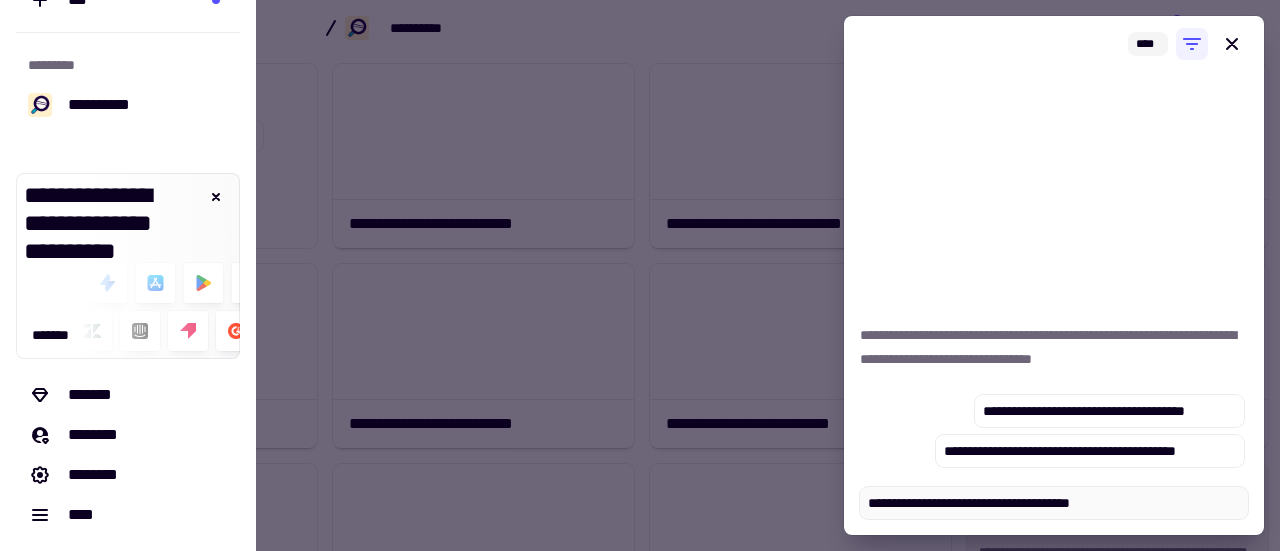 type on "*" 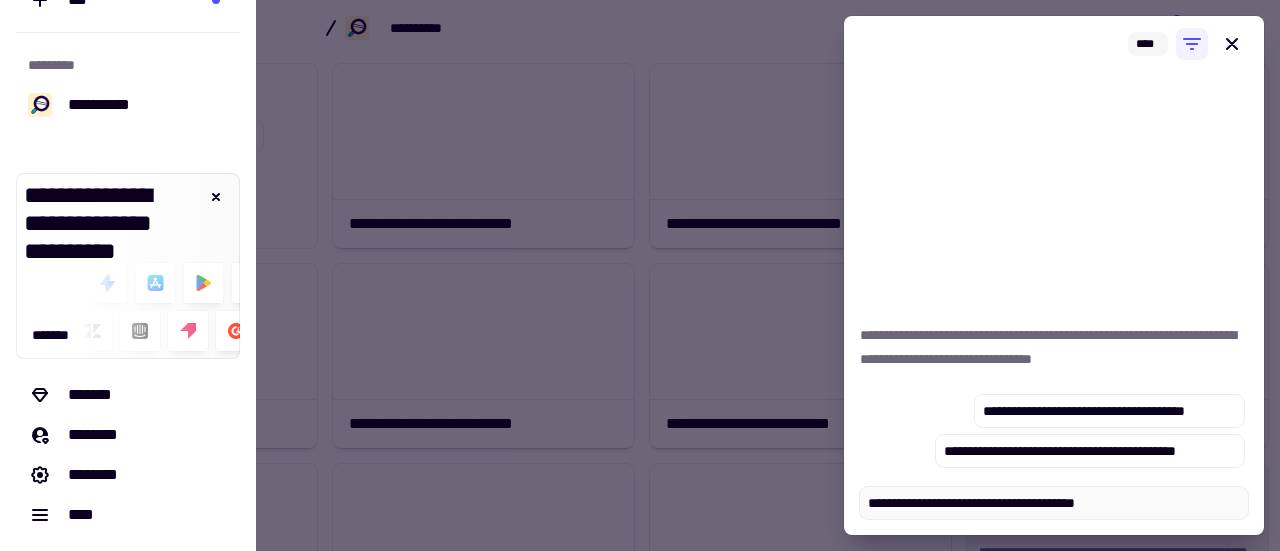 type on "*" 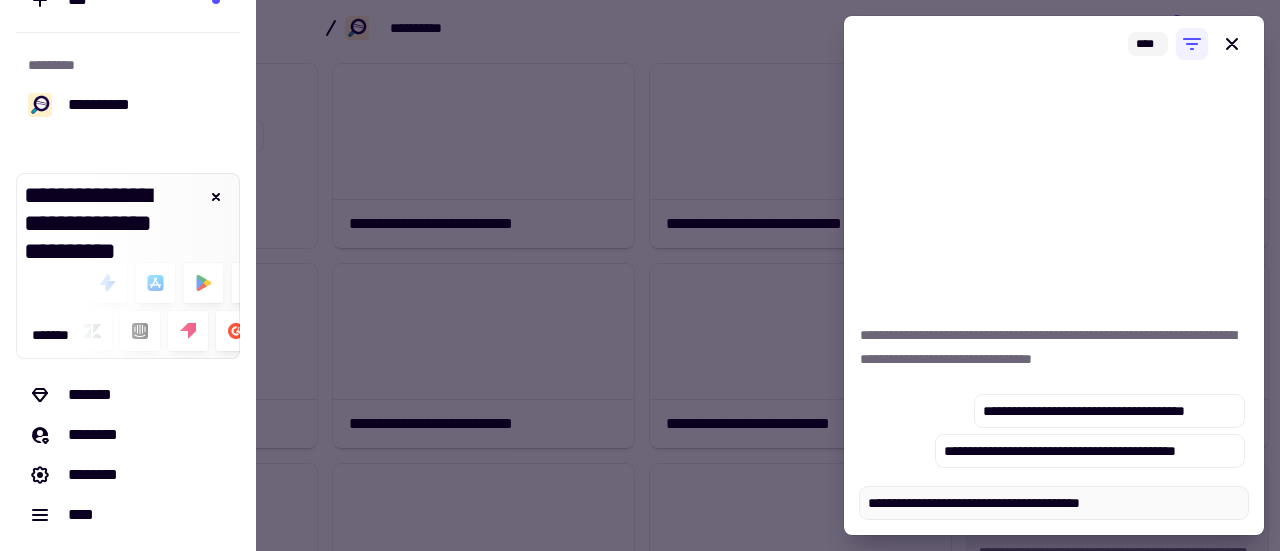 type on "*" 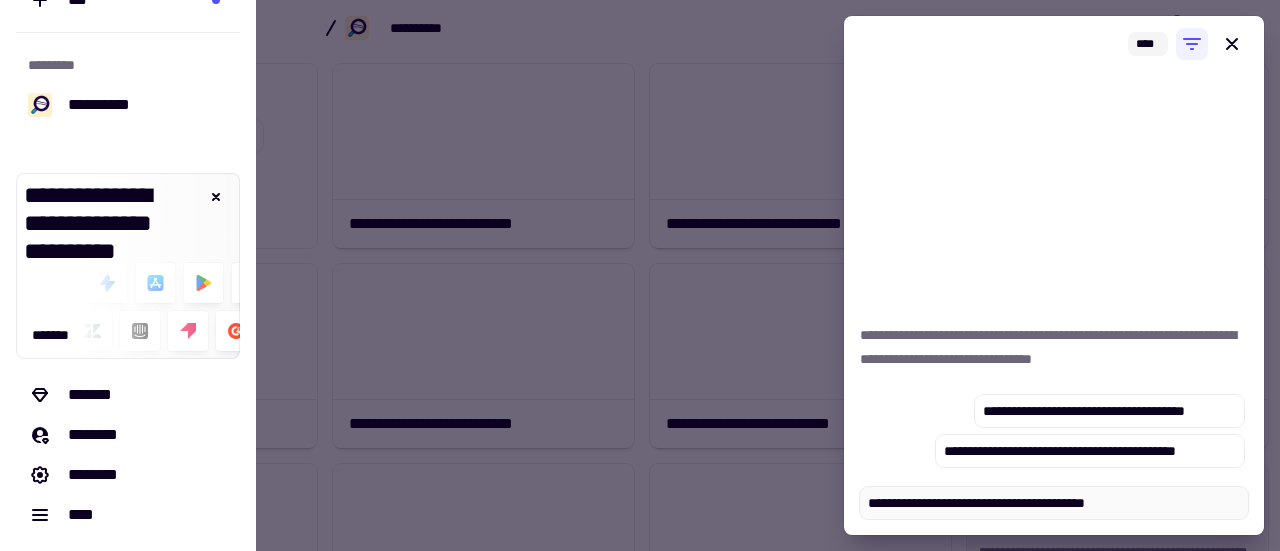 type on "*" 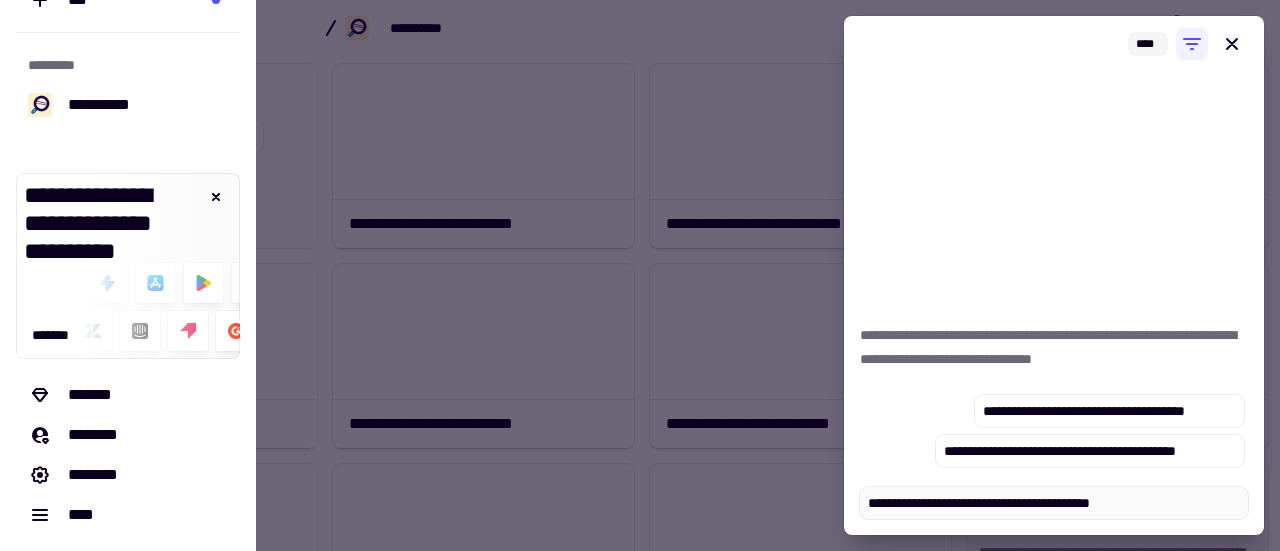 type on "*" 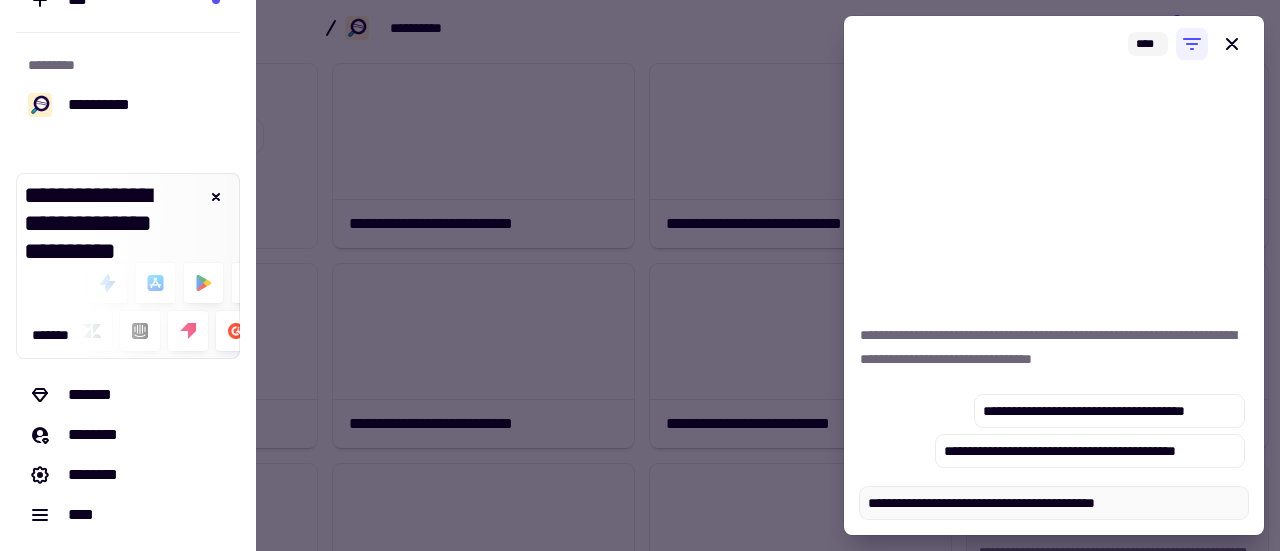 type on "*" 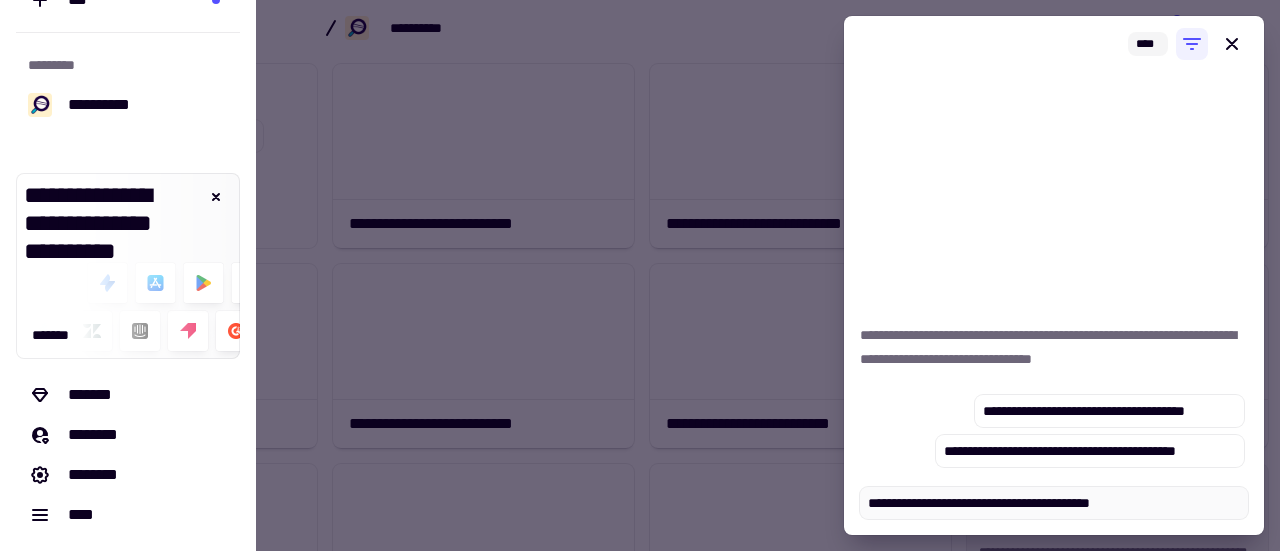 type on "*" 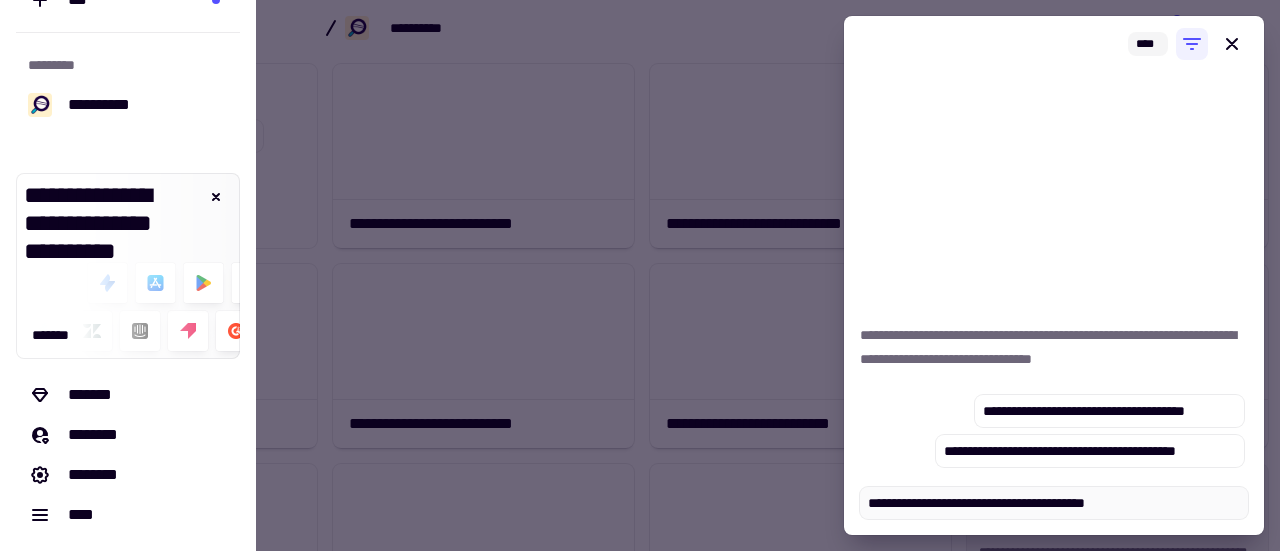 type on "*" 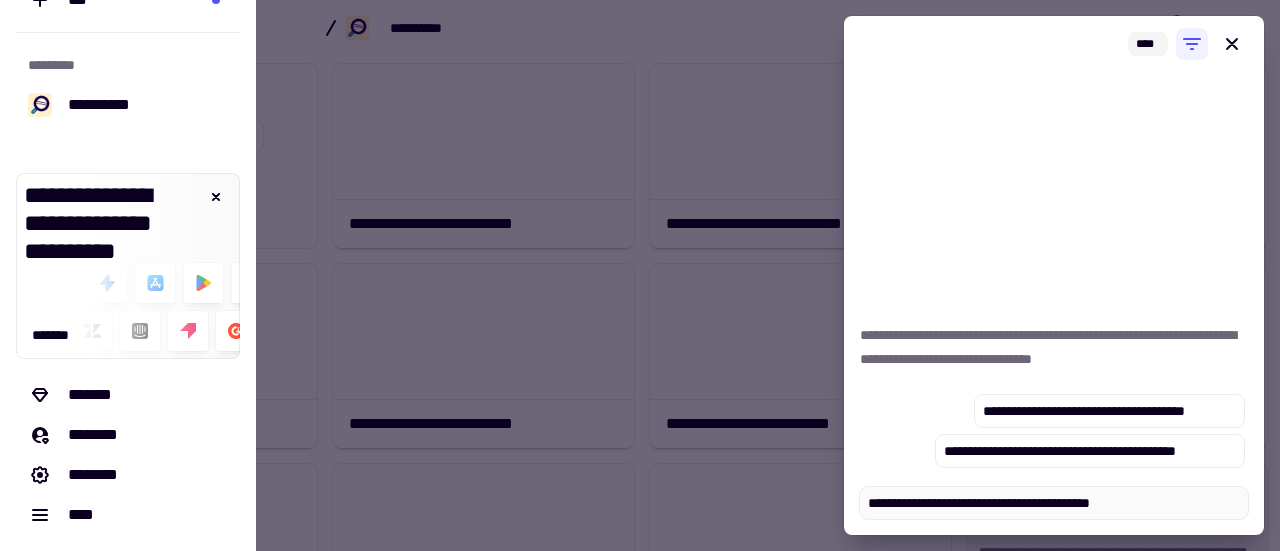 type on "*" 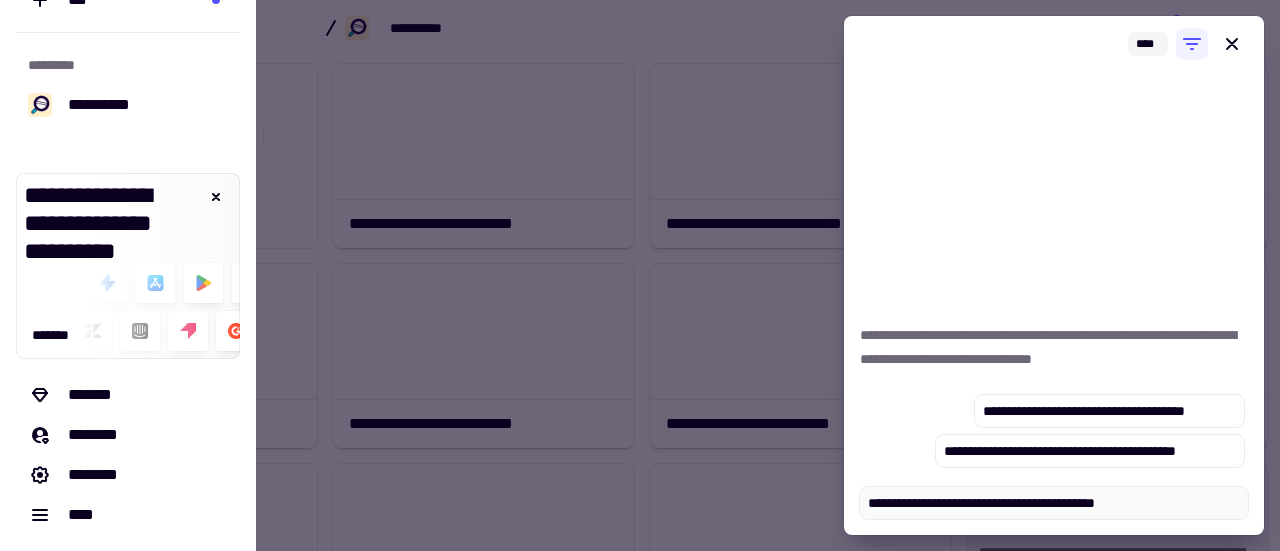 type on "*" 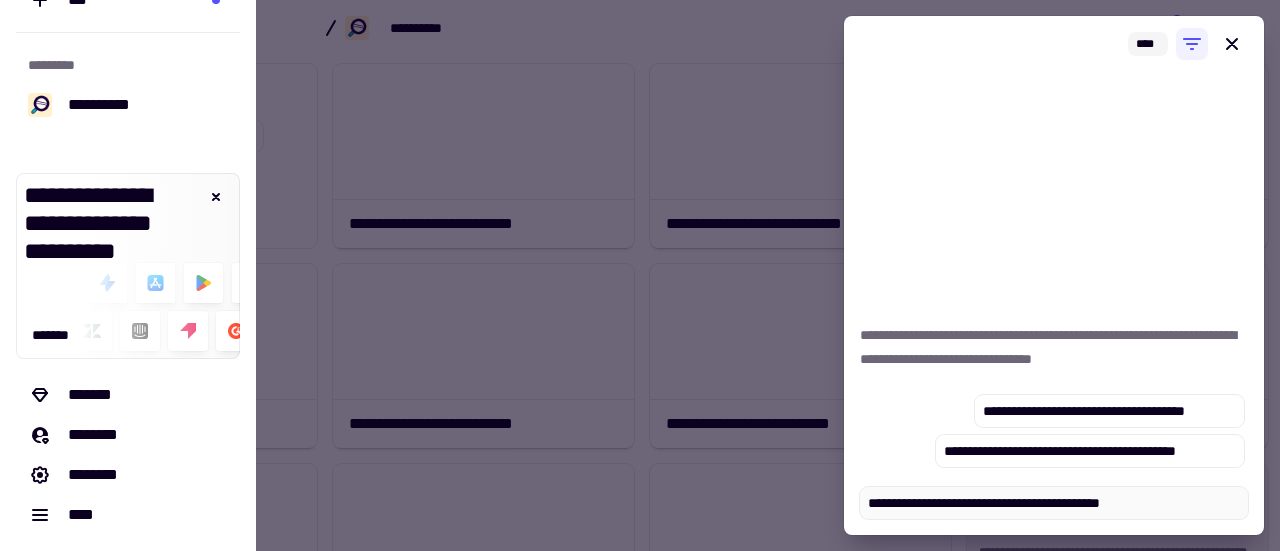 type on "*" 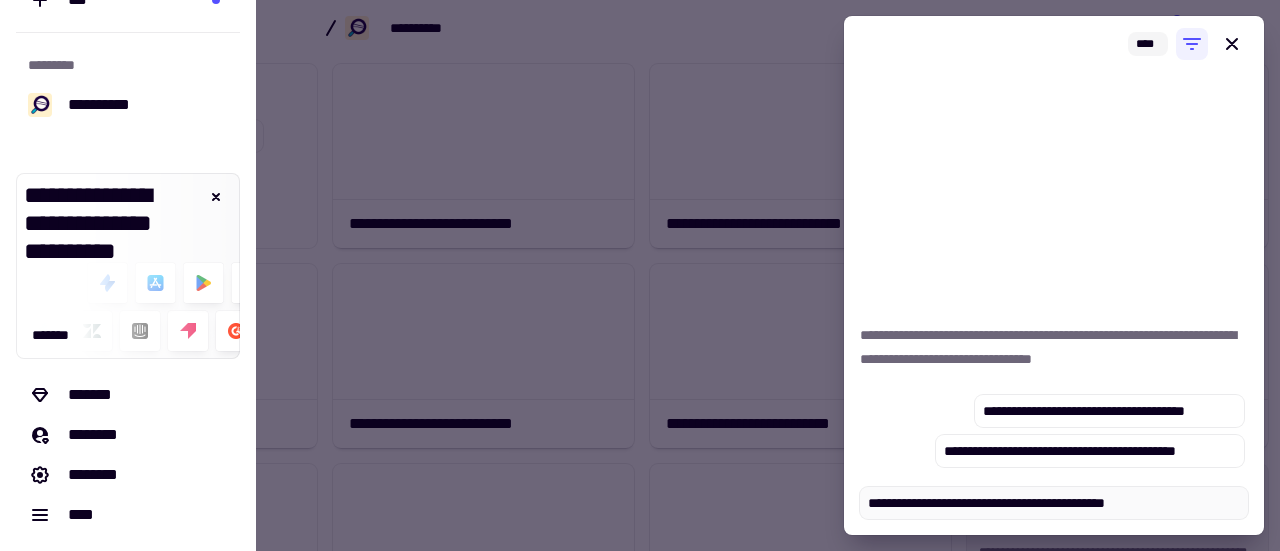 type on "*" 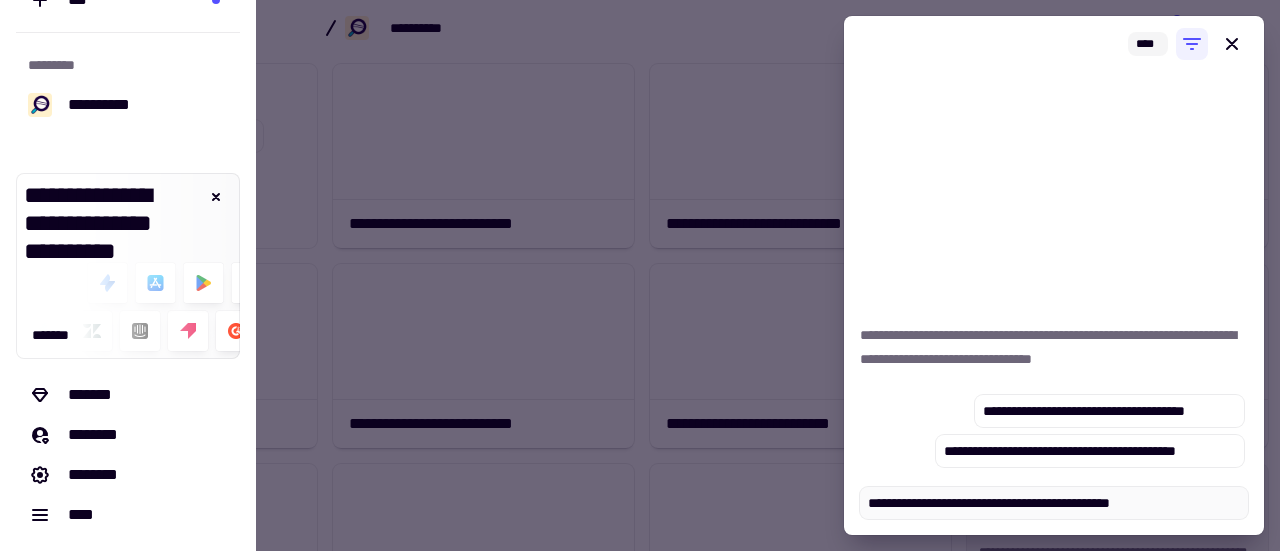 type on "*" 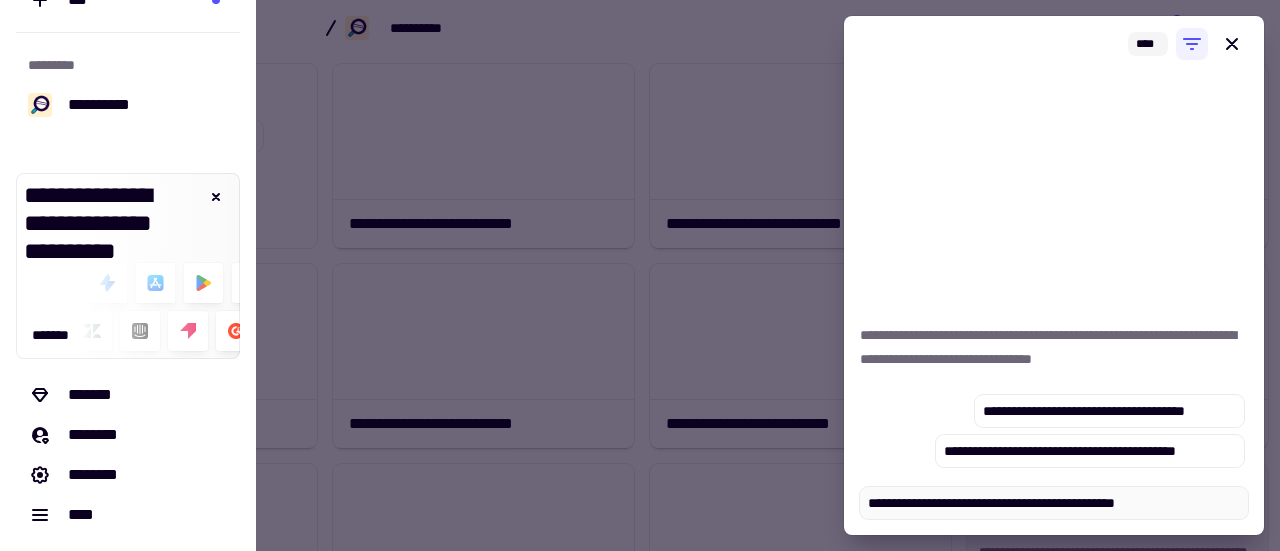 type on "*" 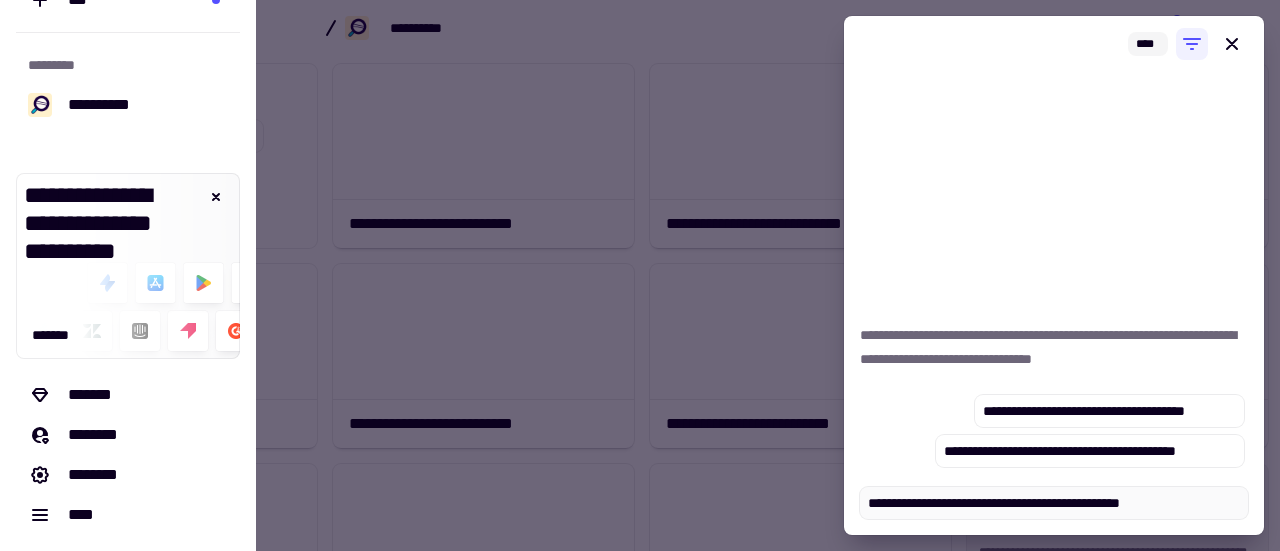 type on "*" 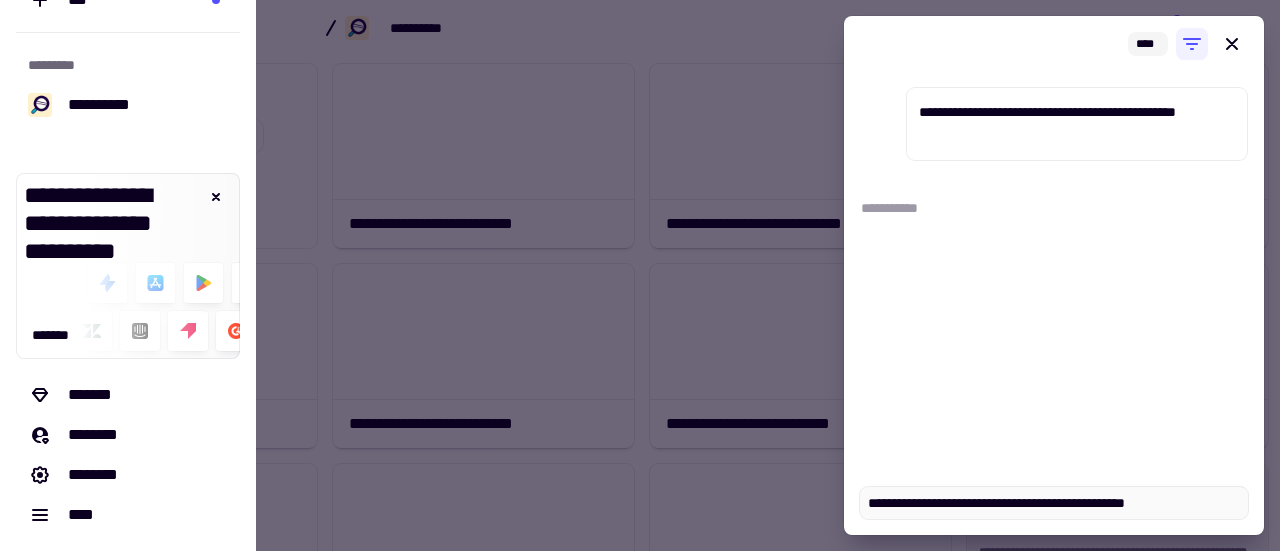 type on "*" 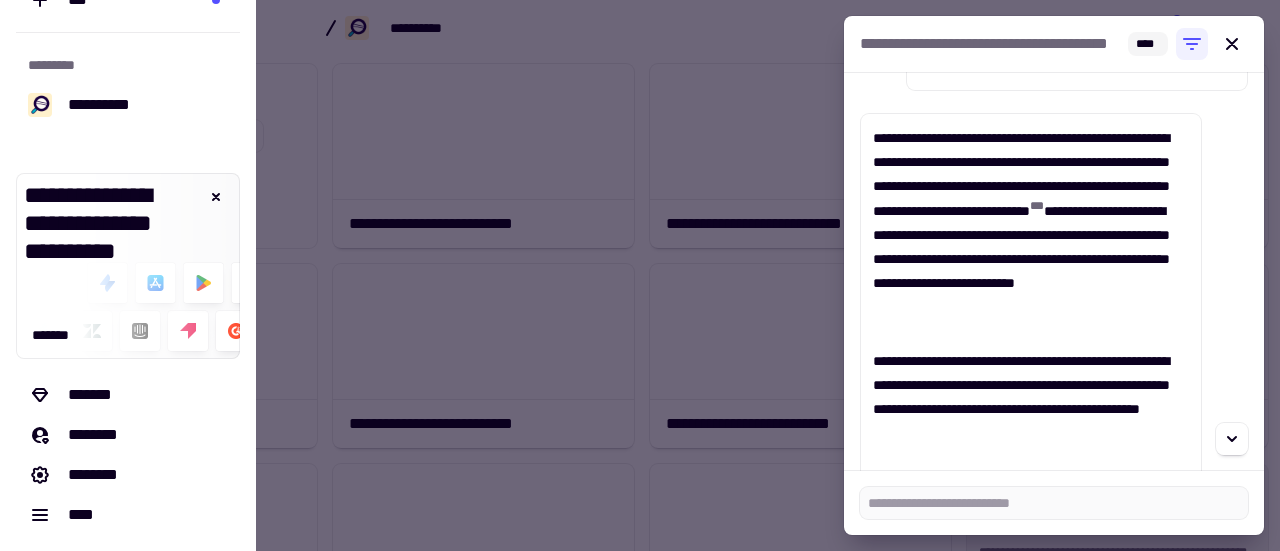 scroll, scrollTop: 0, scrollLeft: 0, axis: both 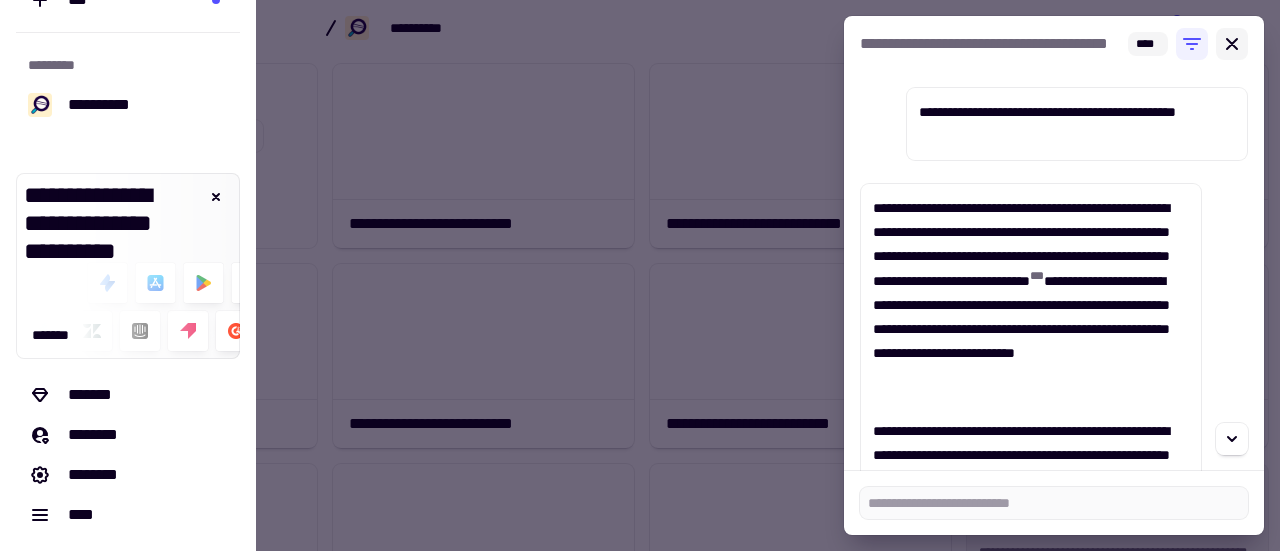 click 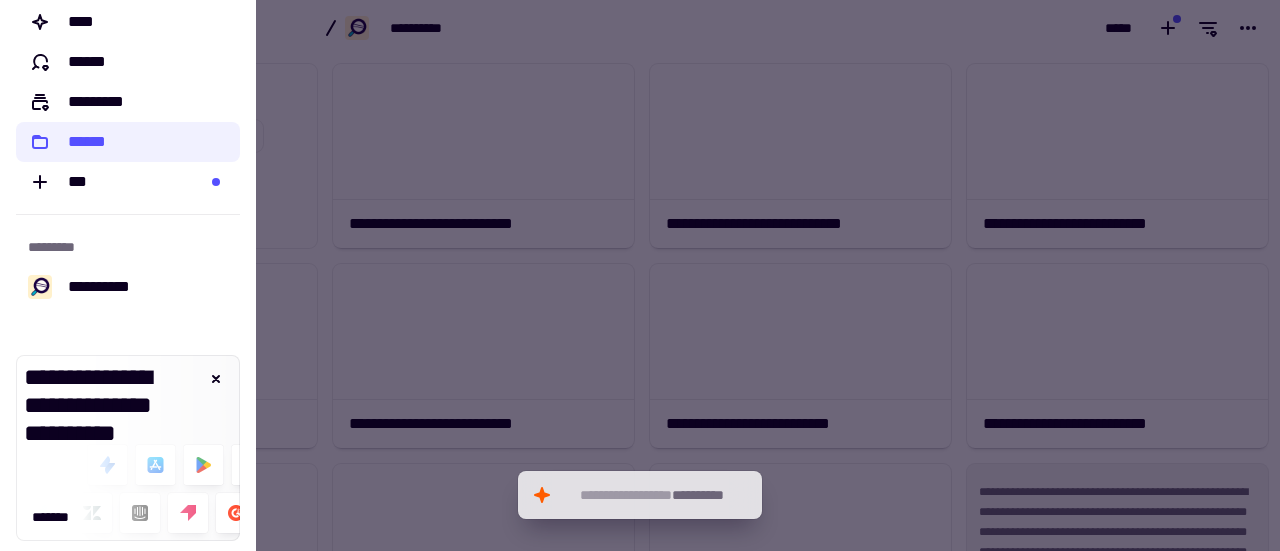 scroll, scrollTop: 0, scrollLeft: 0, axis: both 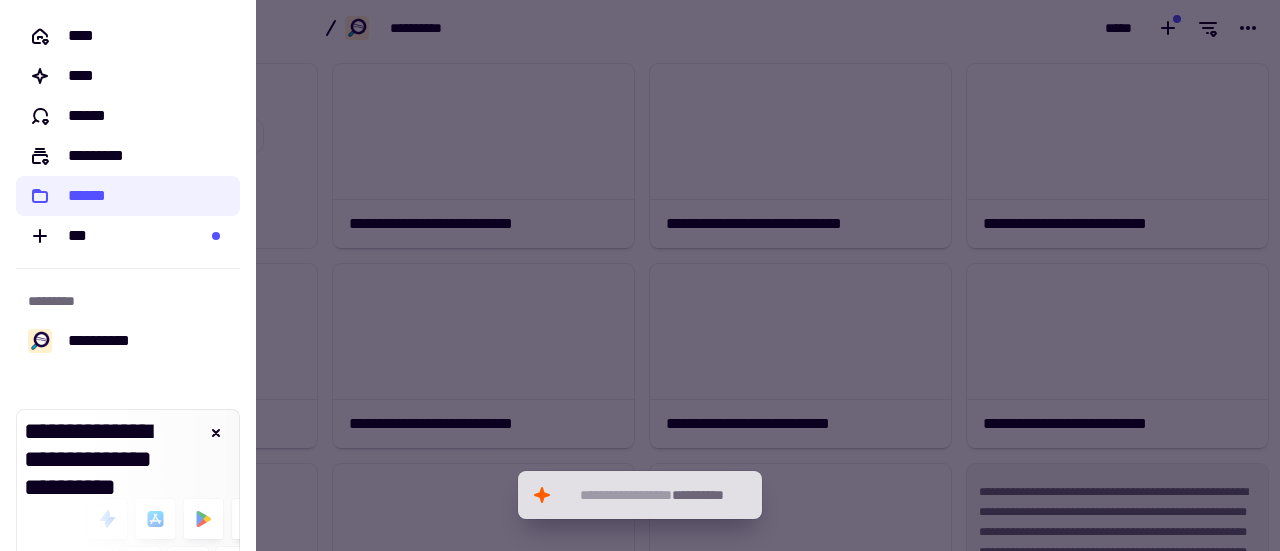 click at bounding box center (640, 275) 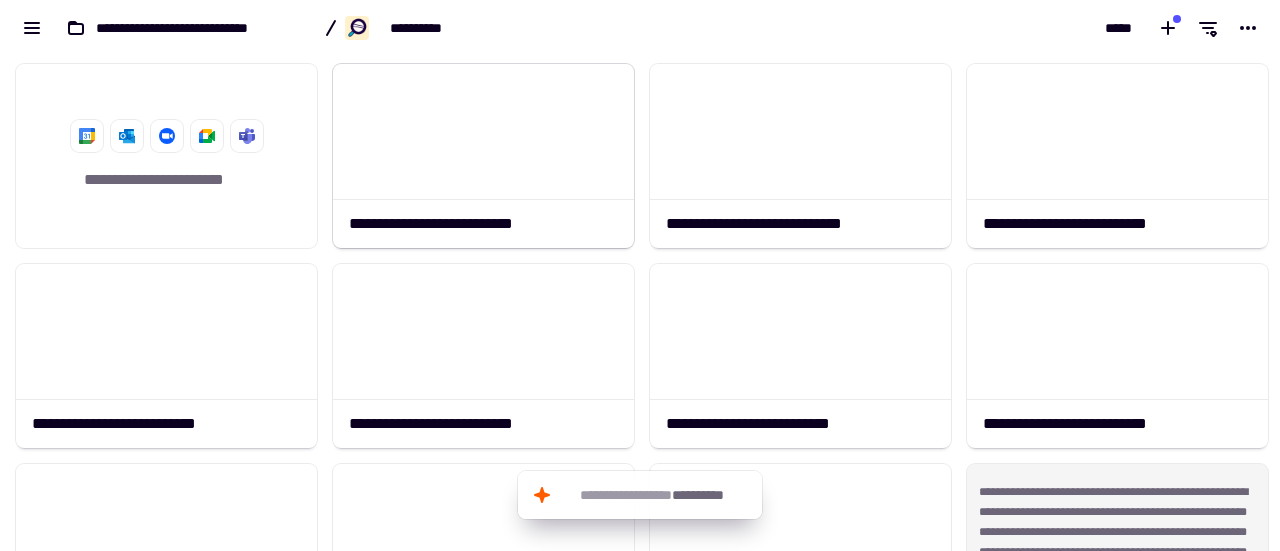 click 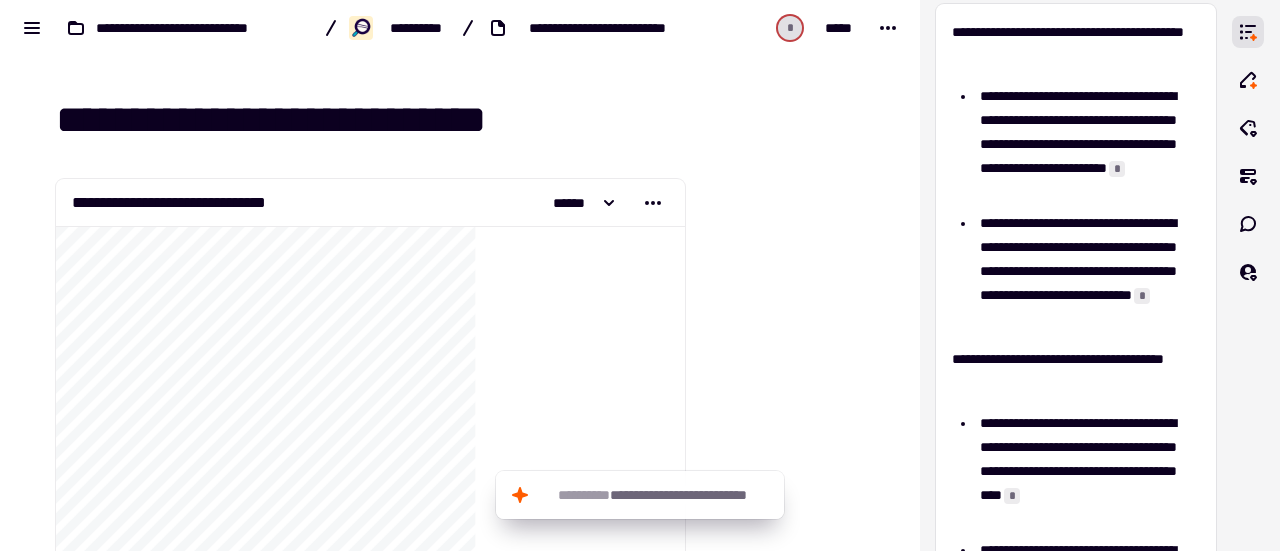 scroll, scrollTop: 0, scrollLeft: 0, axis: both 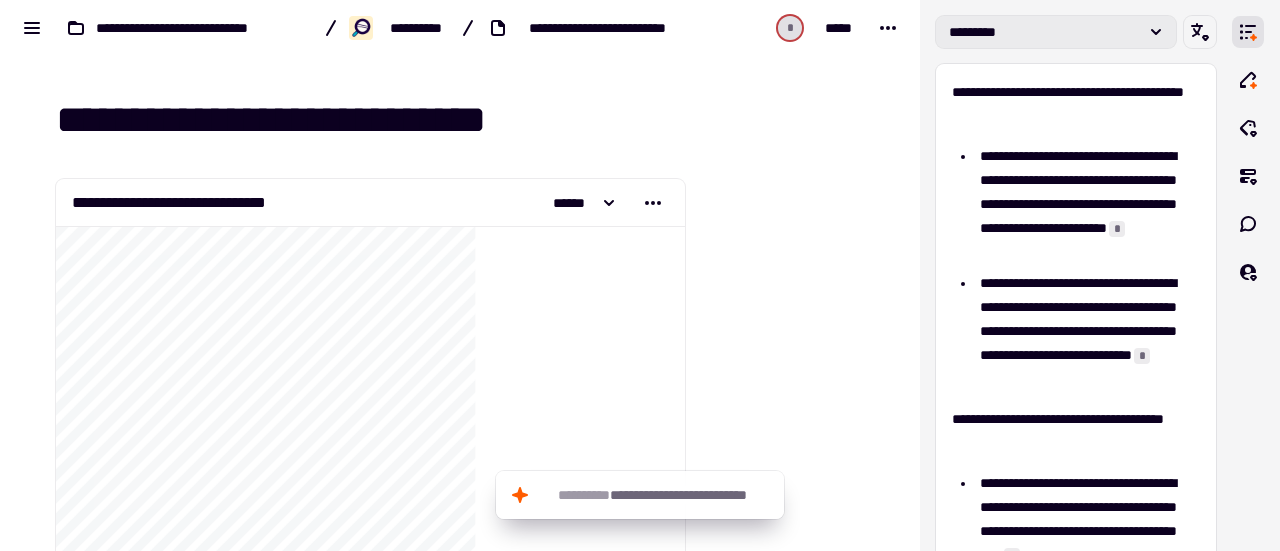 click 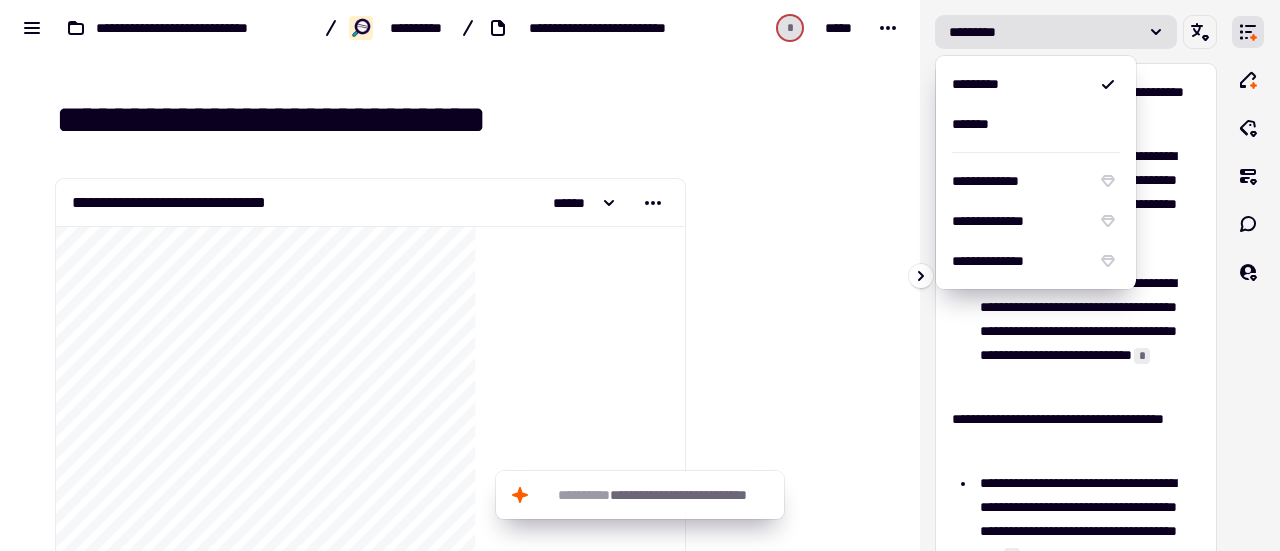 click on "**********" at bounding box center [1080, 331] 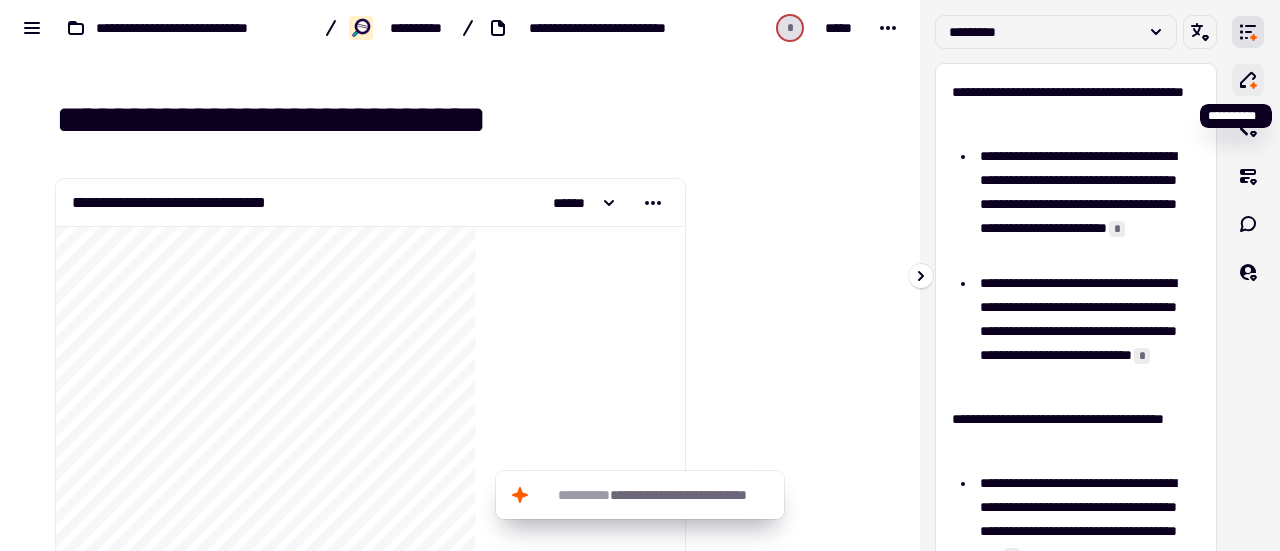 click 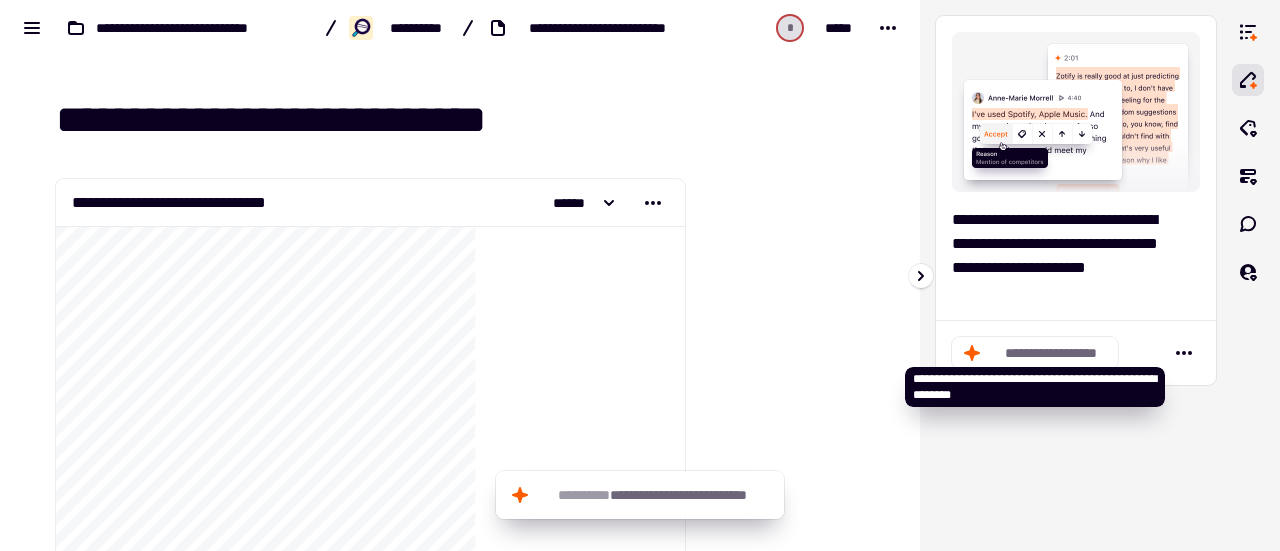 click on "**********" 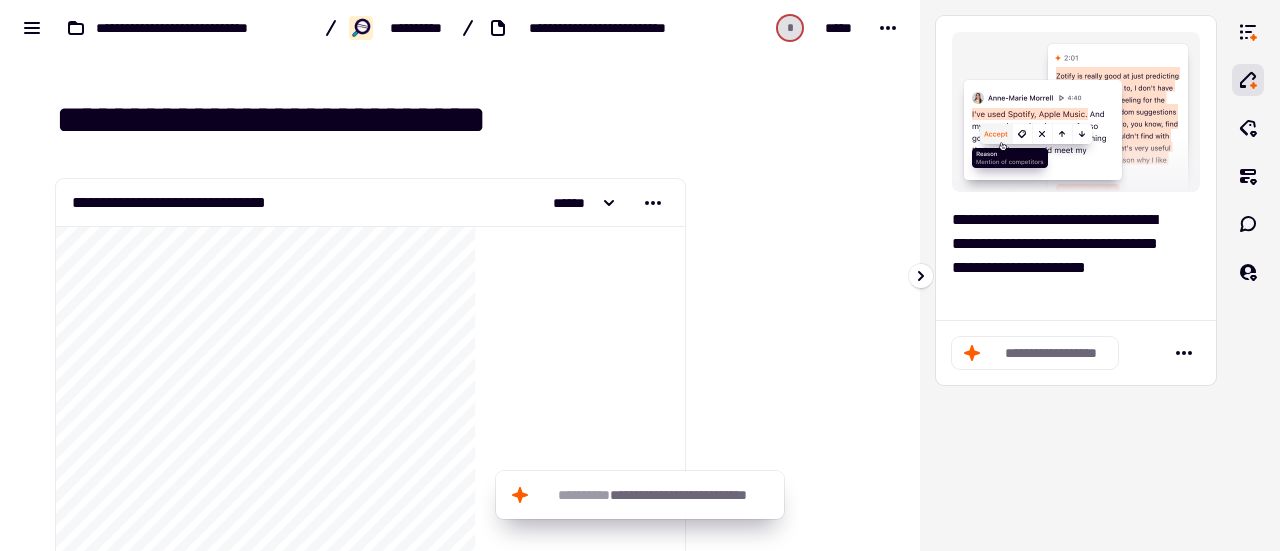 click on "**********" 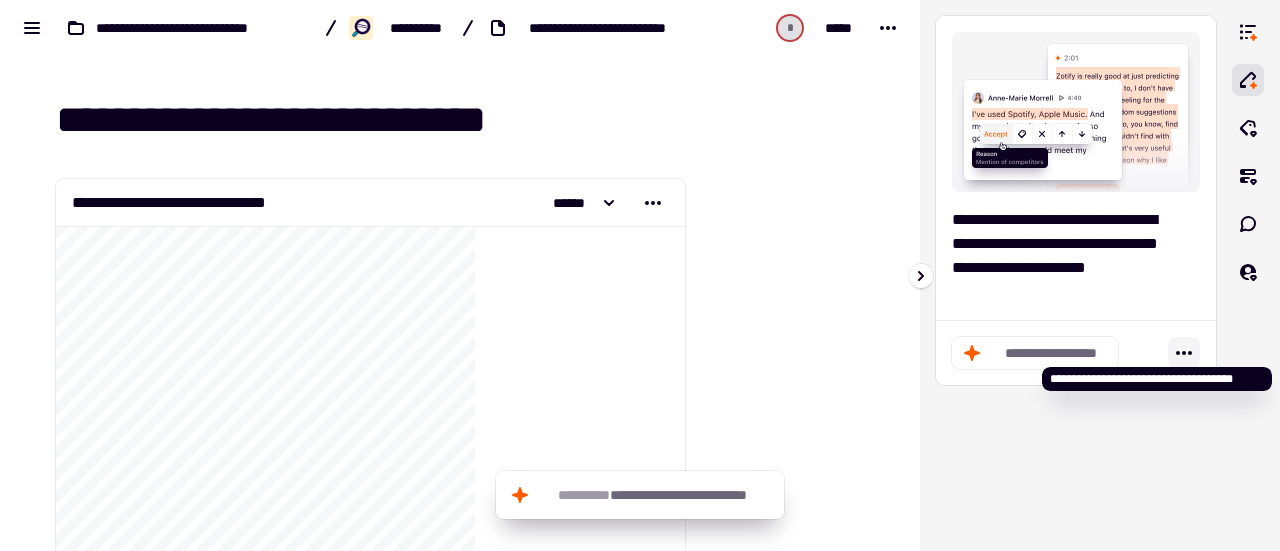 click 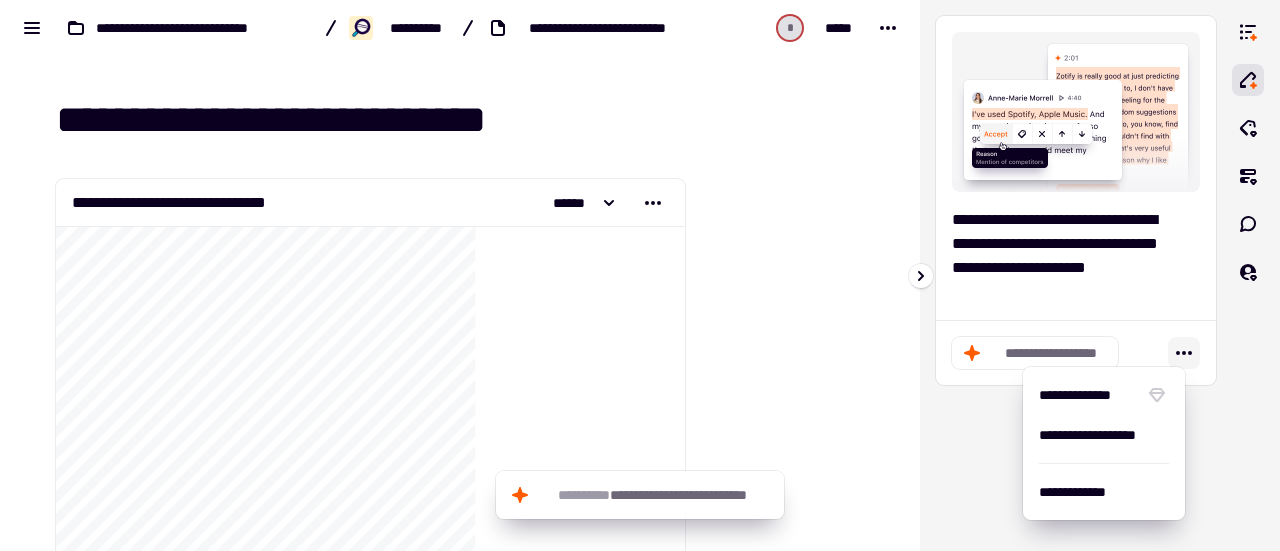 click 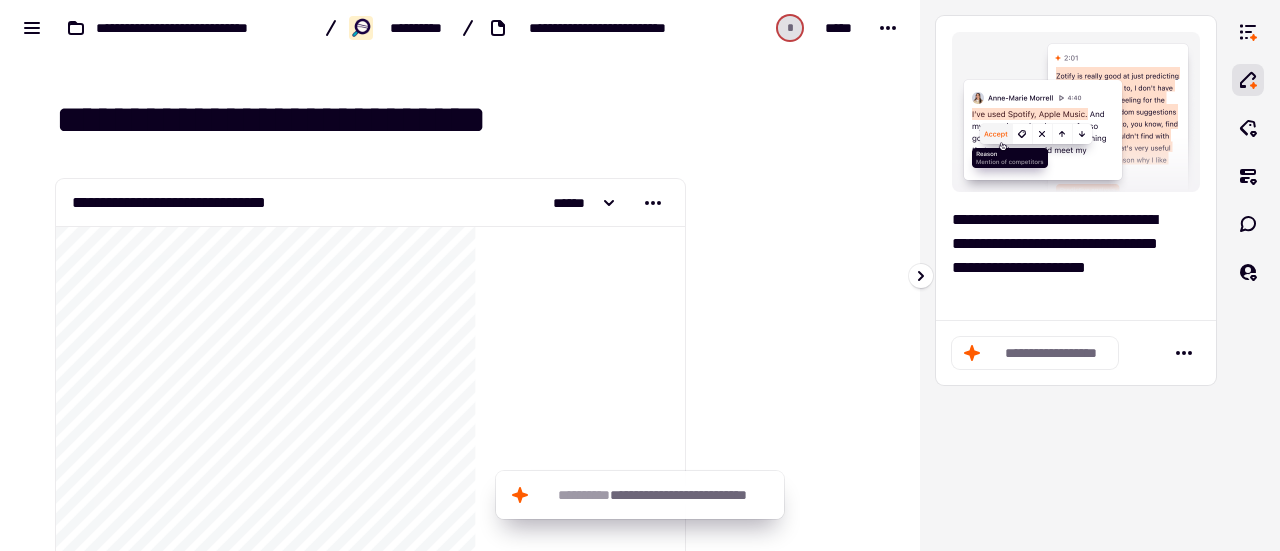 click on "**********" 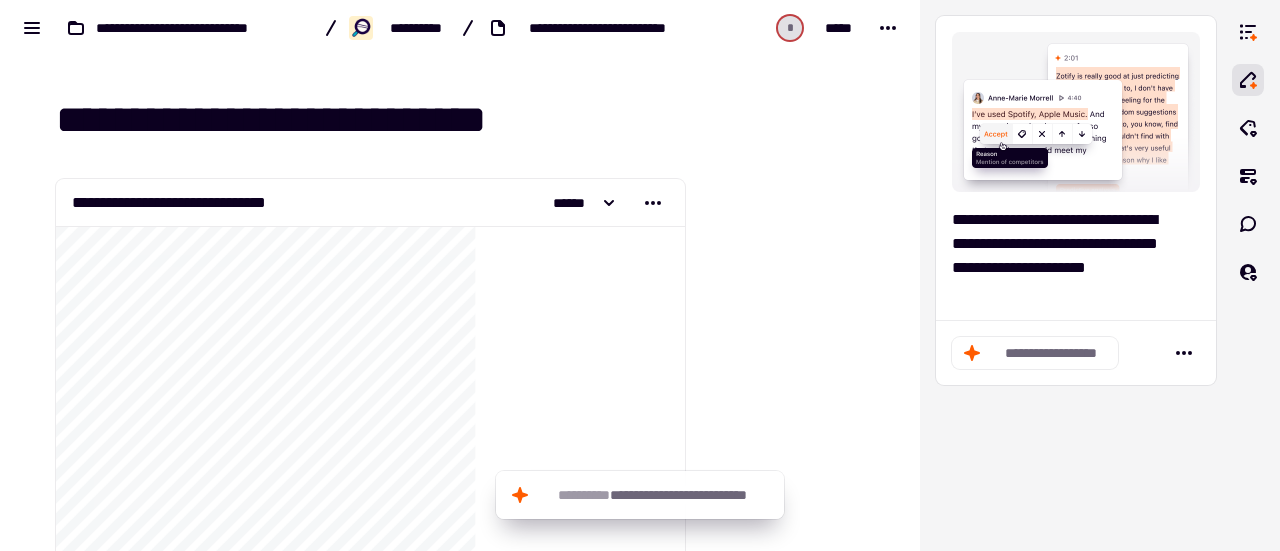 click at bounding box center [794, 2986] 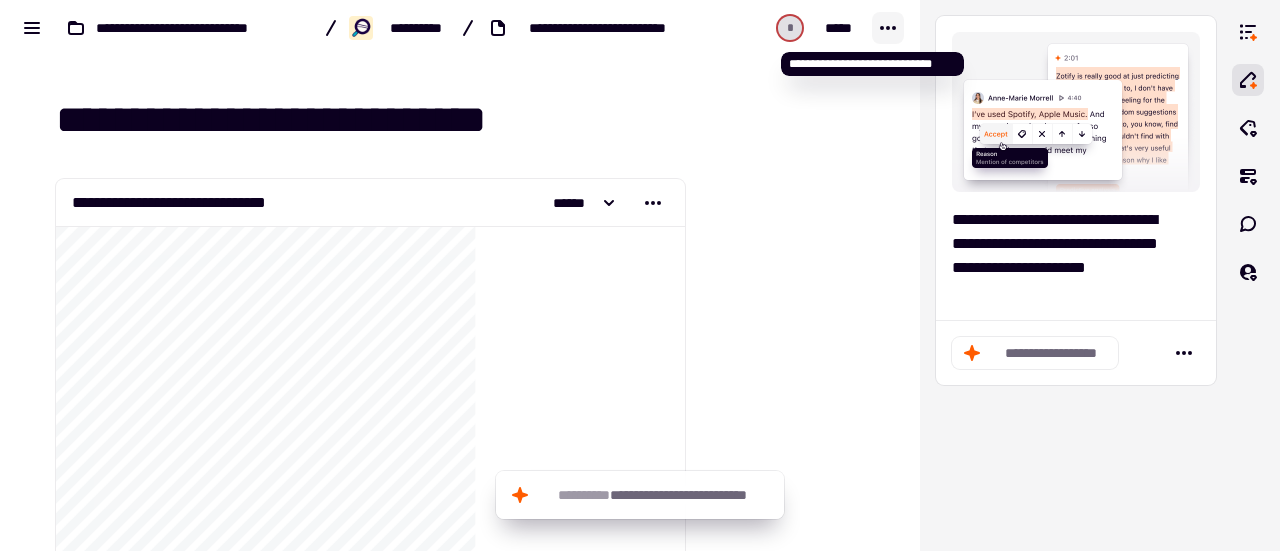 click 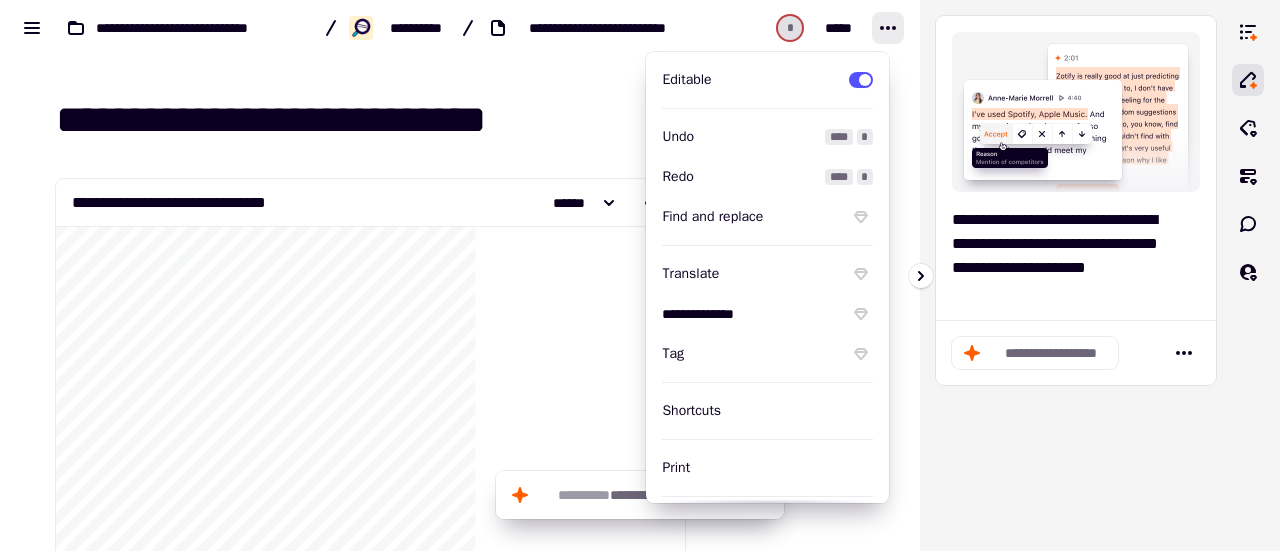 click on "**********" at bounding box center (1076, 275) 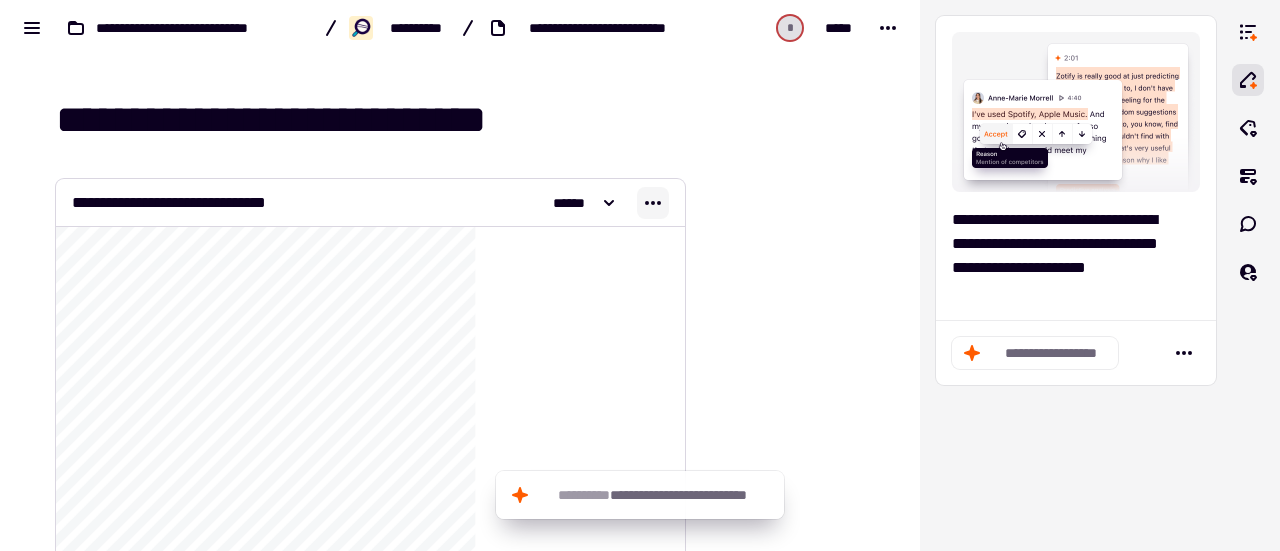 click 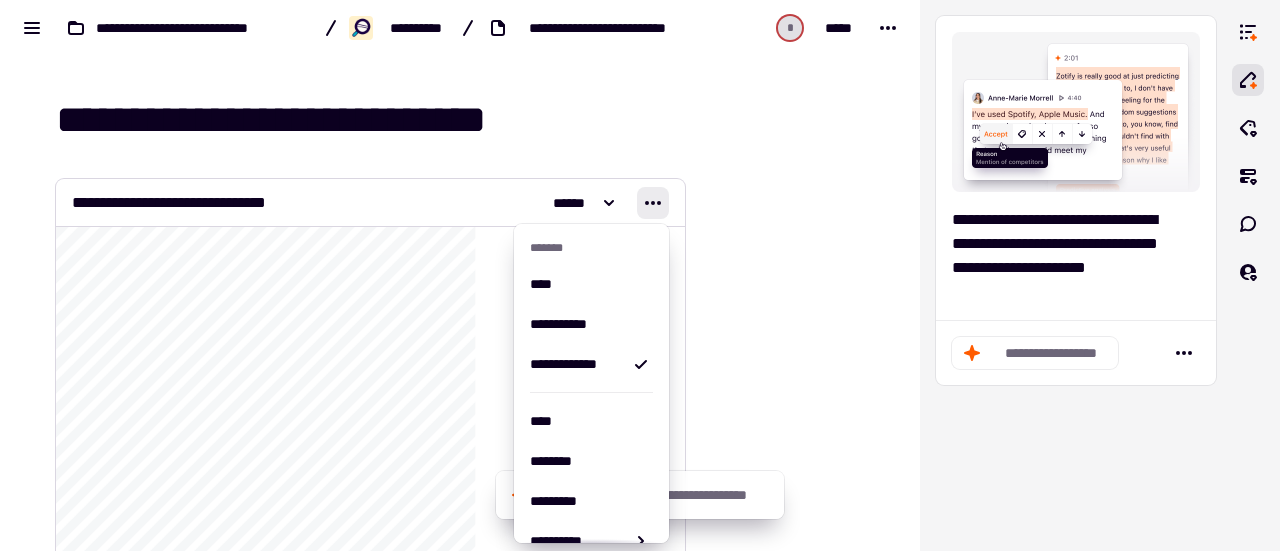 click on "**********" 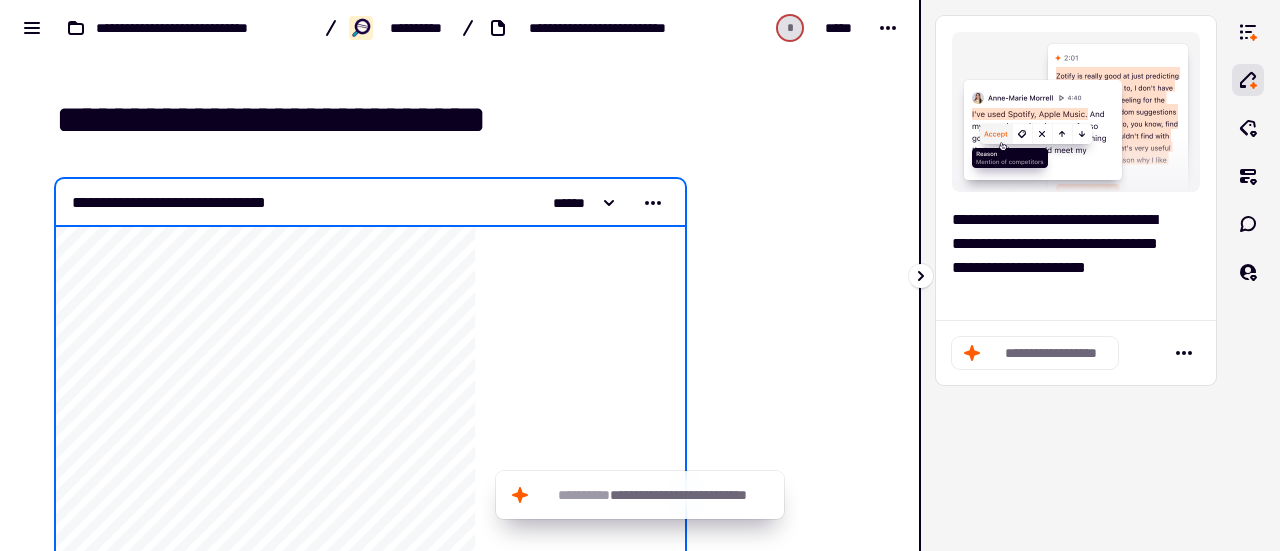drag, startPoint x: 916, startPoint y: 45, endPoint x: 913, endPoint y: 76, distance: 31.144823 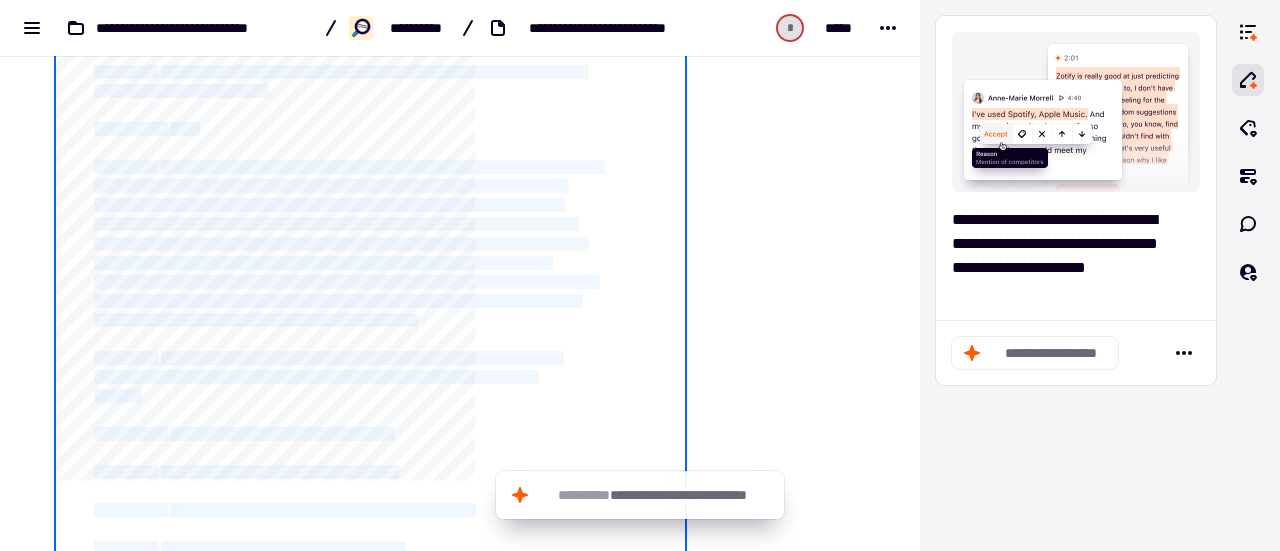 scroll, scrollTop: 0, scrollLeft: 0, axis: both 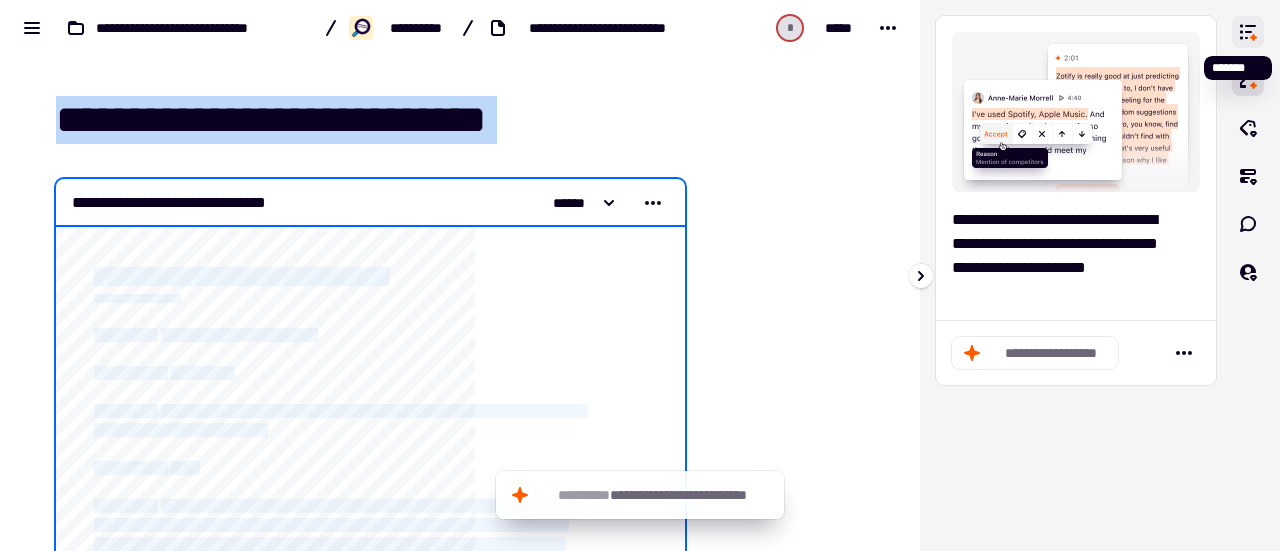 click 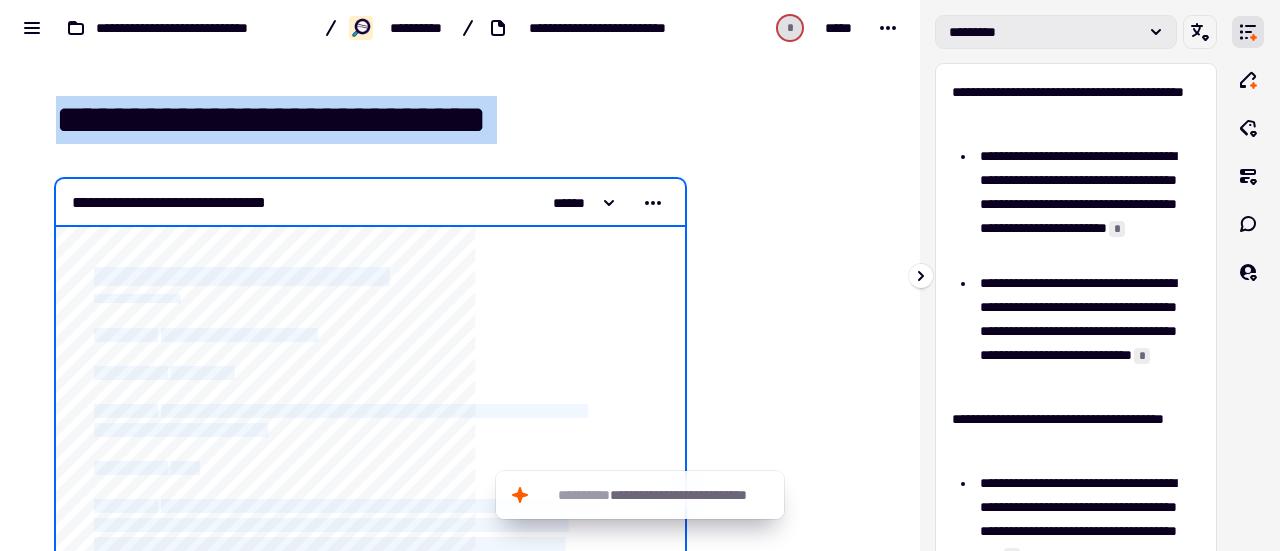 click 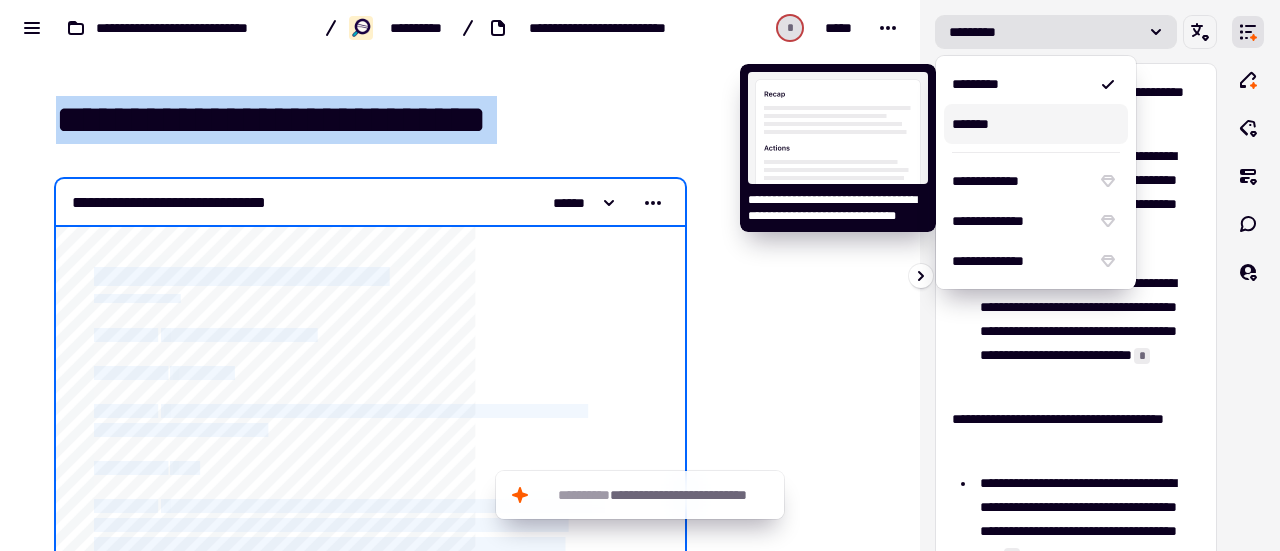 click on "*******" at bounding box center (1036, 124) 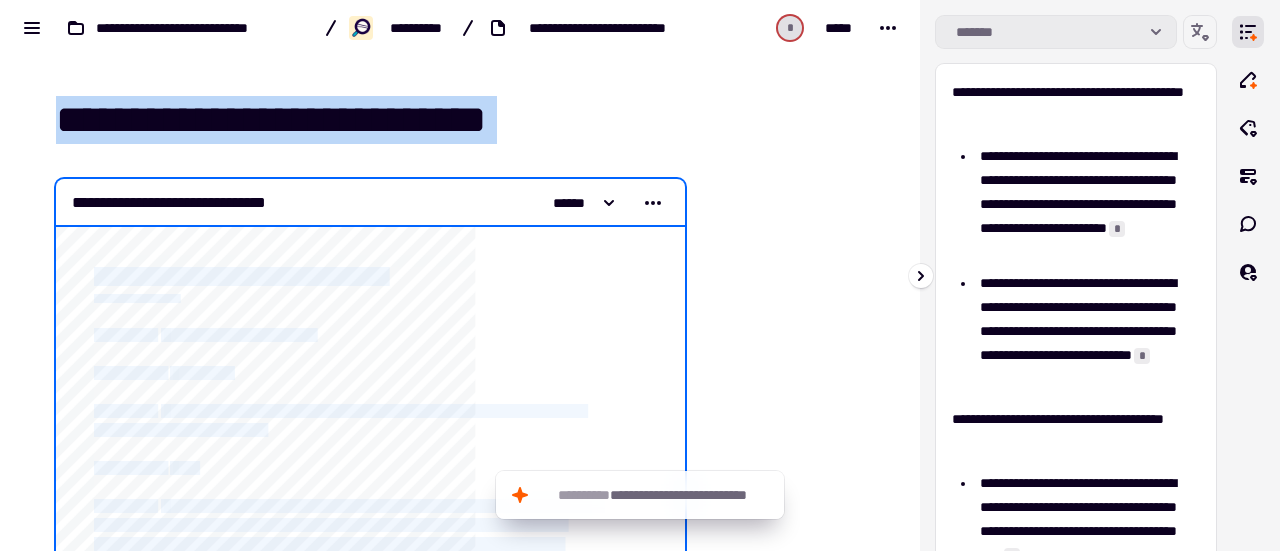 click on "*******" 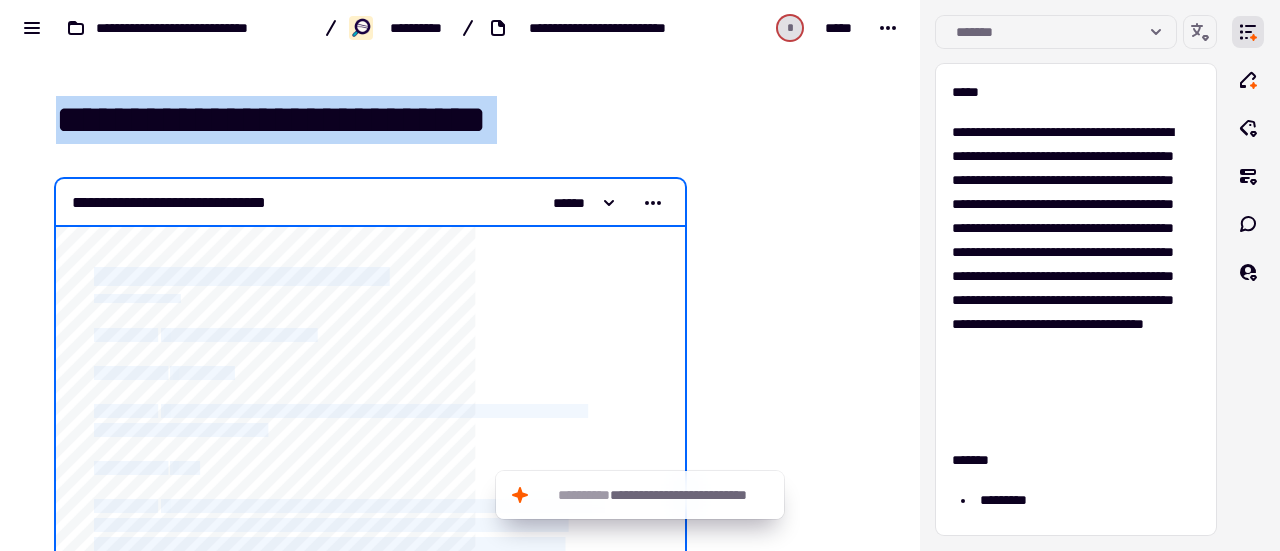 click at bounding box center (794, 2986) 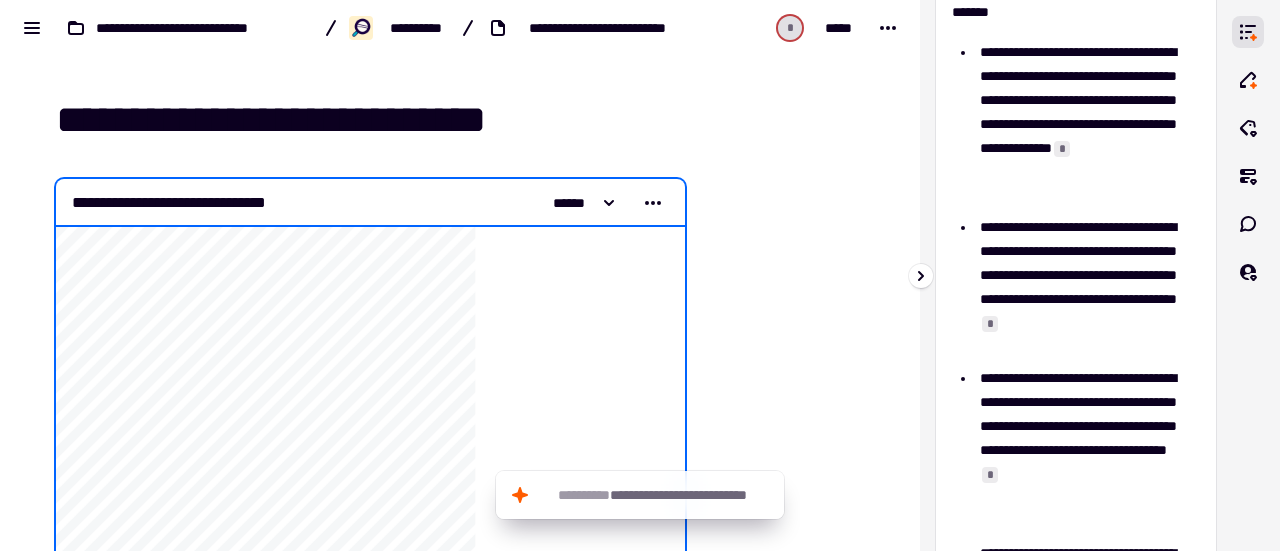 scroll, scrollTop: 449, scrollLeft: 0, axis: vertical 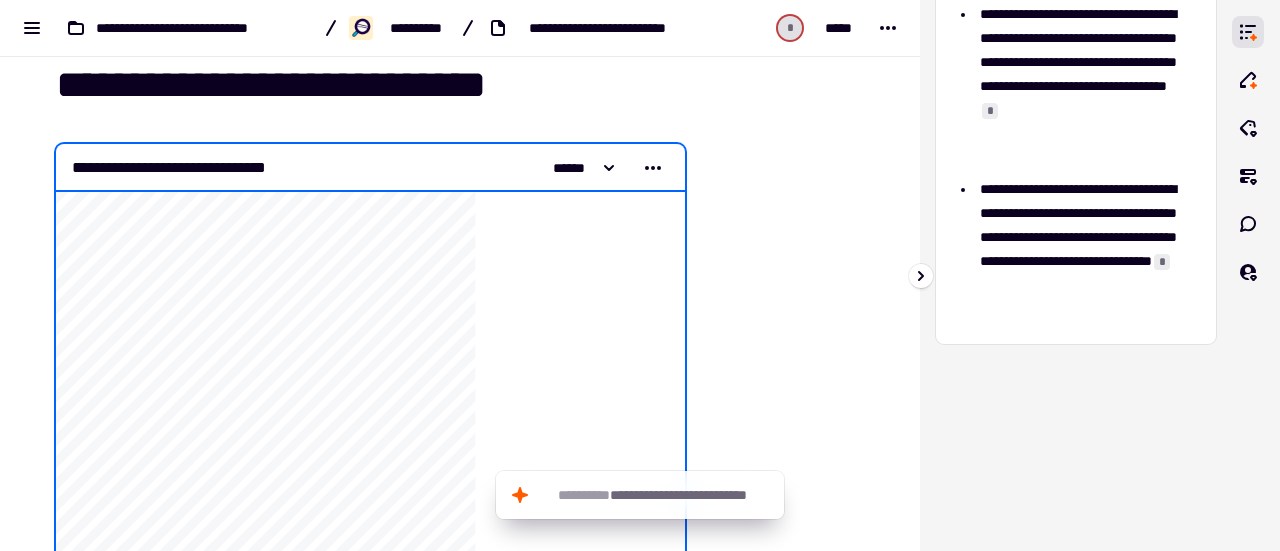 click on "**********" at bounding box center (1082, 86) 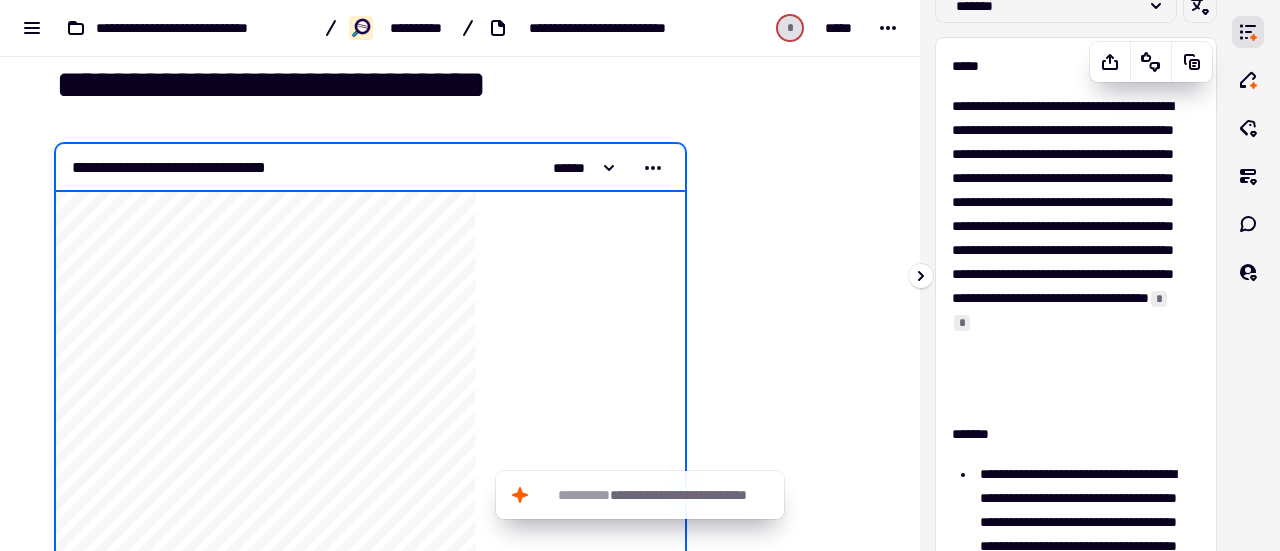 scroll, scrollTop: 0, scrollLeft: 0, axis: both 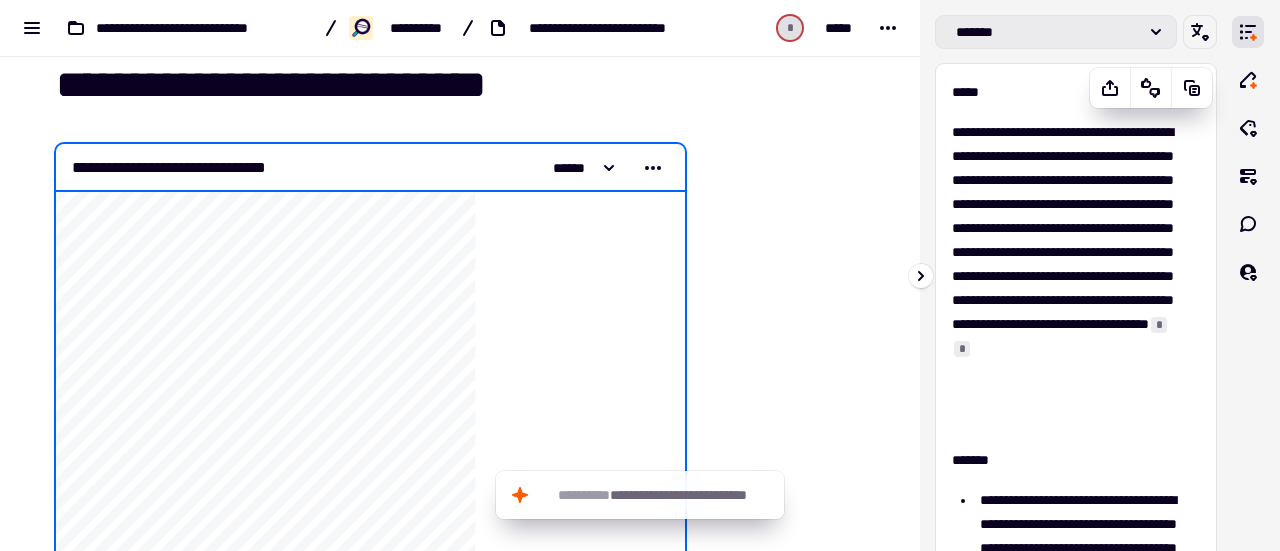 click on "*******" 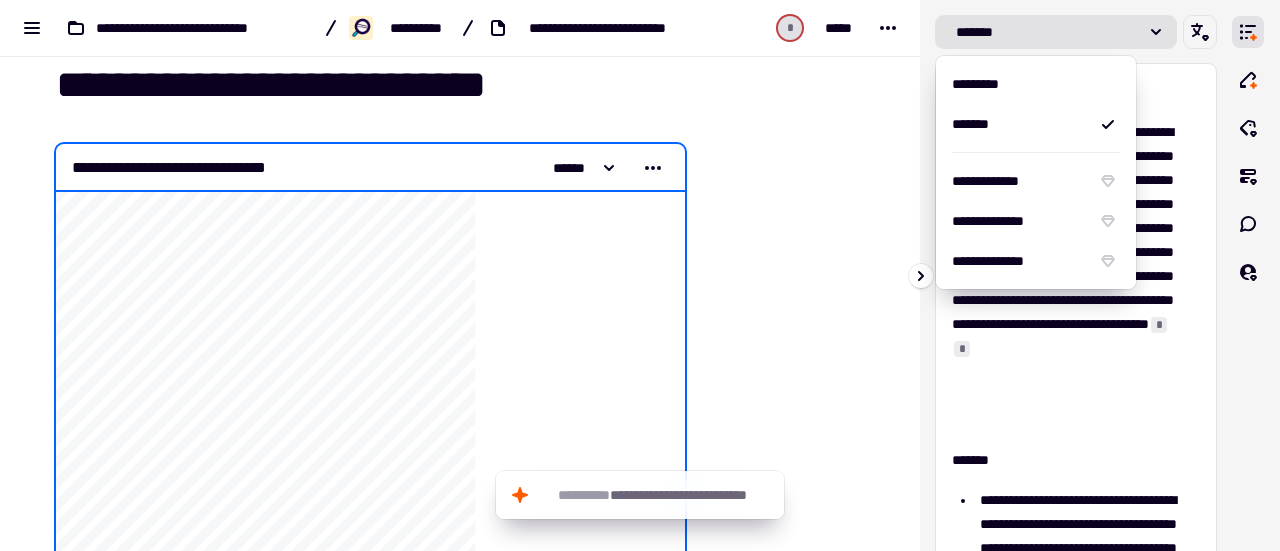 click on "*********" at bounding box center (1036, 84) 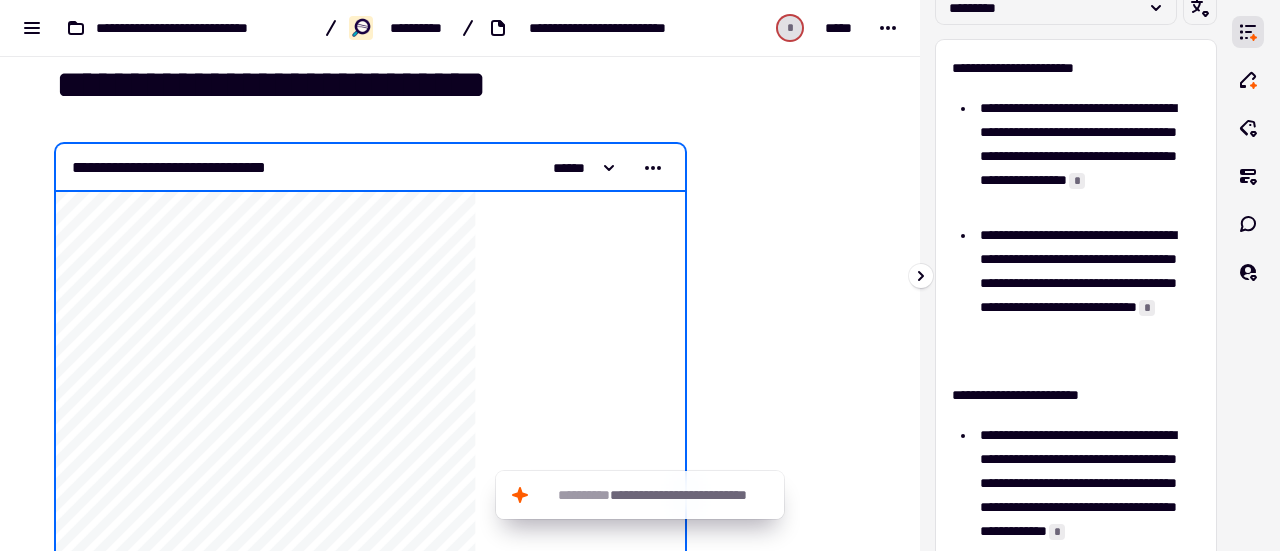 scroll, scrollTop: 0, scrollLeft: 0, axis: both 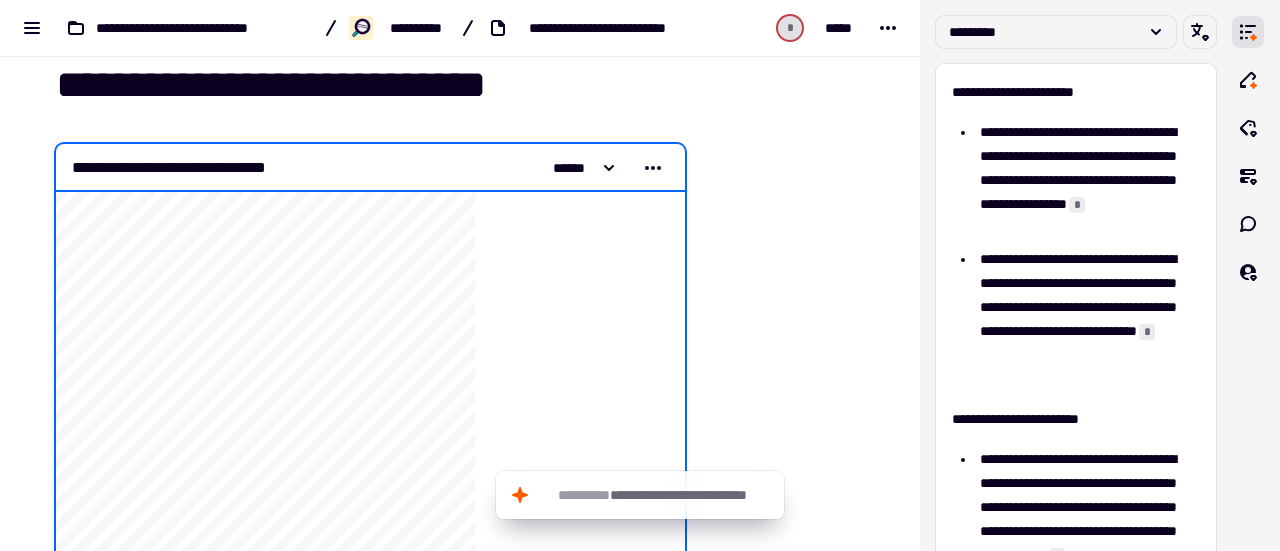 click at bounding box center (794, 2951) 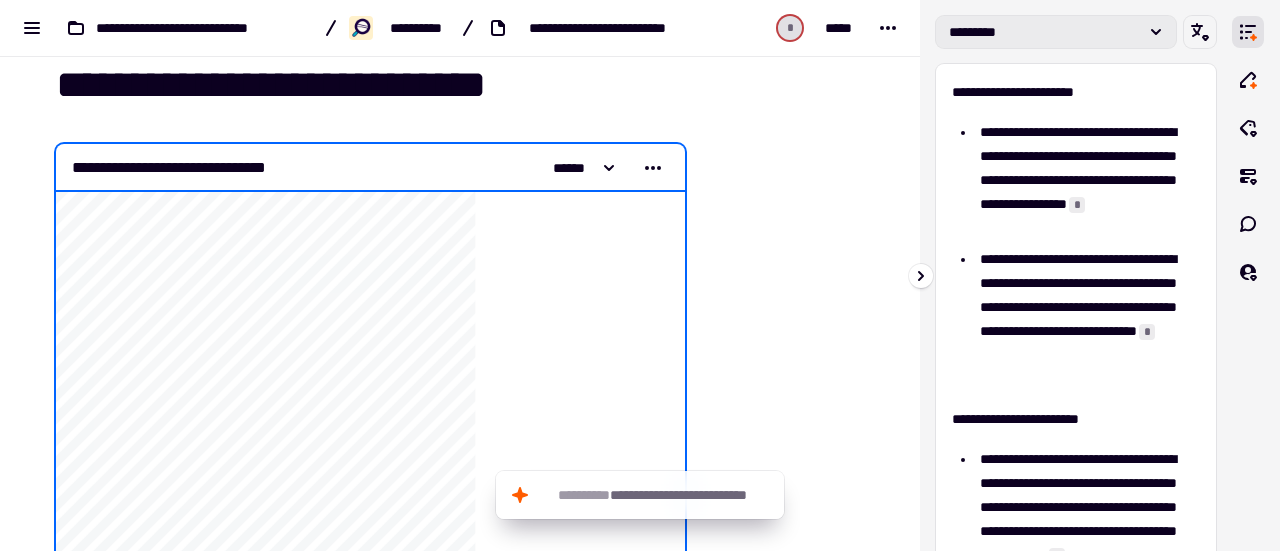 click 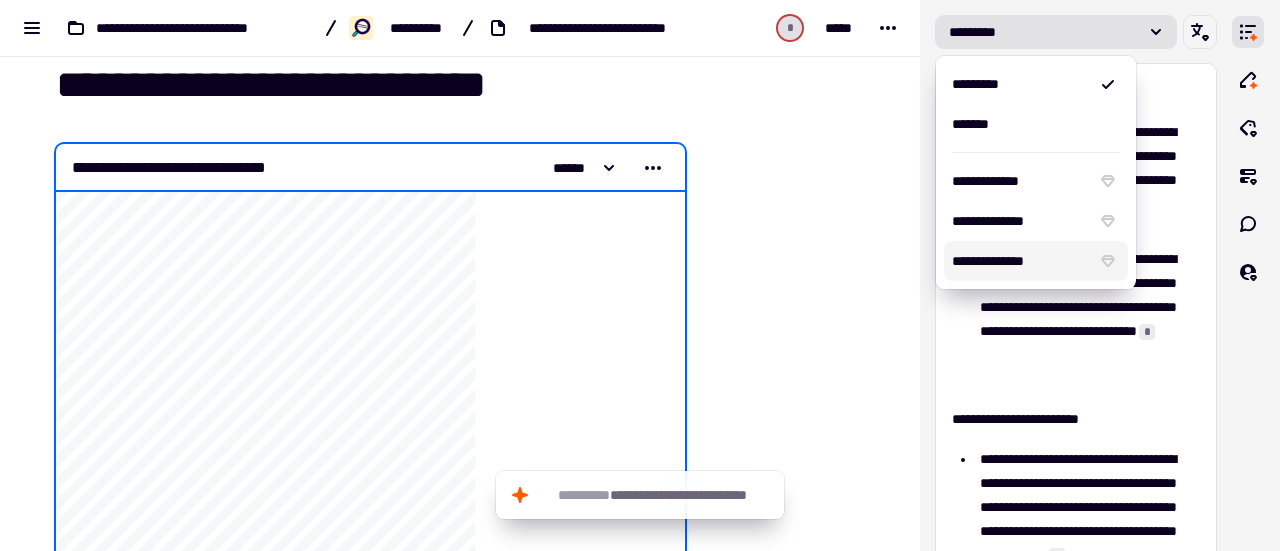 click at bounding box center (794, 2951) 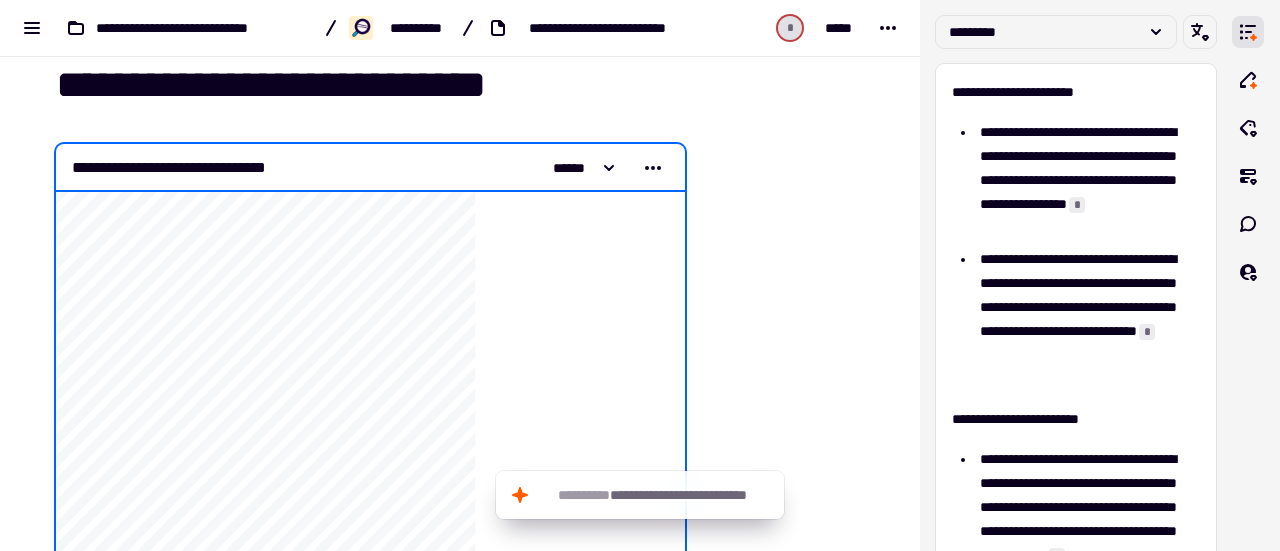 click on "*" at bounding box center [790, 28] 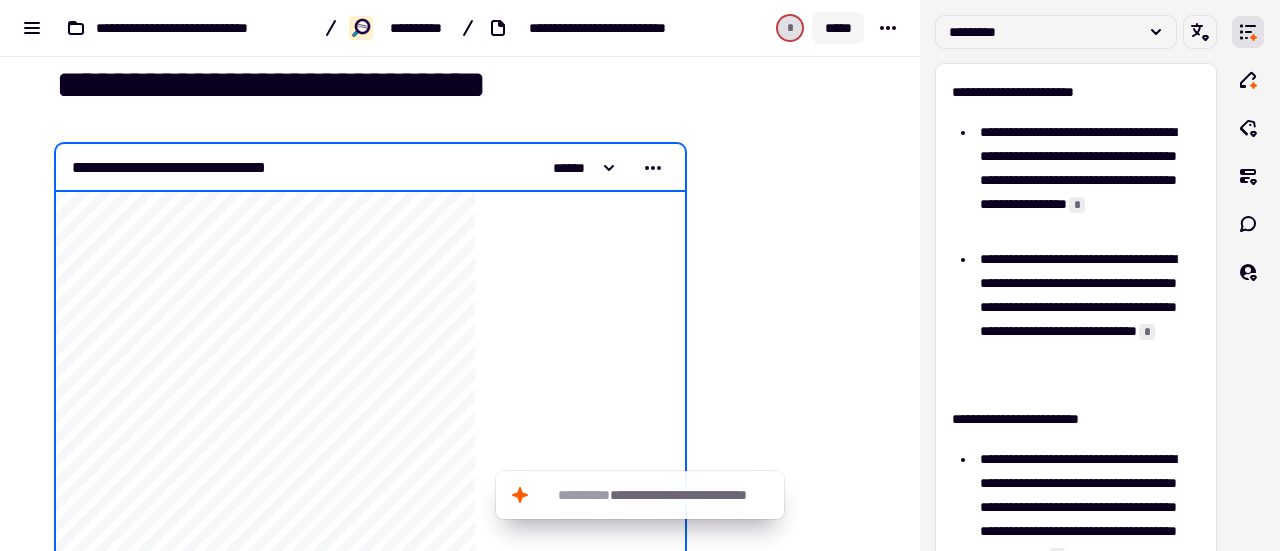 click on "*****" 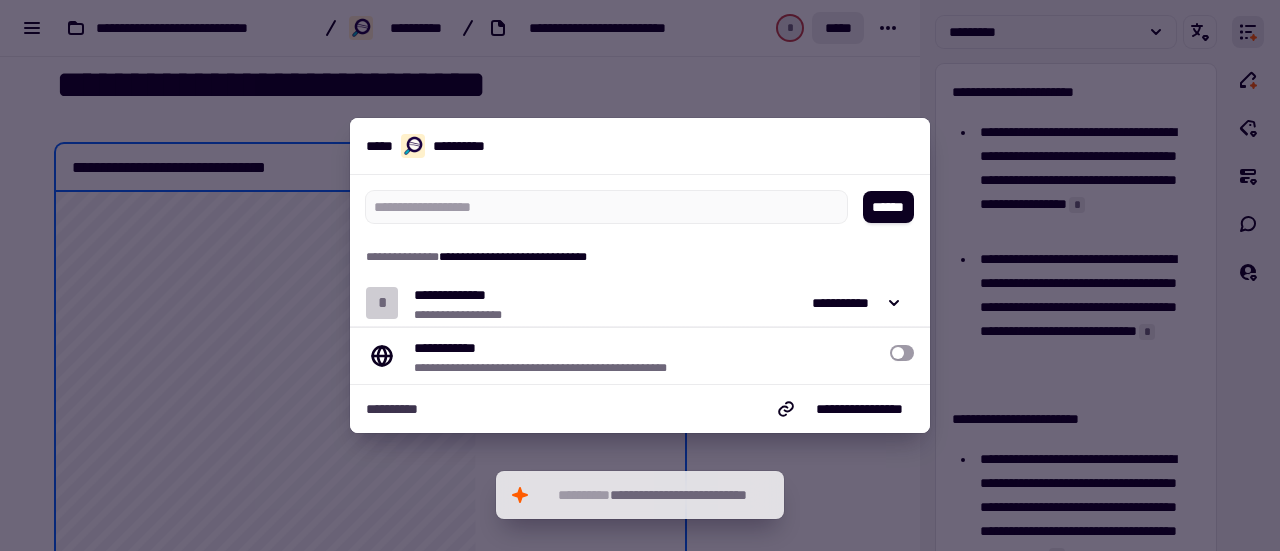 click at bounding box center [640, 275] 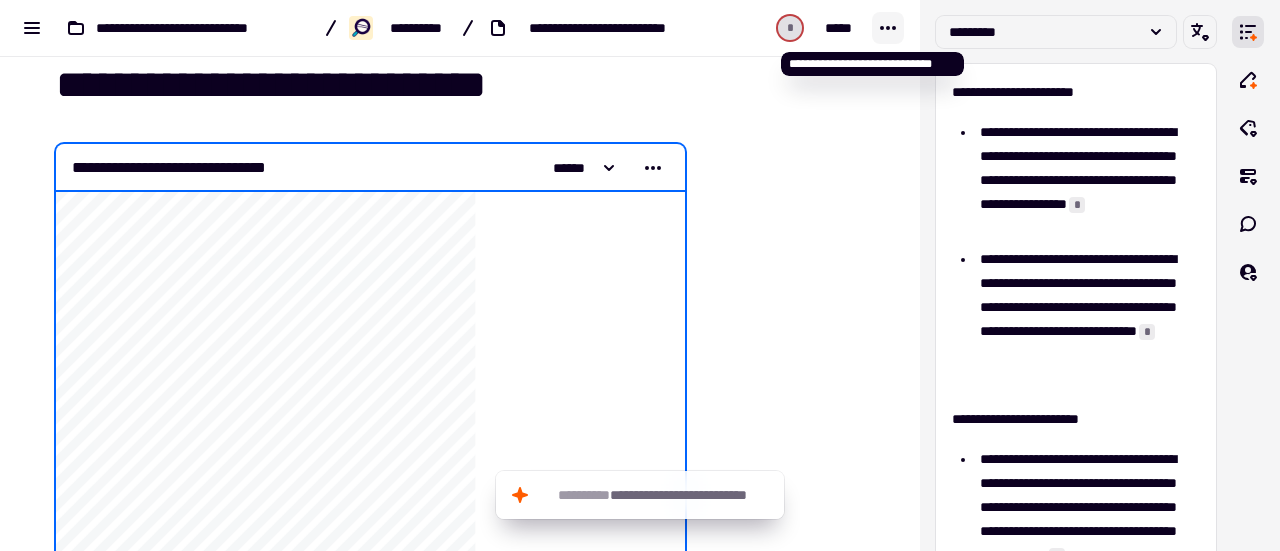 click 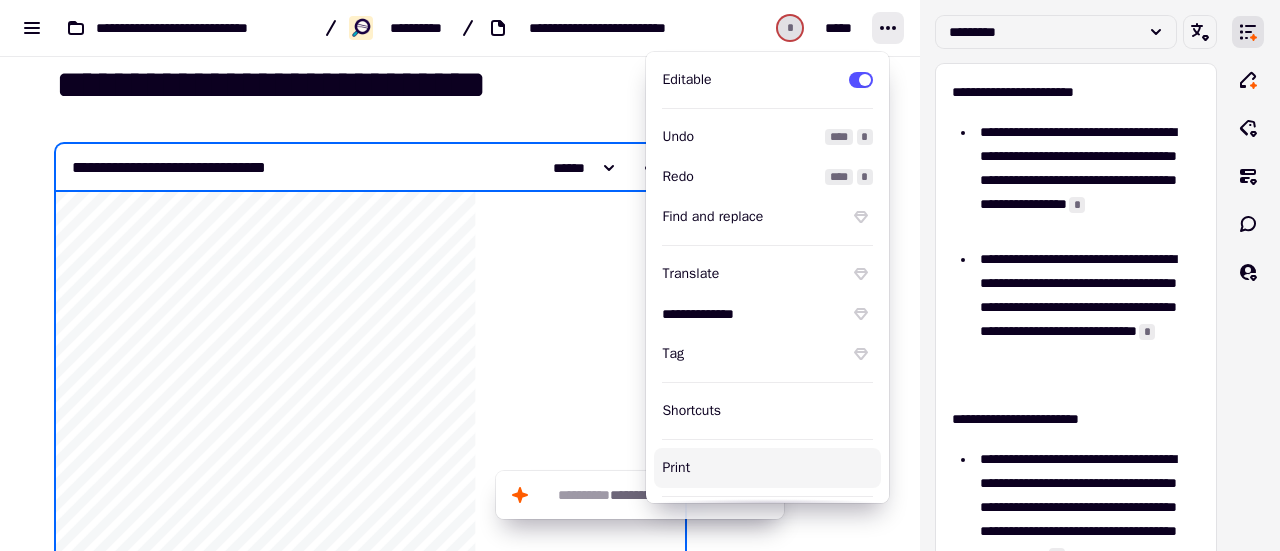 click on "**********" 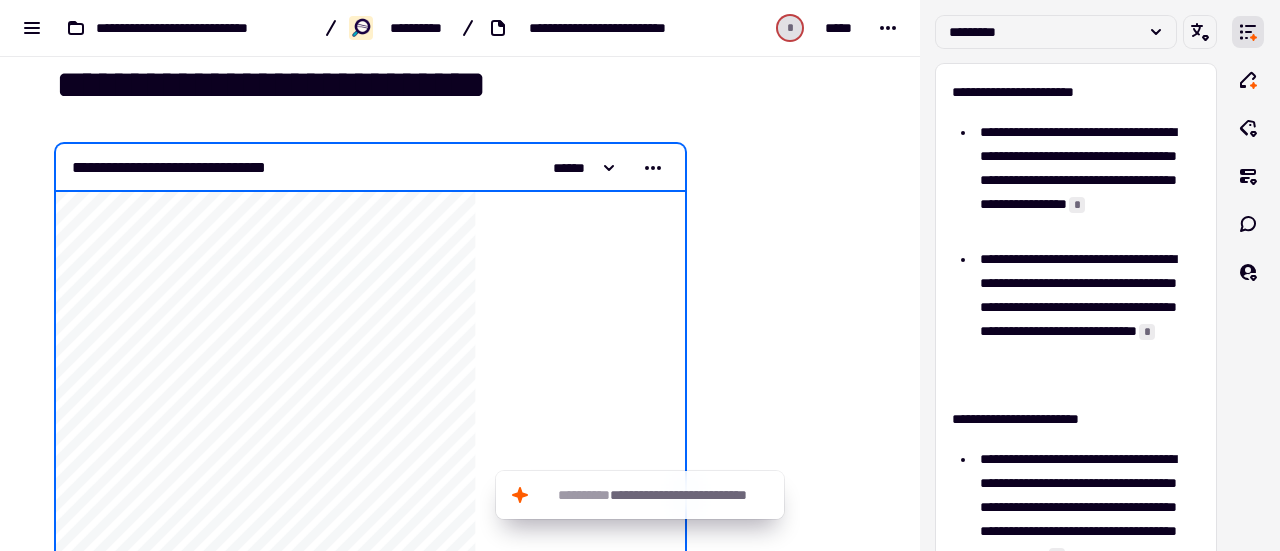 click at bounding box center (794, 2951) 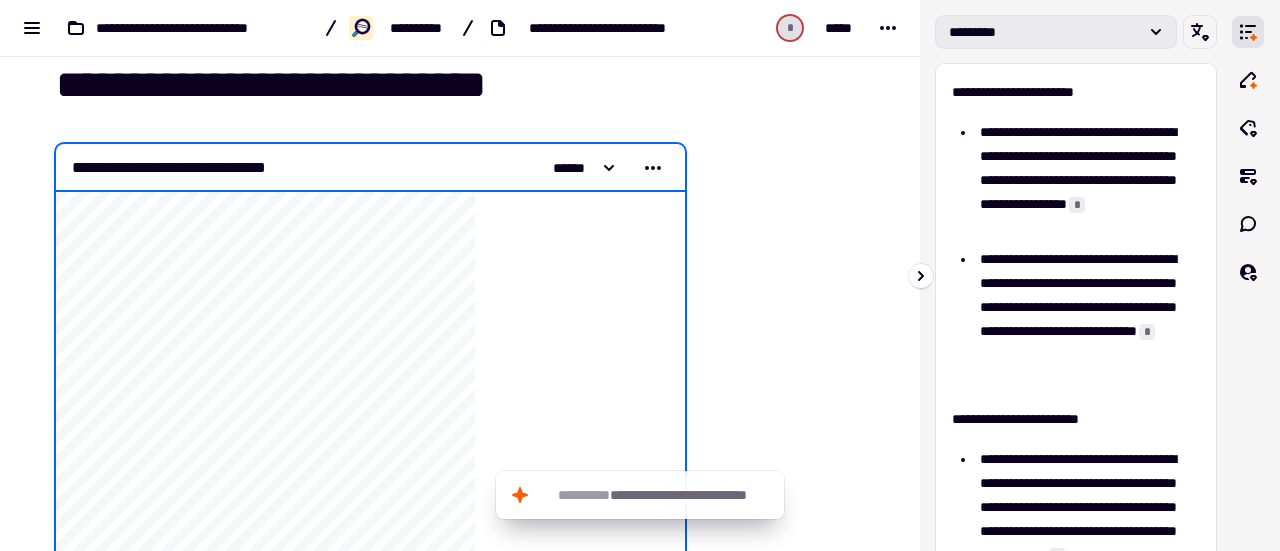 click 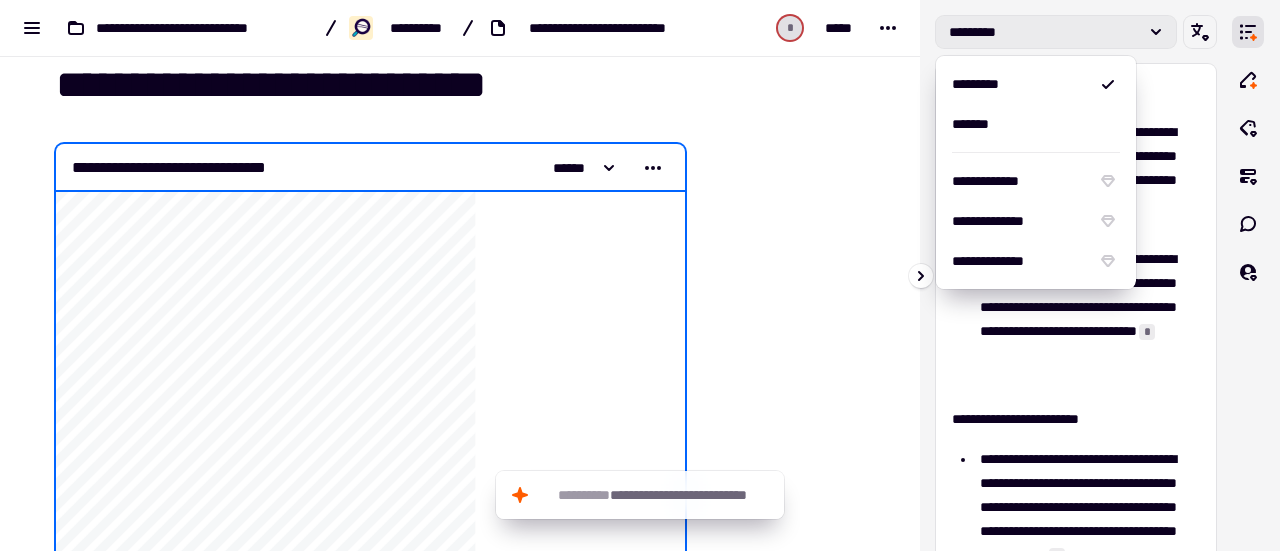 click 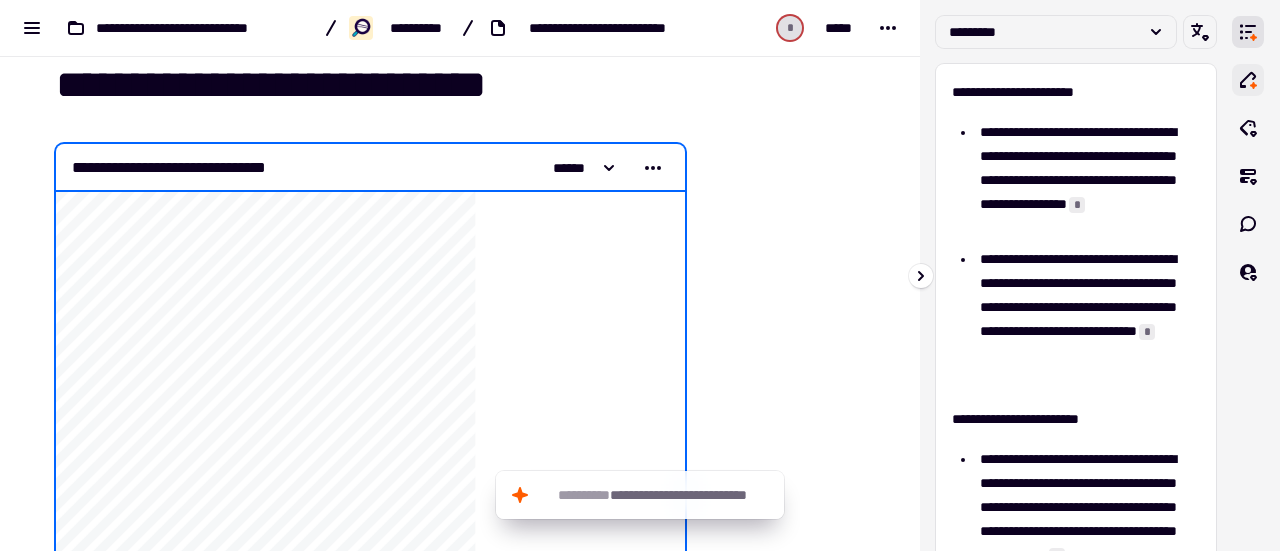 click 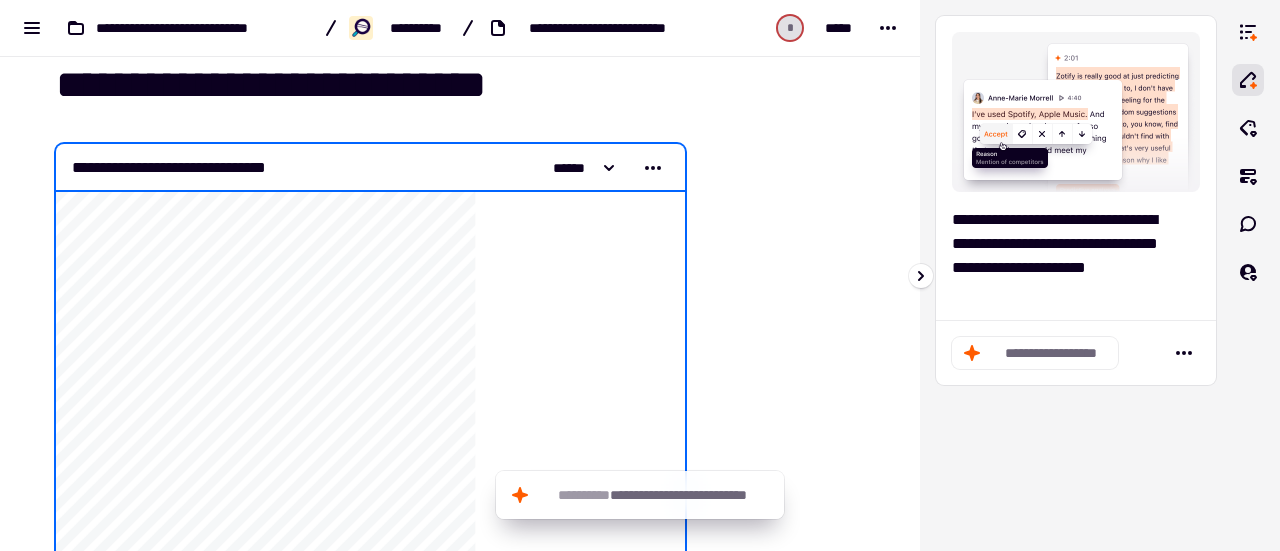 click on "**********" 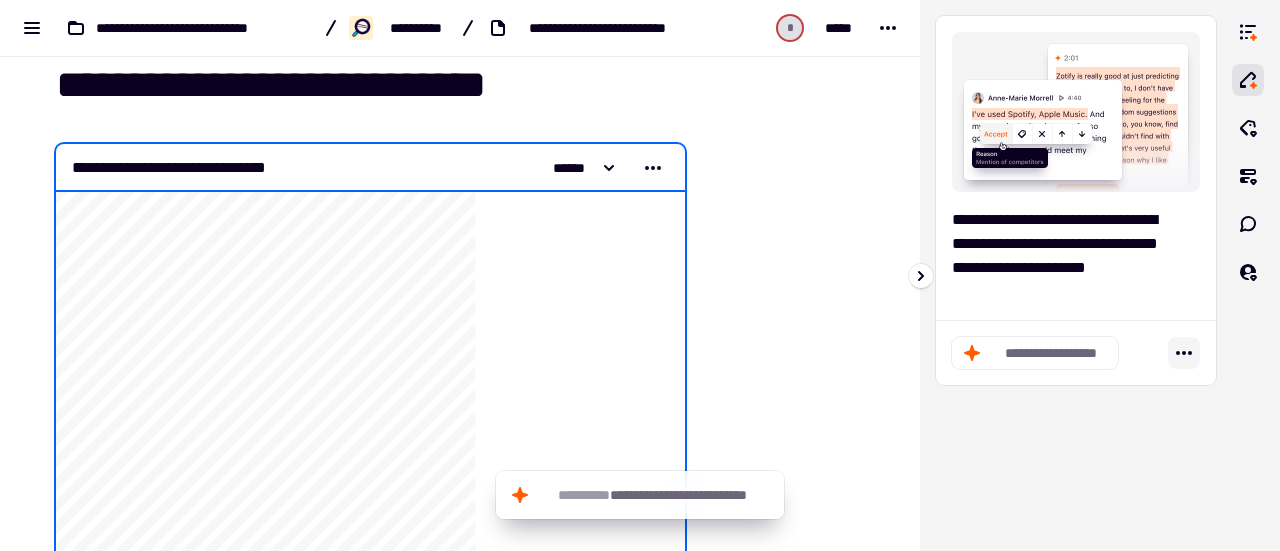 click 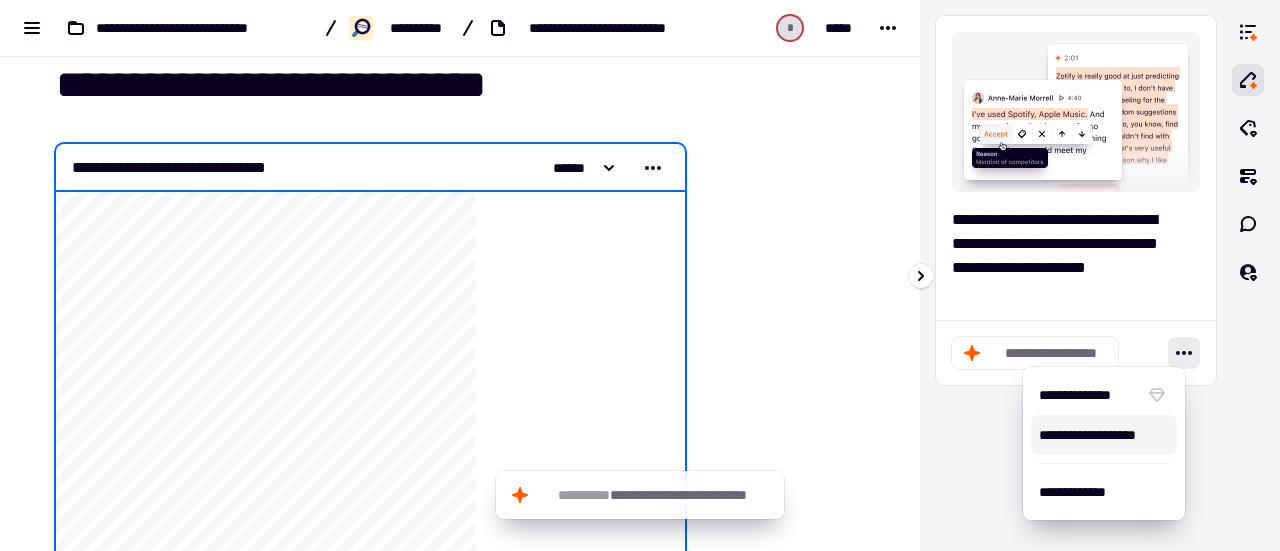 click on "**********" at bounding box center [1104, 435] 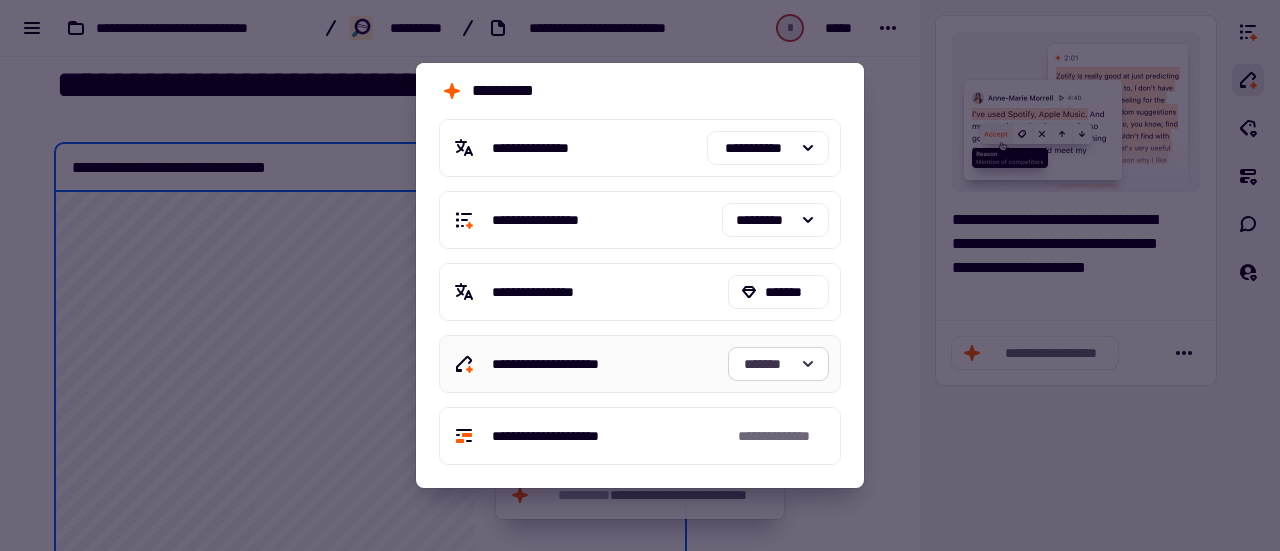 click 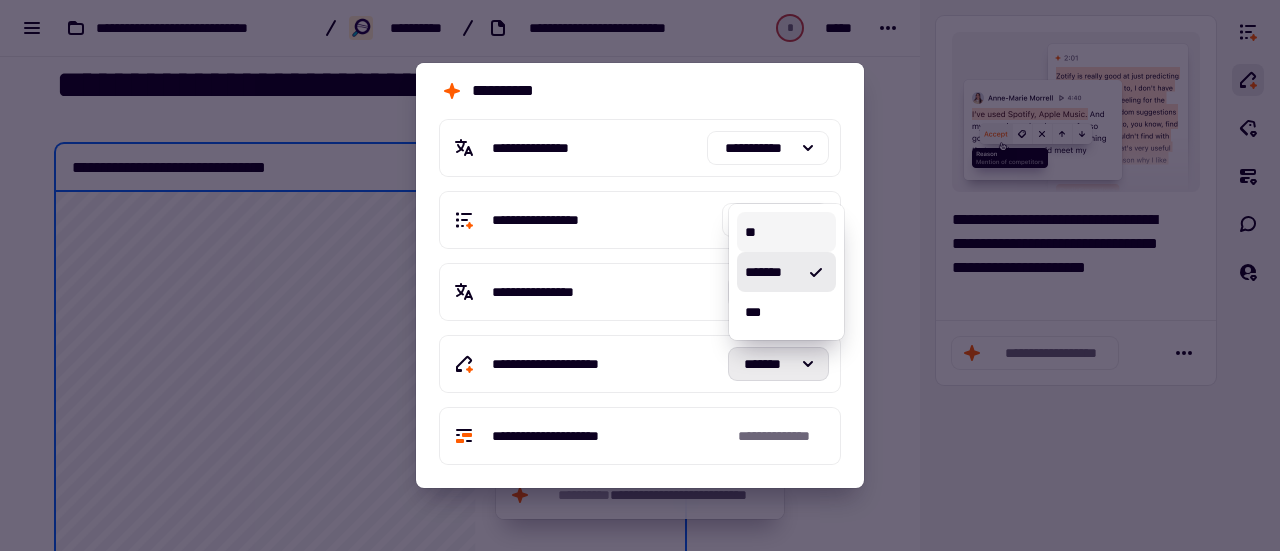click on "**" at bounding box center (786, 232) 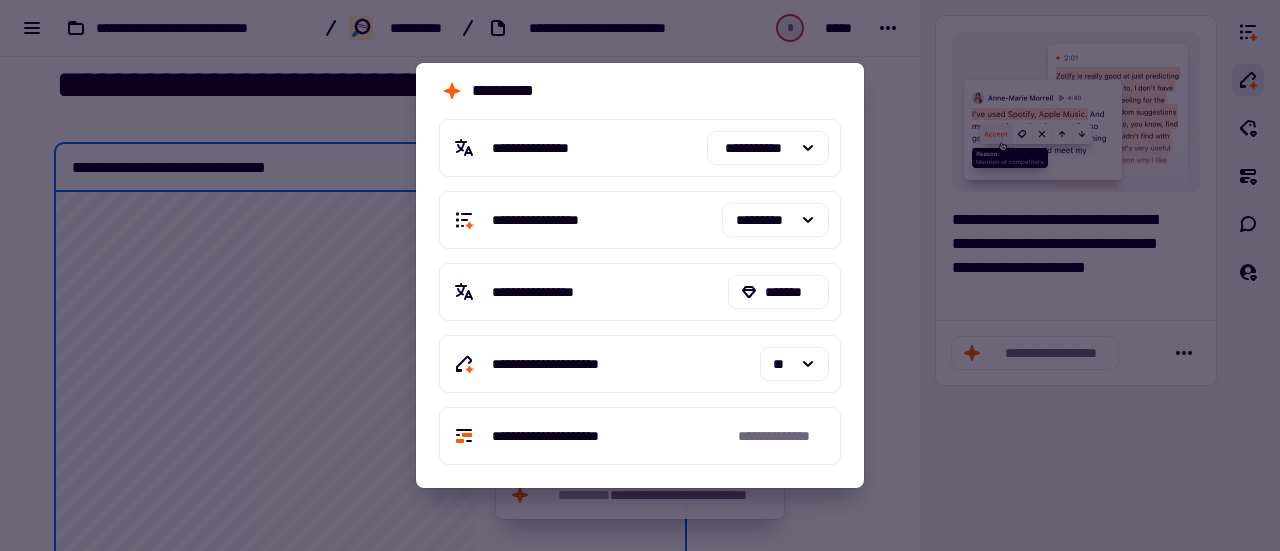 click at bounding box center [640, 275] 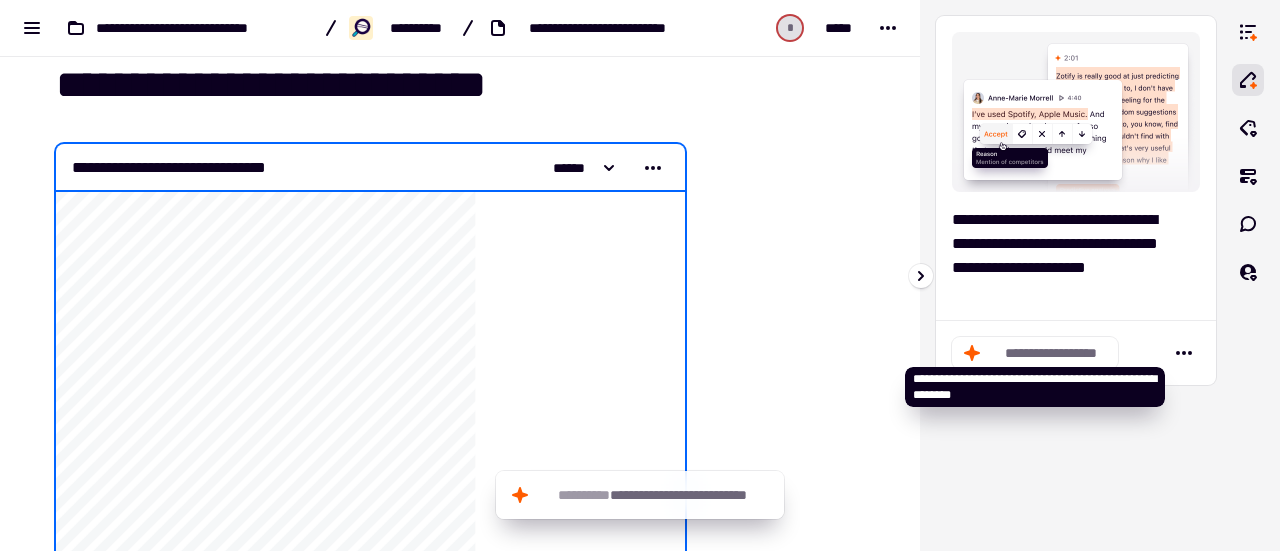 click on "**********" 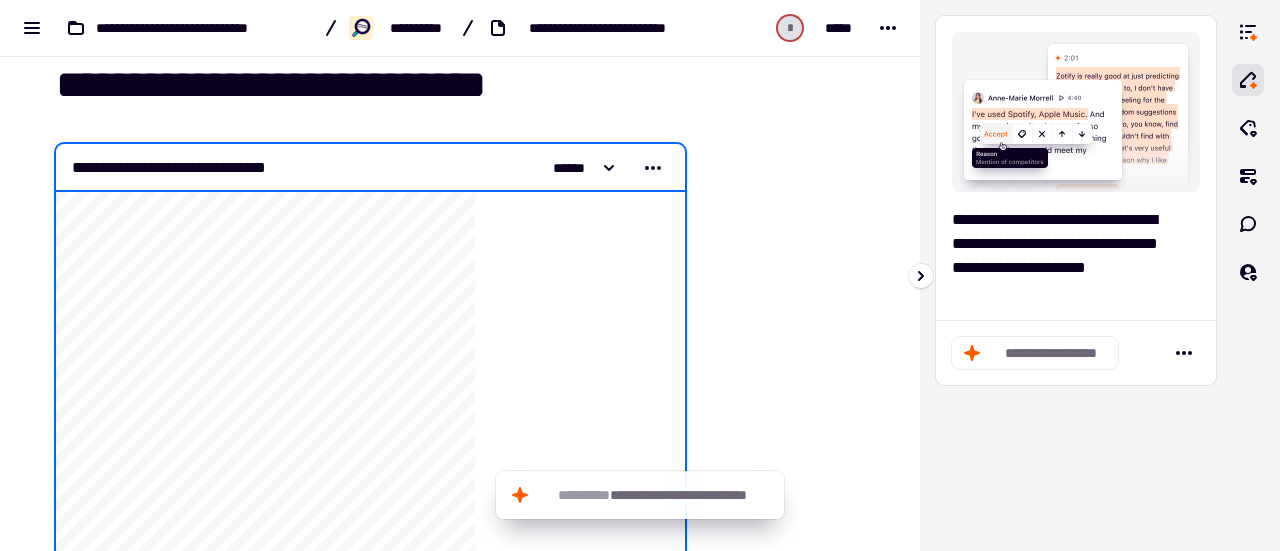 click on "**********" 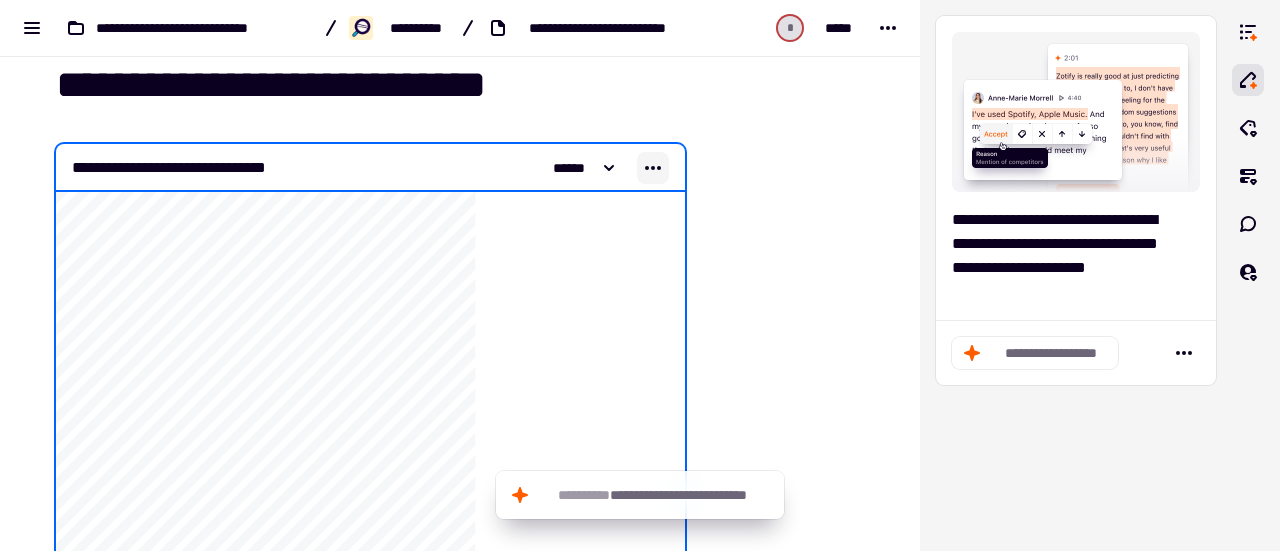 click 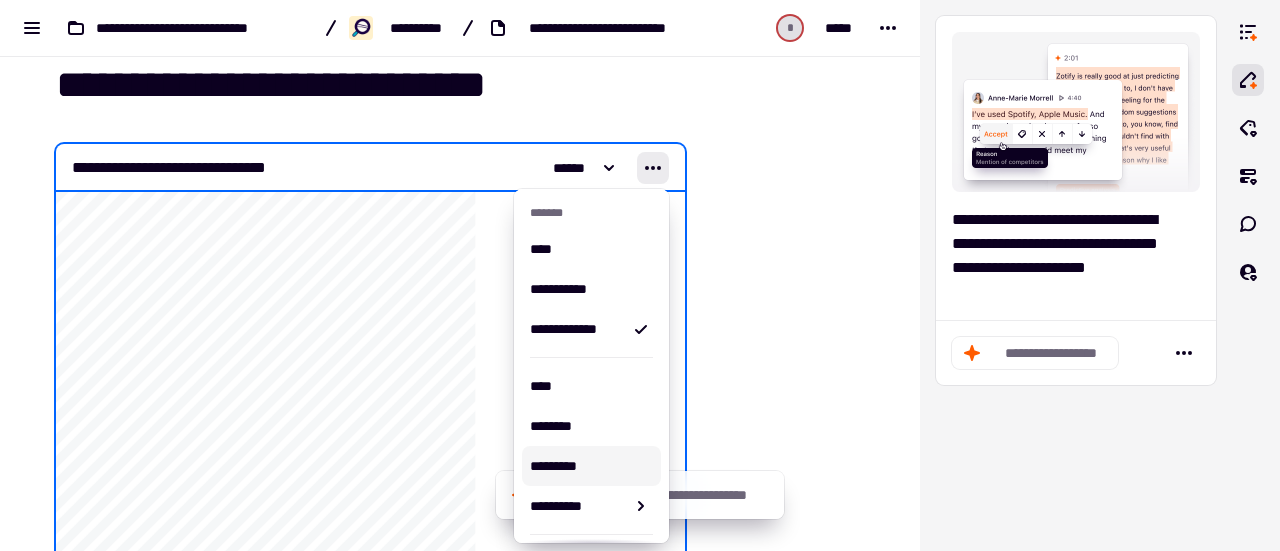 click at bounding box center (794, 2951) 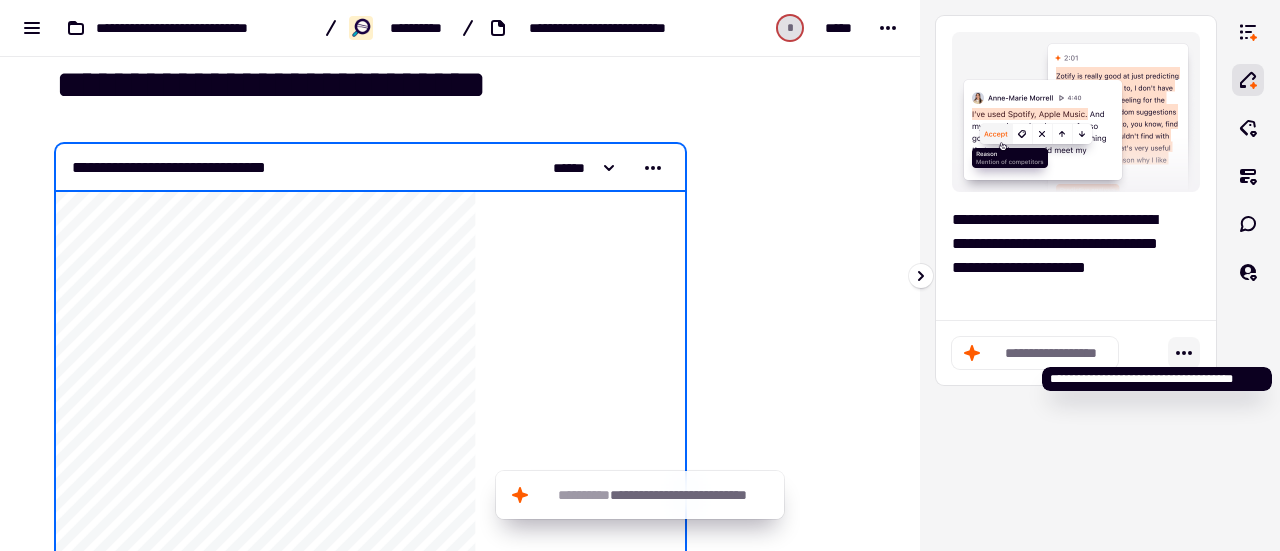 click 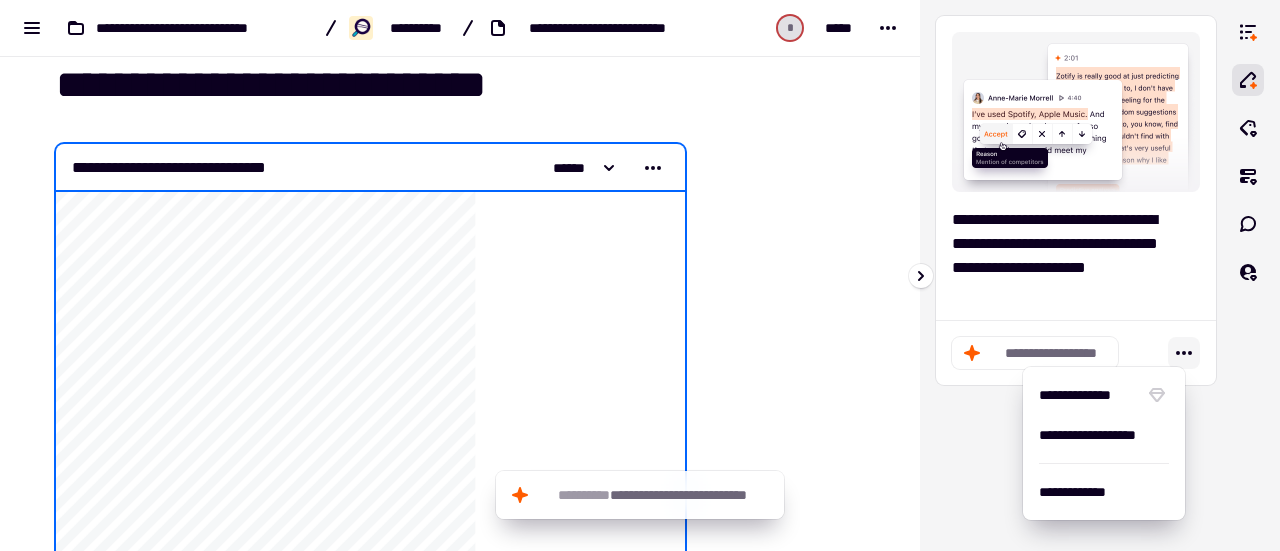 click 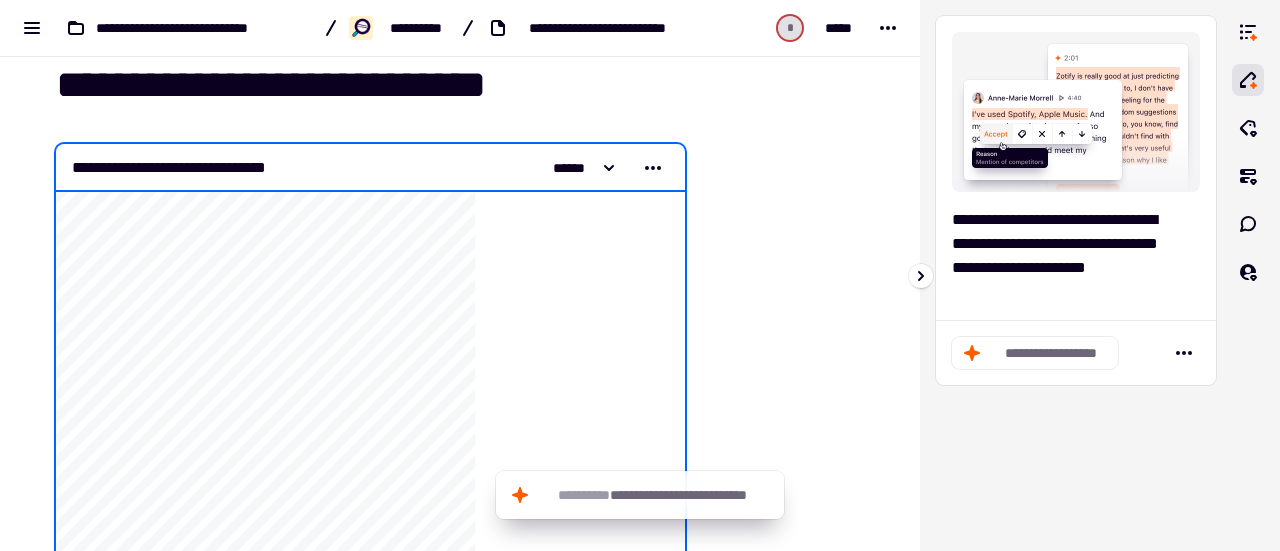 click on "**********" 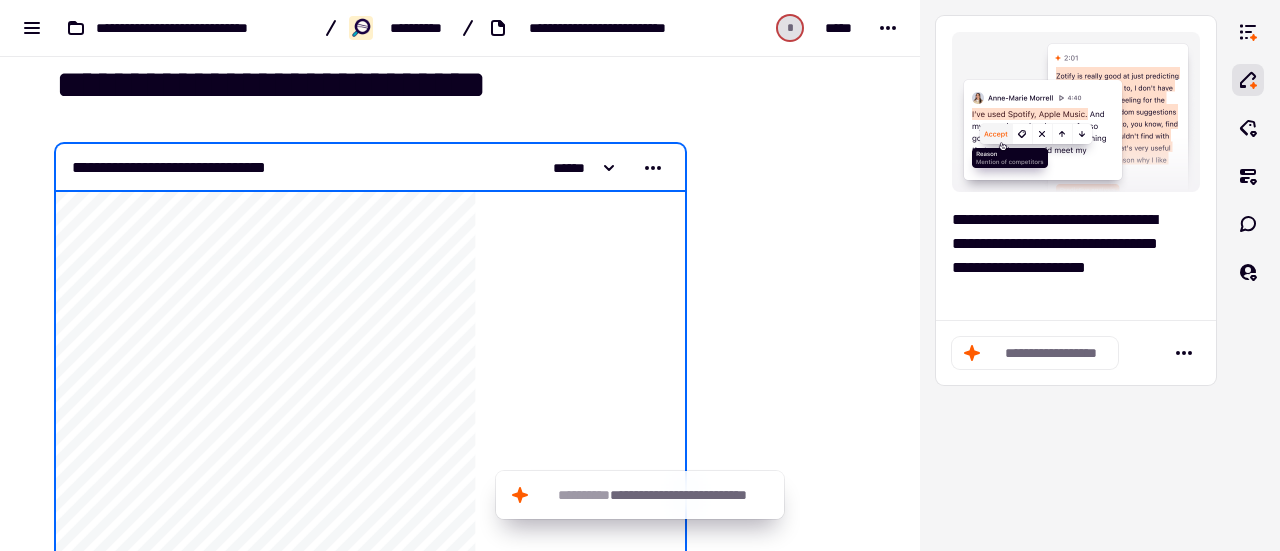 click on "**********" 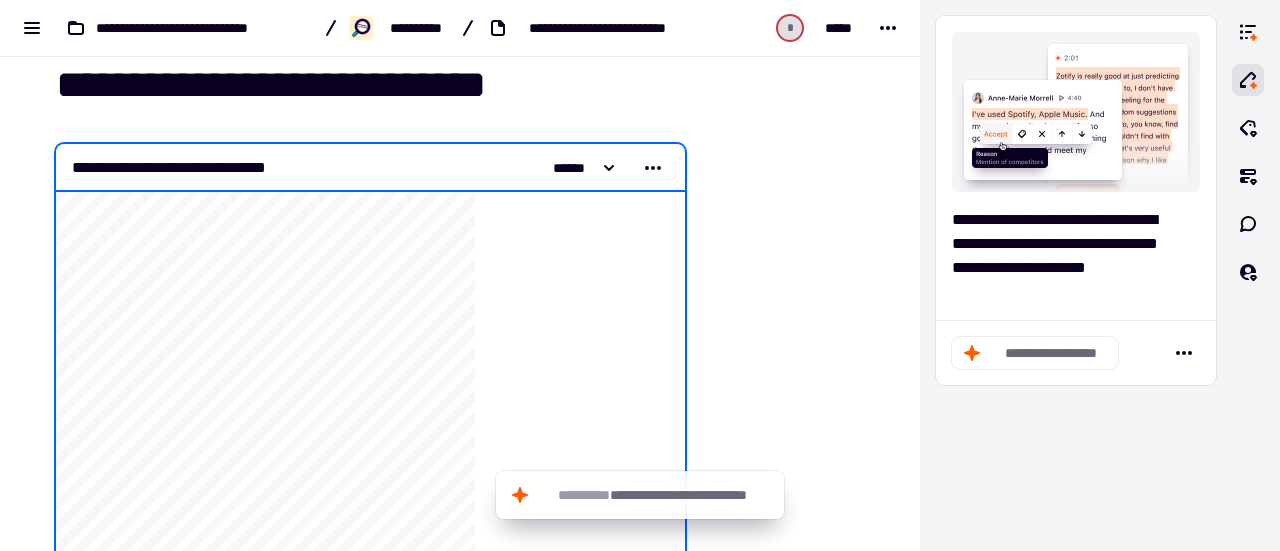 click at bounding box center (794, 2951) 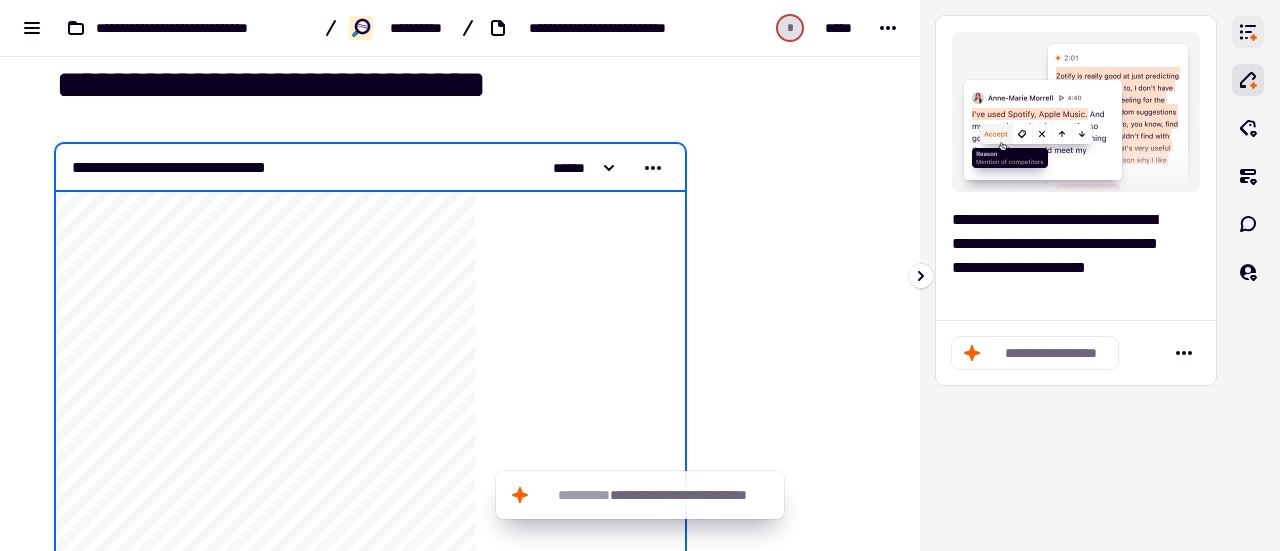 click 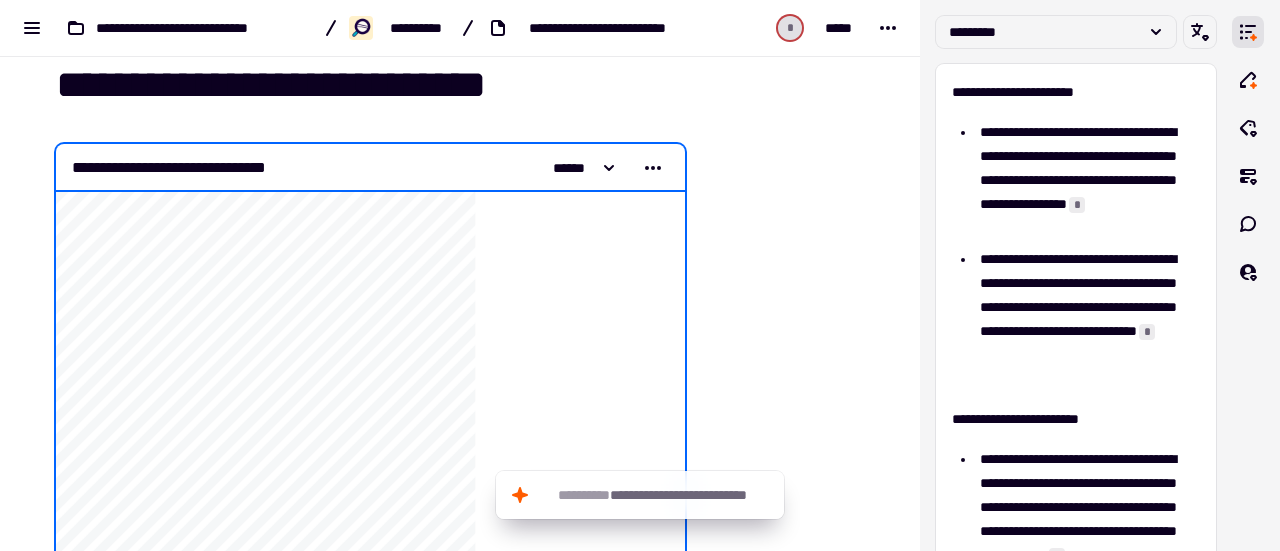 click at bounding box center [794, 2951] 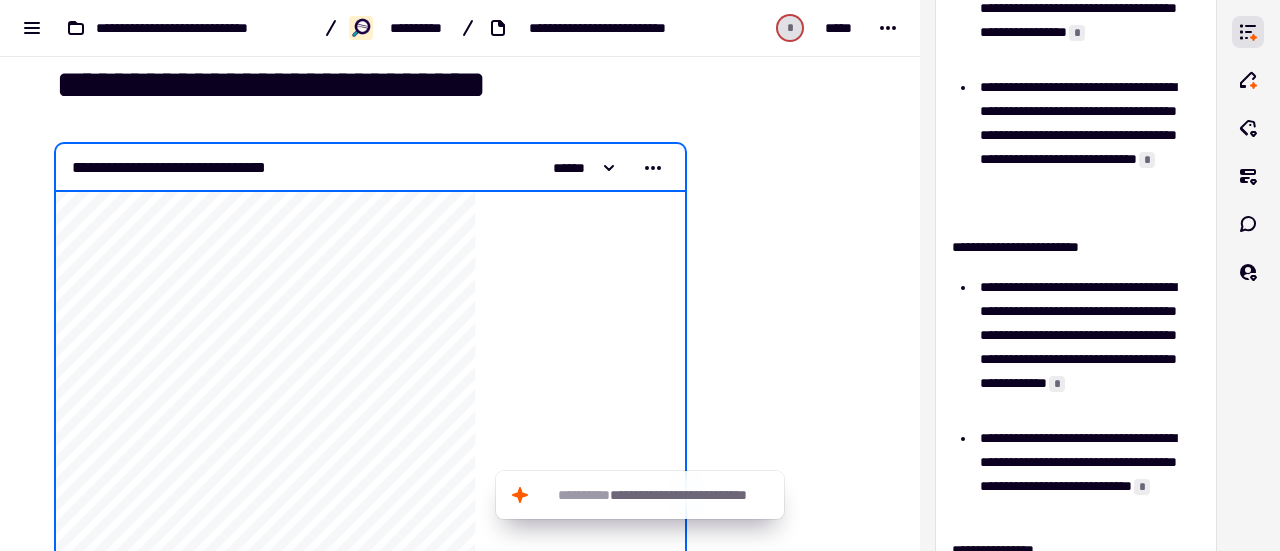 scroll, scrollTop: 0, scrollLeft: 0, axis: both 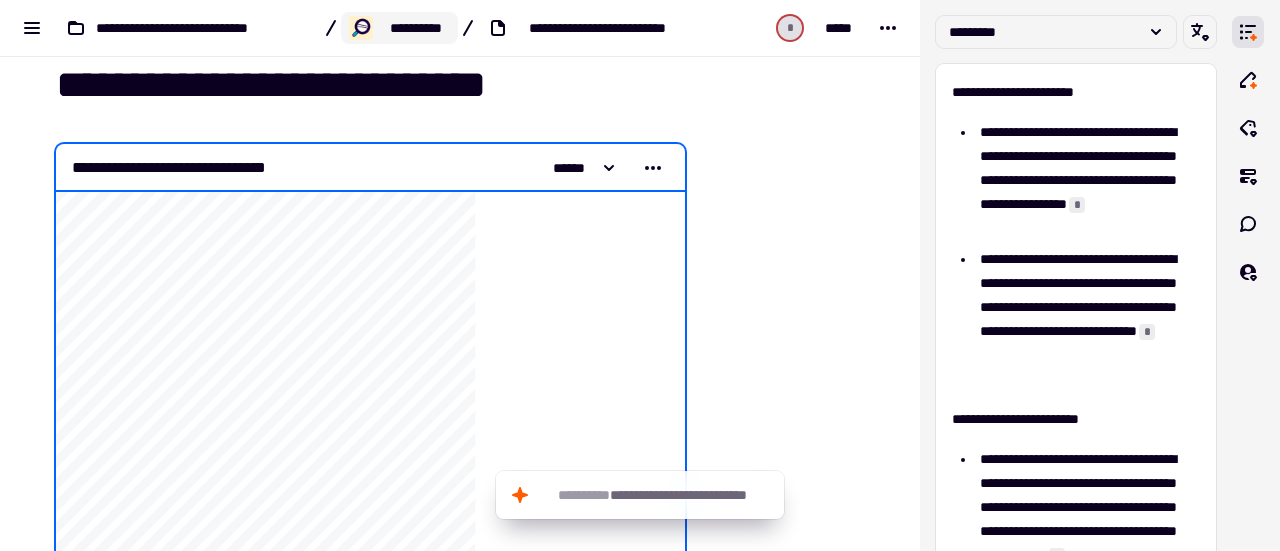 click on "**********" 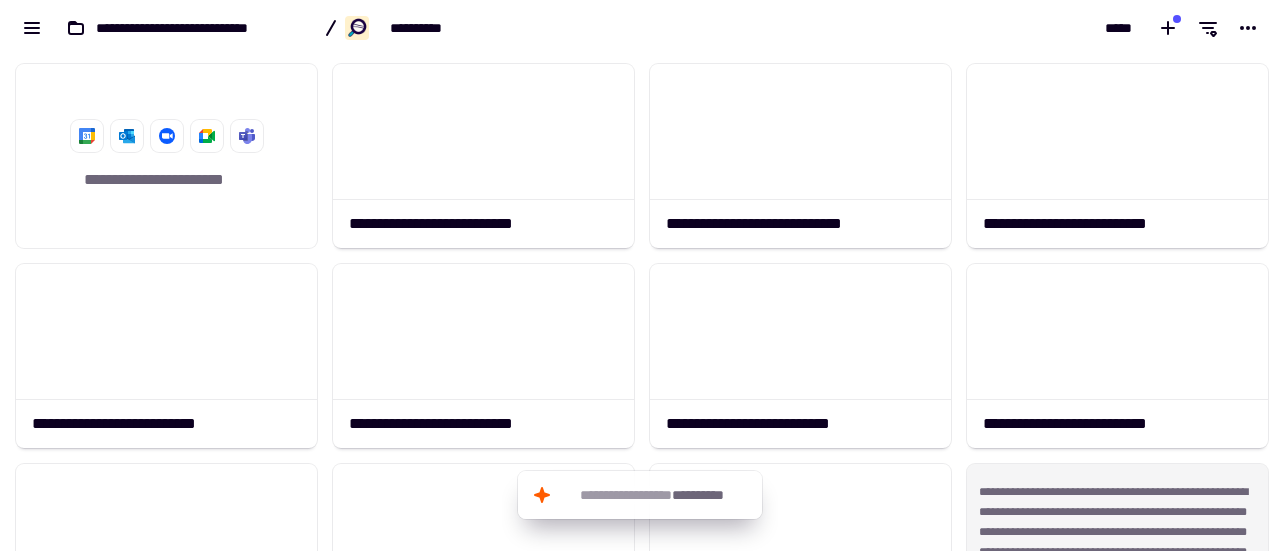 scroll, scrollTop: 16, scrollLeft: 16, axis: both 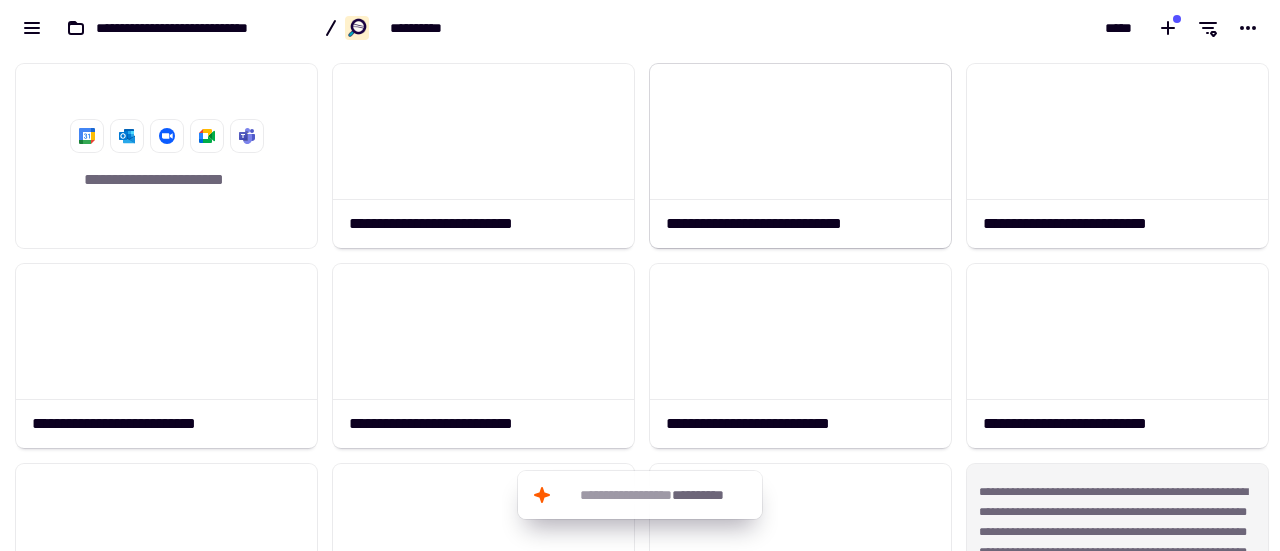 click 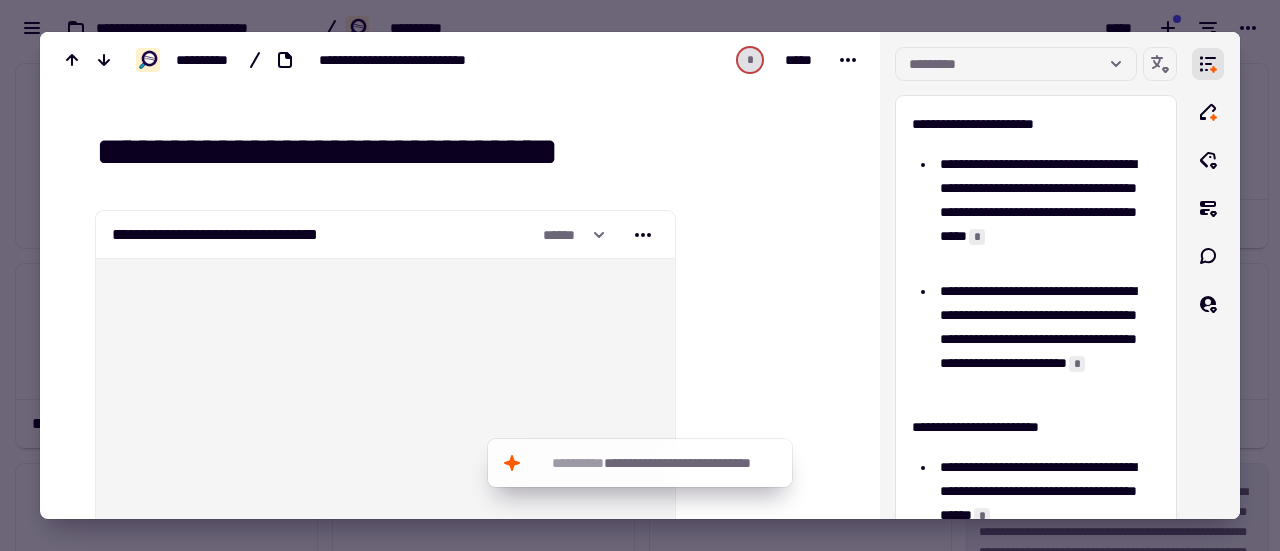 click at bounding box center [640, 275] 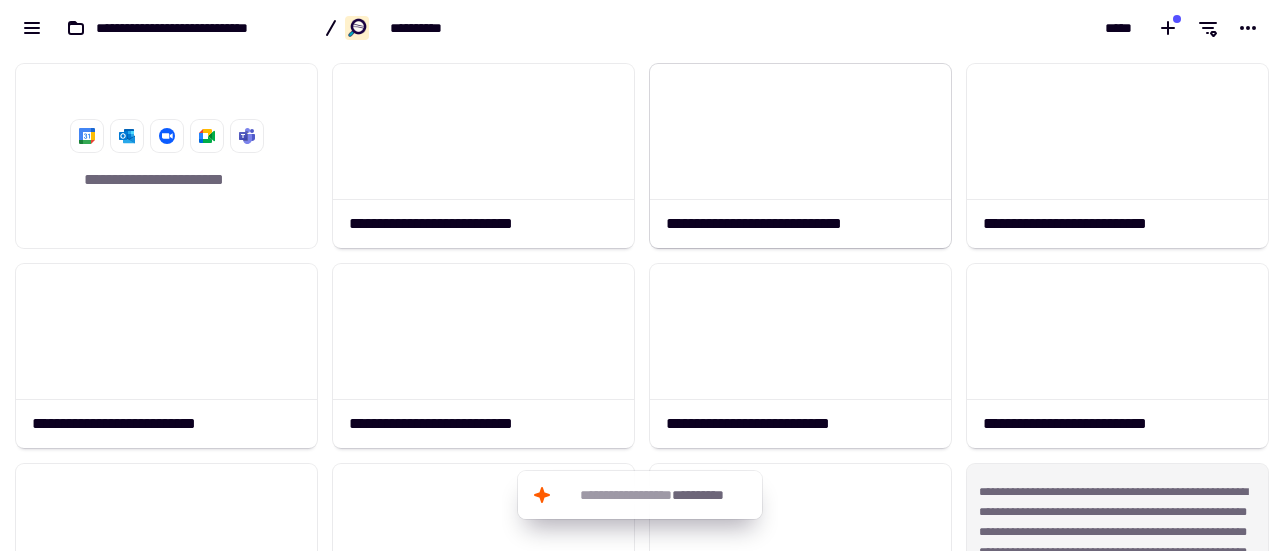 click 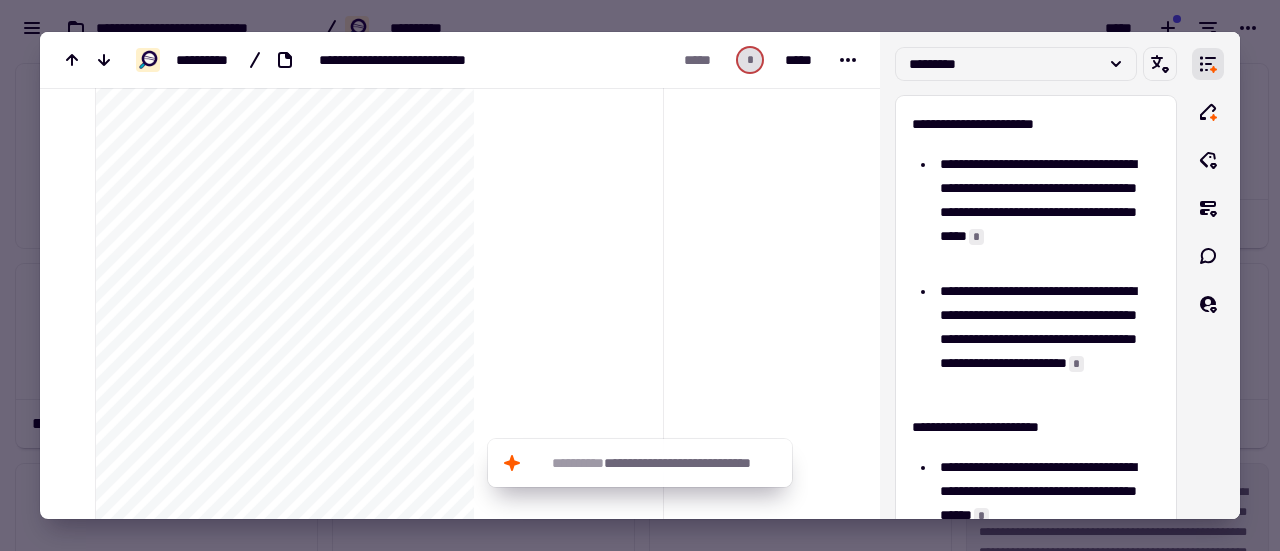 scroll, scrollTop: 212, scrollLeft: 0, axis: vertical 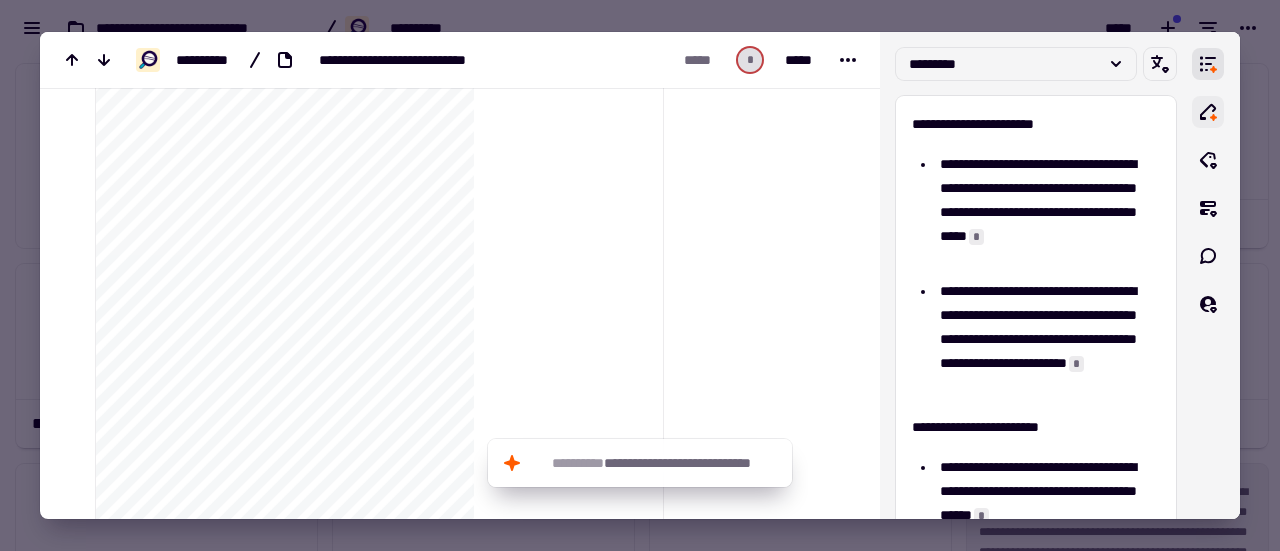 click 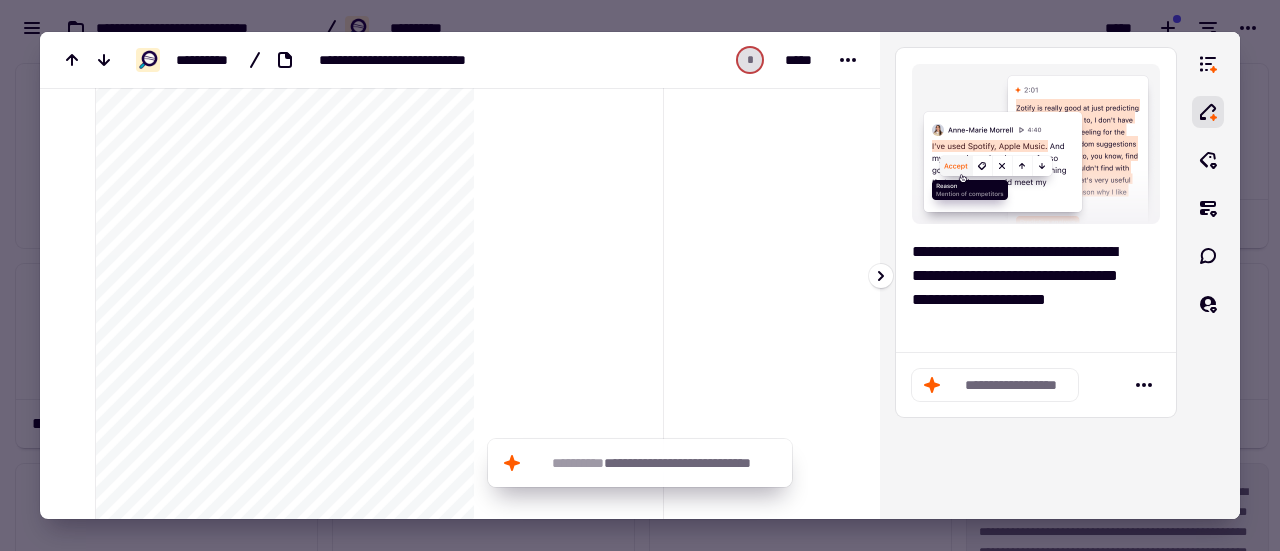 click on "**********" 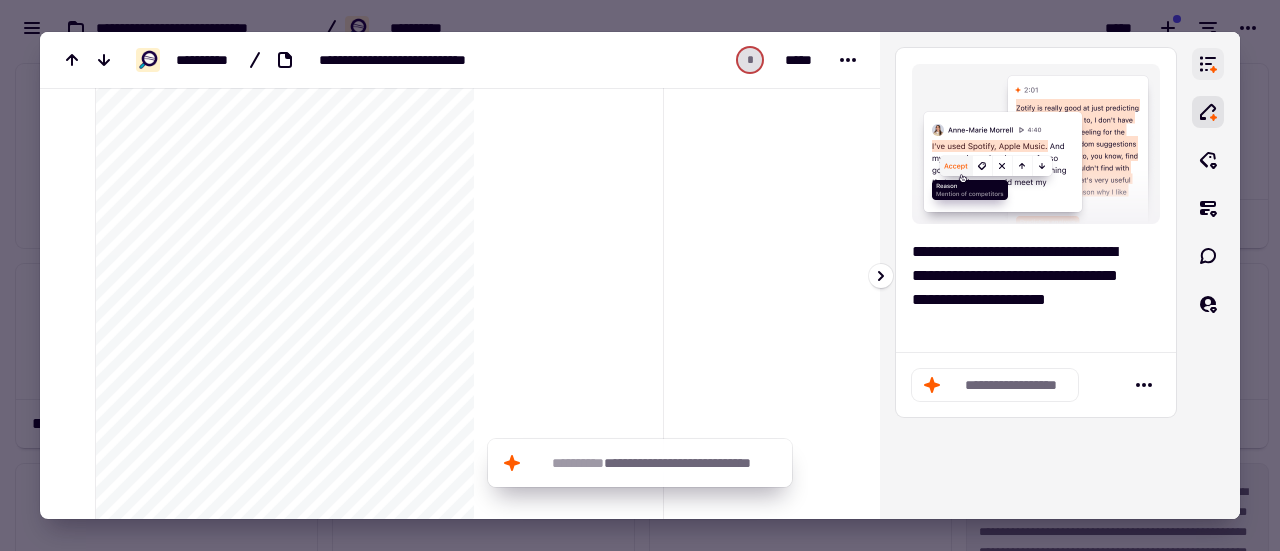 click 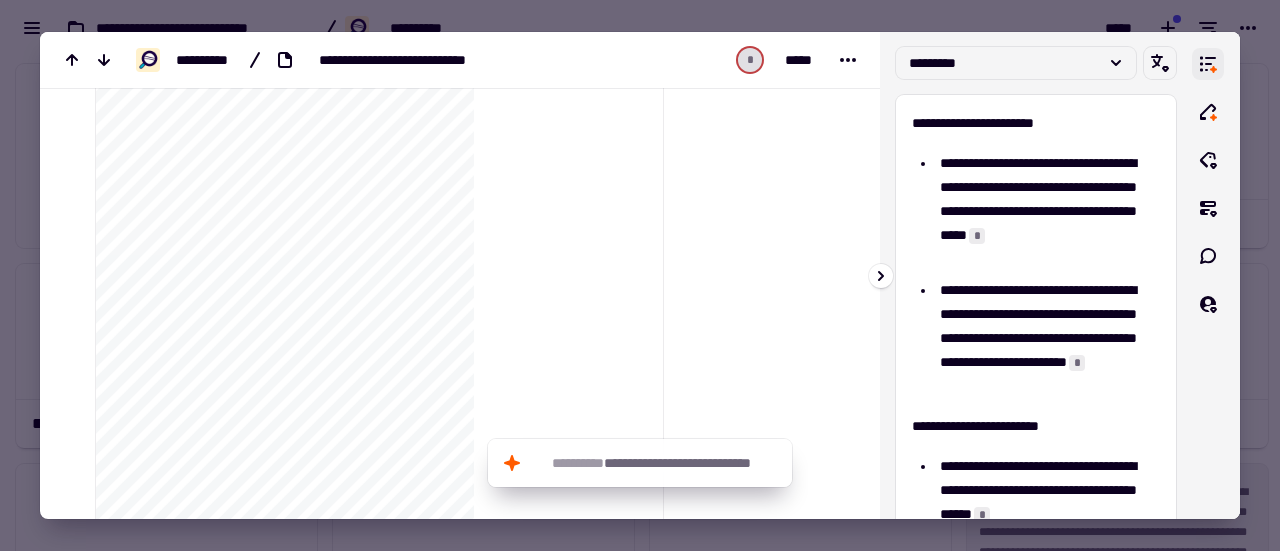 scroll, scrollTop: 0, scrollLeft: 0, axis: both 